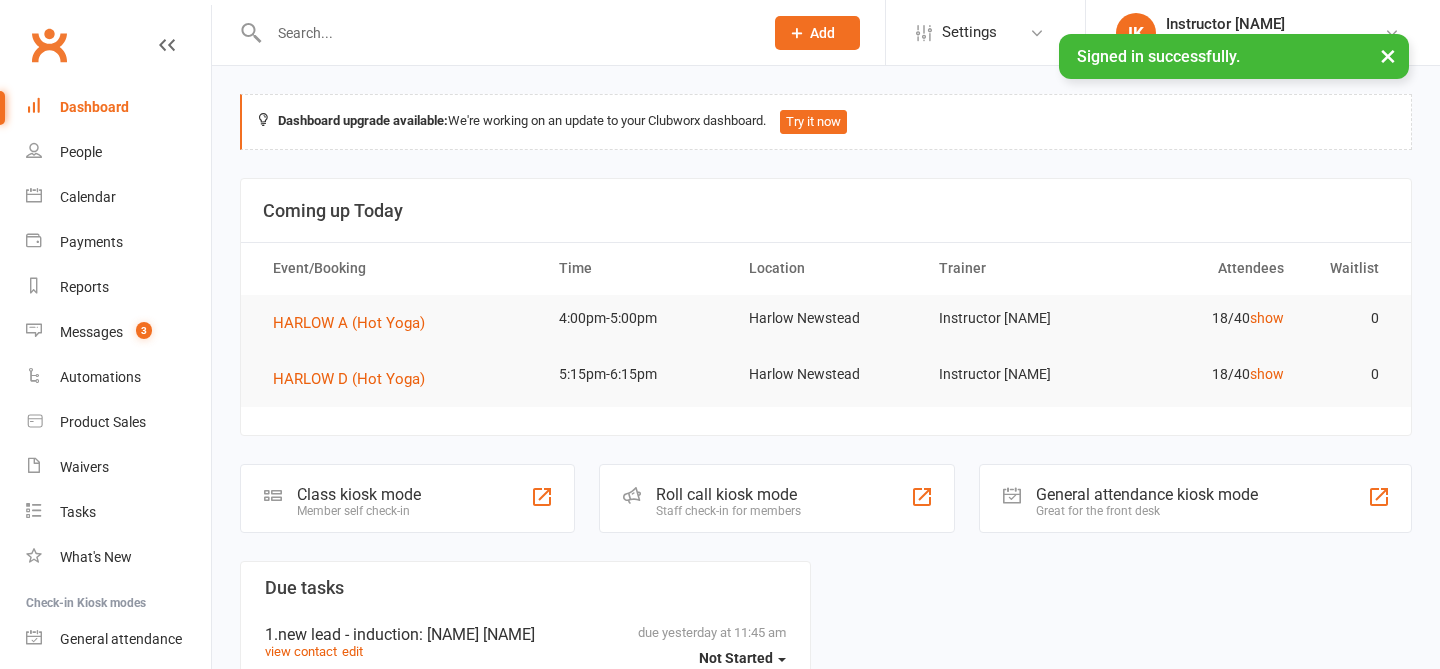 scroll, scrollTop: 0, scrollLeft: 0, axis: both 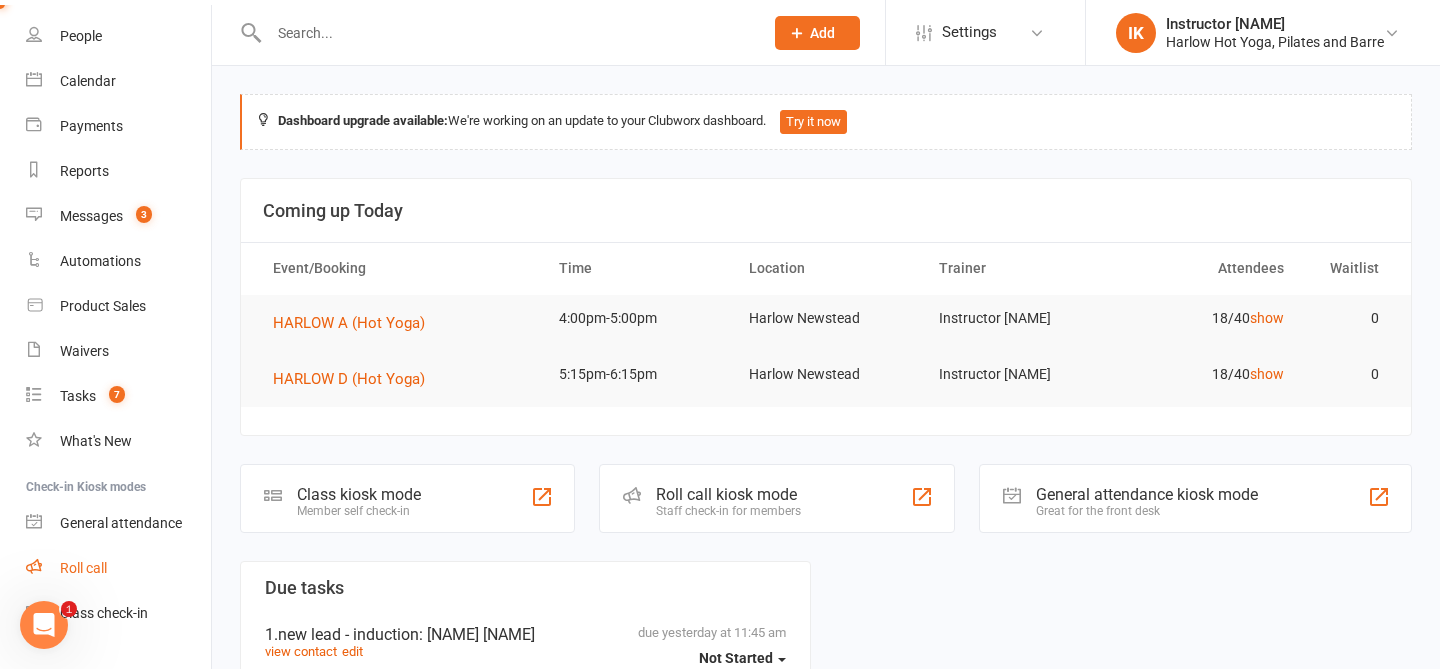 click on "Roll call" at bounding box center (83, 568) 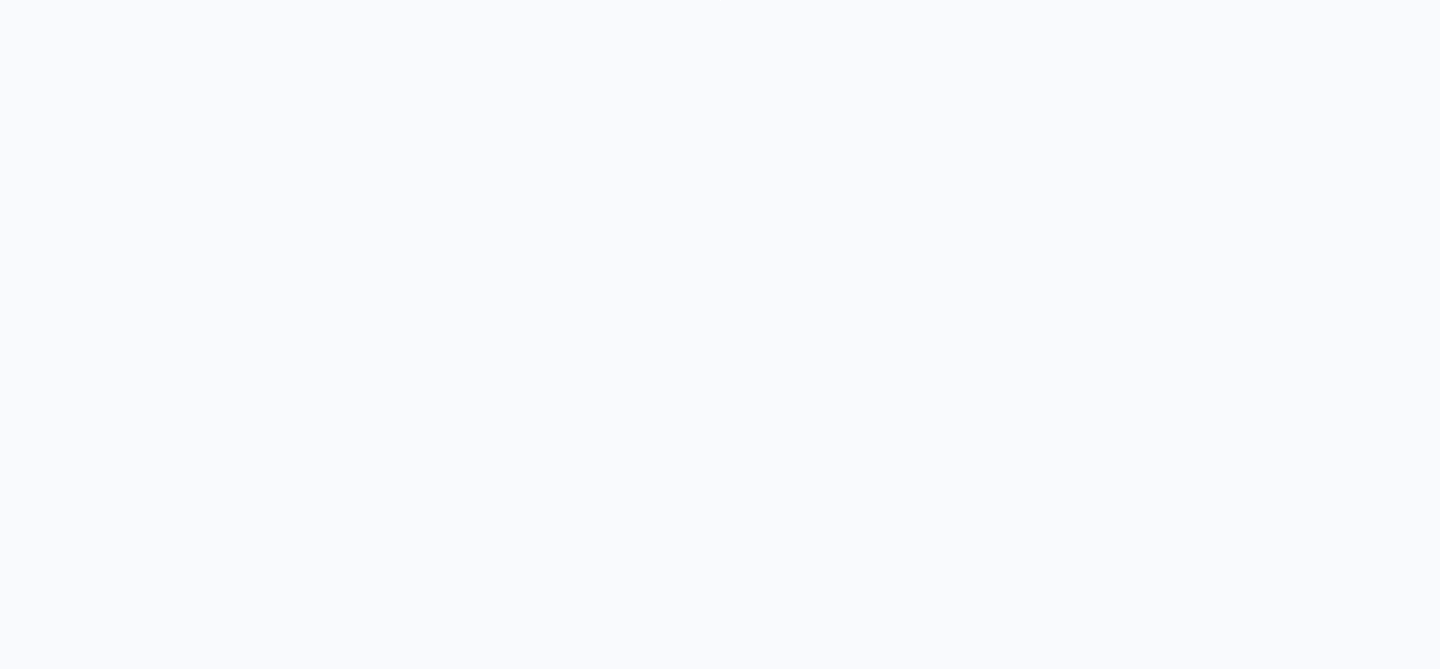 scroll, scrollTop: 0, scrollLeft: 0, axis: both 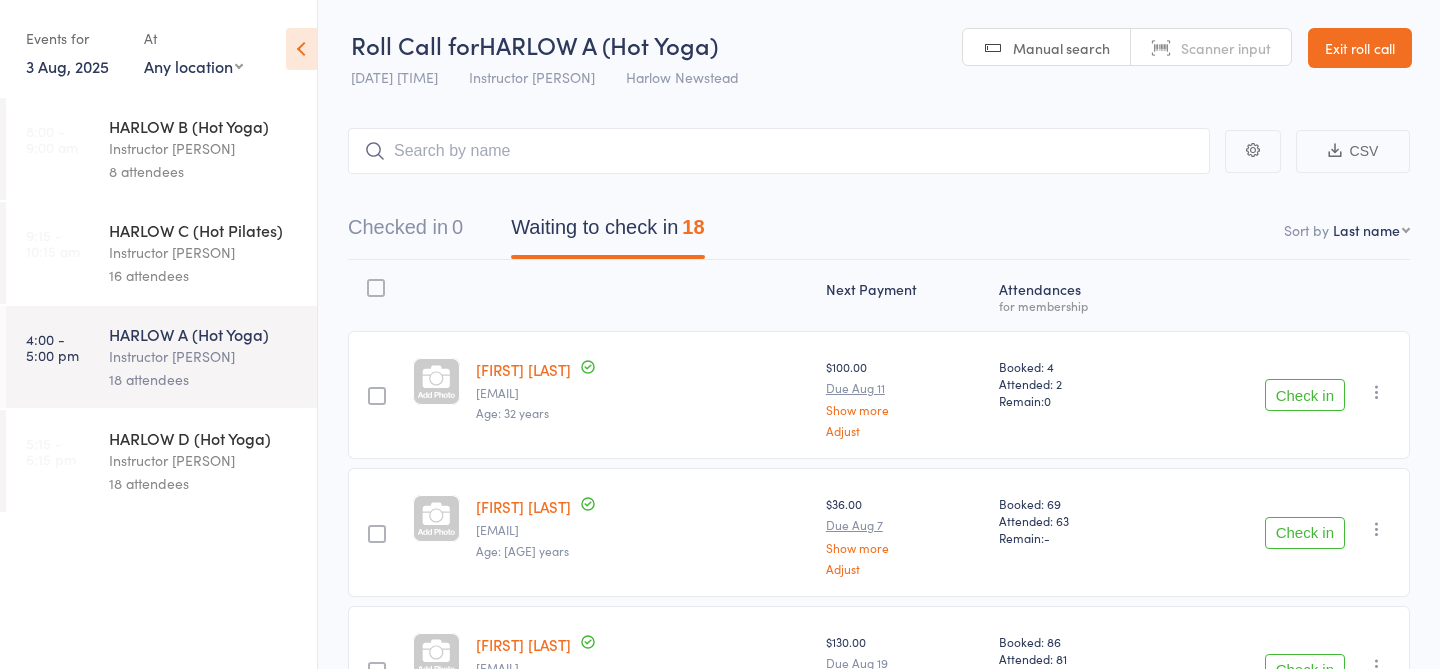 click on "Instructor [PERSON]" at bounding box center [204, 460] 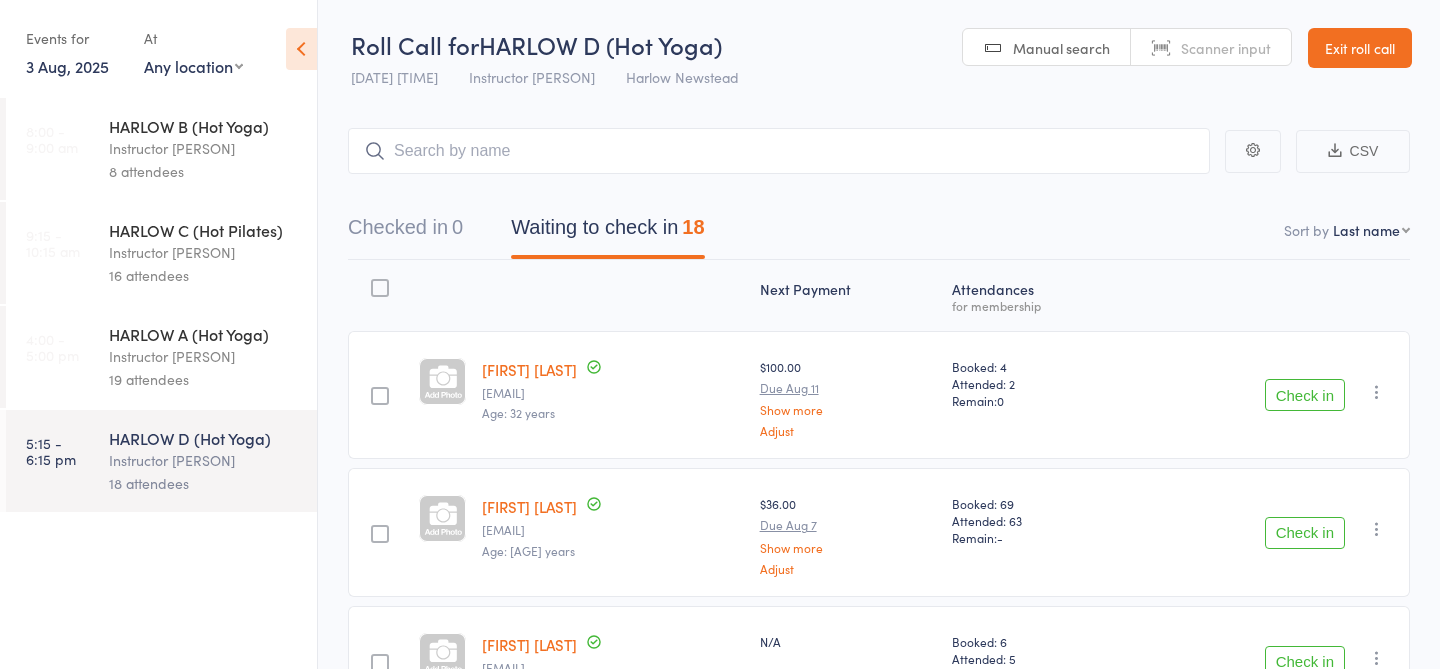 click on "Instructor [PERSON]" at bounding box center (204, 356) 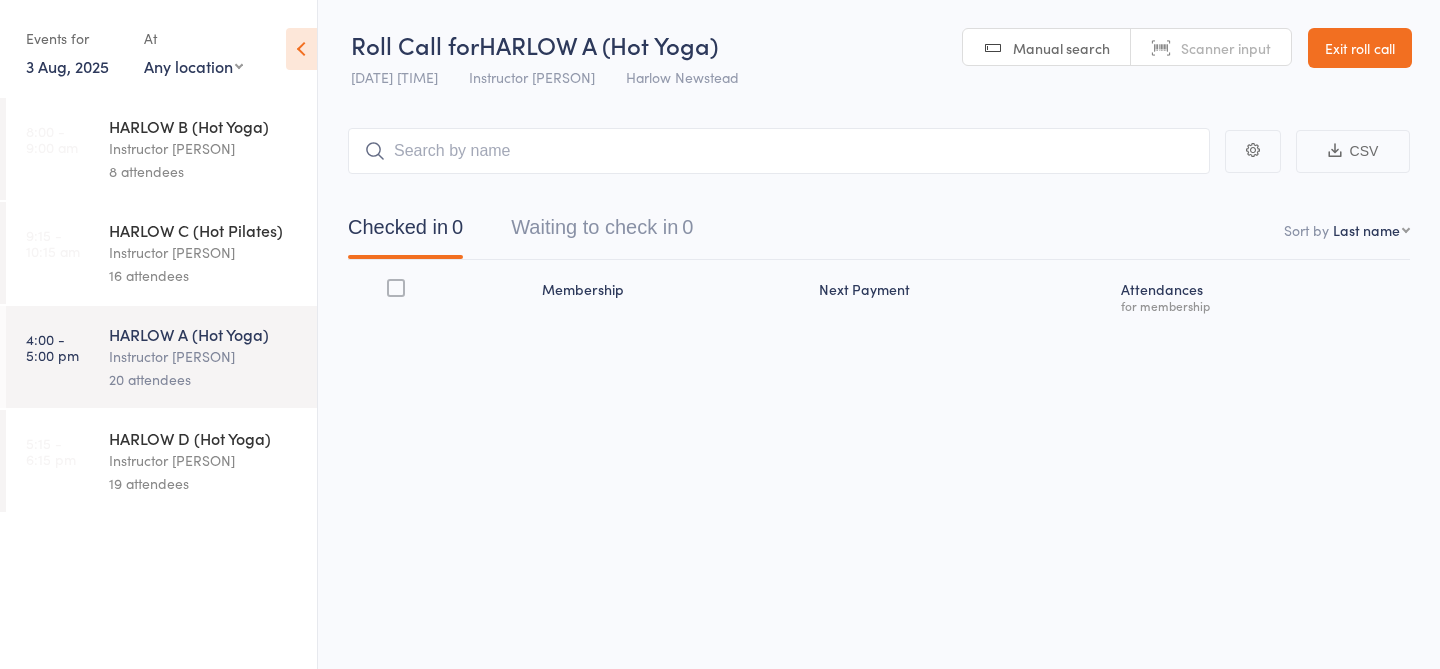 click on "Instructor [PERSON]" at bounding box center (204, 460) 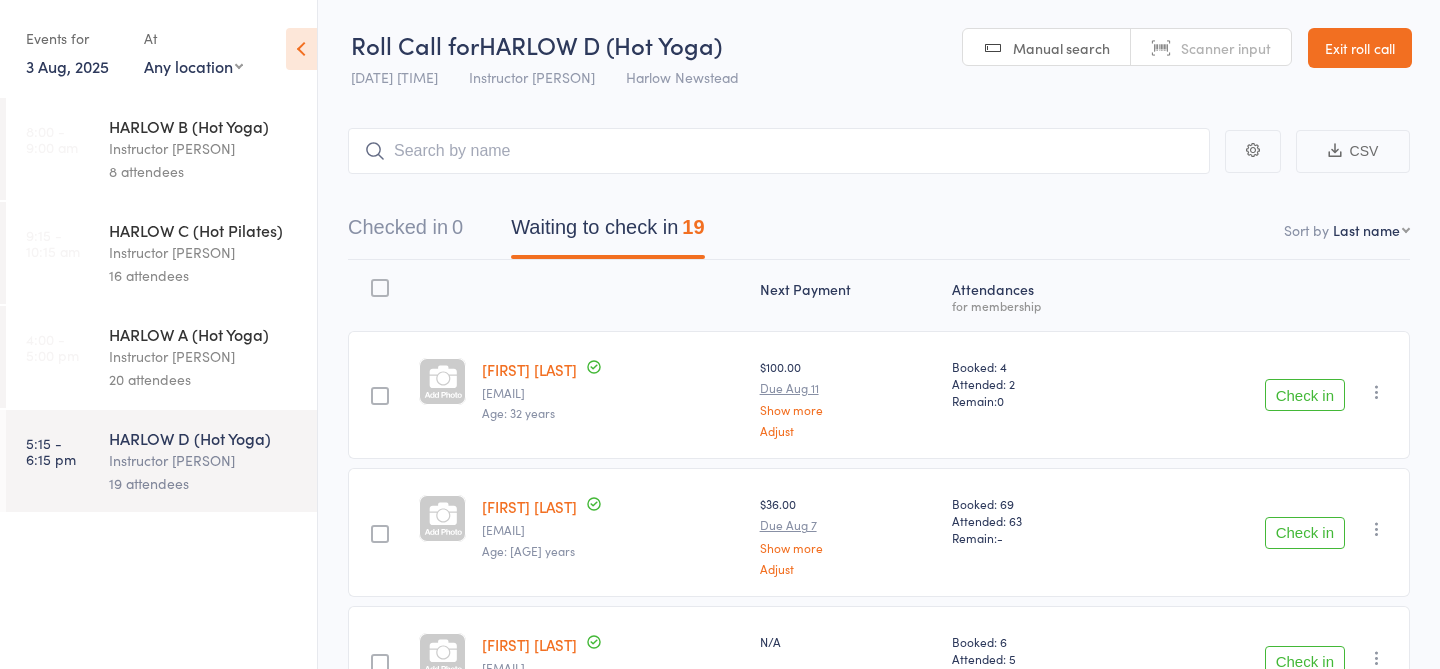 drag, startPoint x: 168, startPoint y: 469, endPoint x: 152, endPoint y: 396, distance: 74.73286 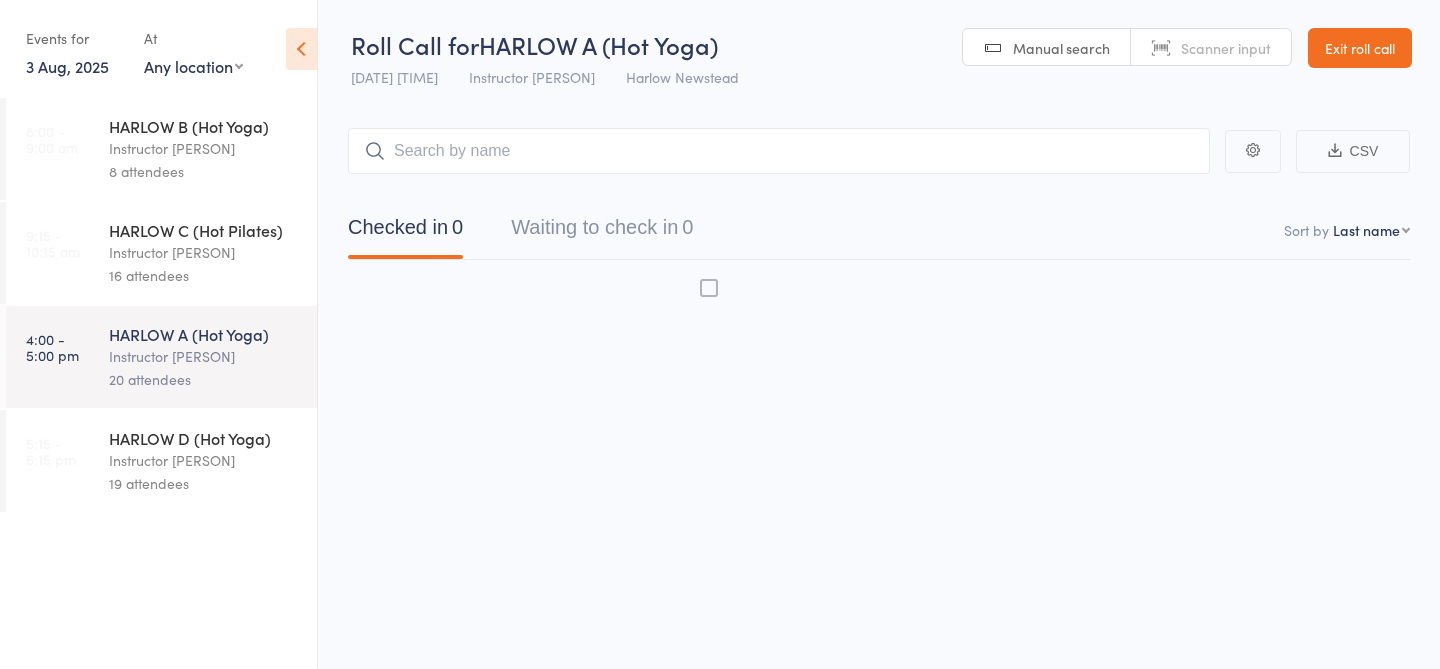 click on "HARLOW A (Hot Yoga) Instructor Krystyna 20 attendees" at bounding box center (213, 357) 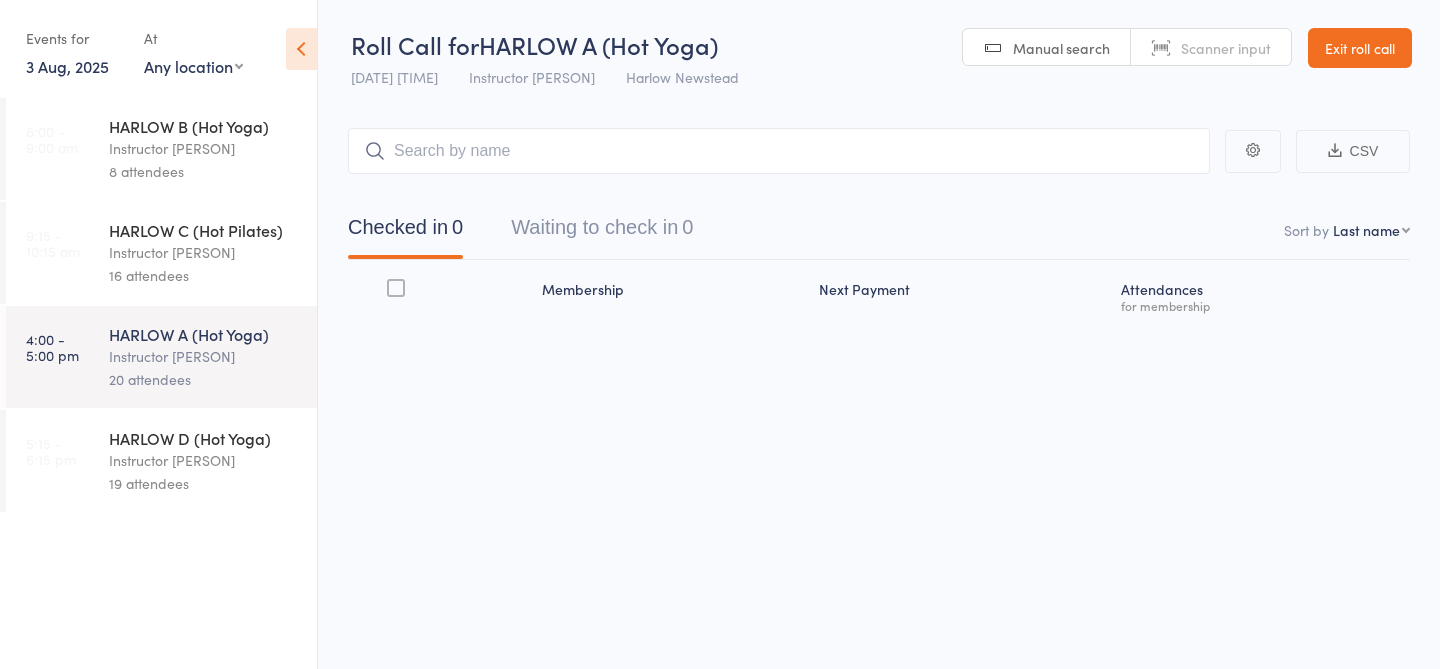 click on "Instructor [NAME]" at bounding box center [204, 460] 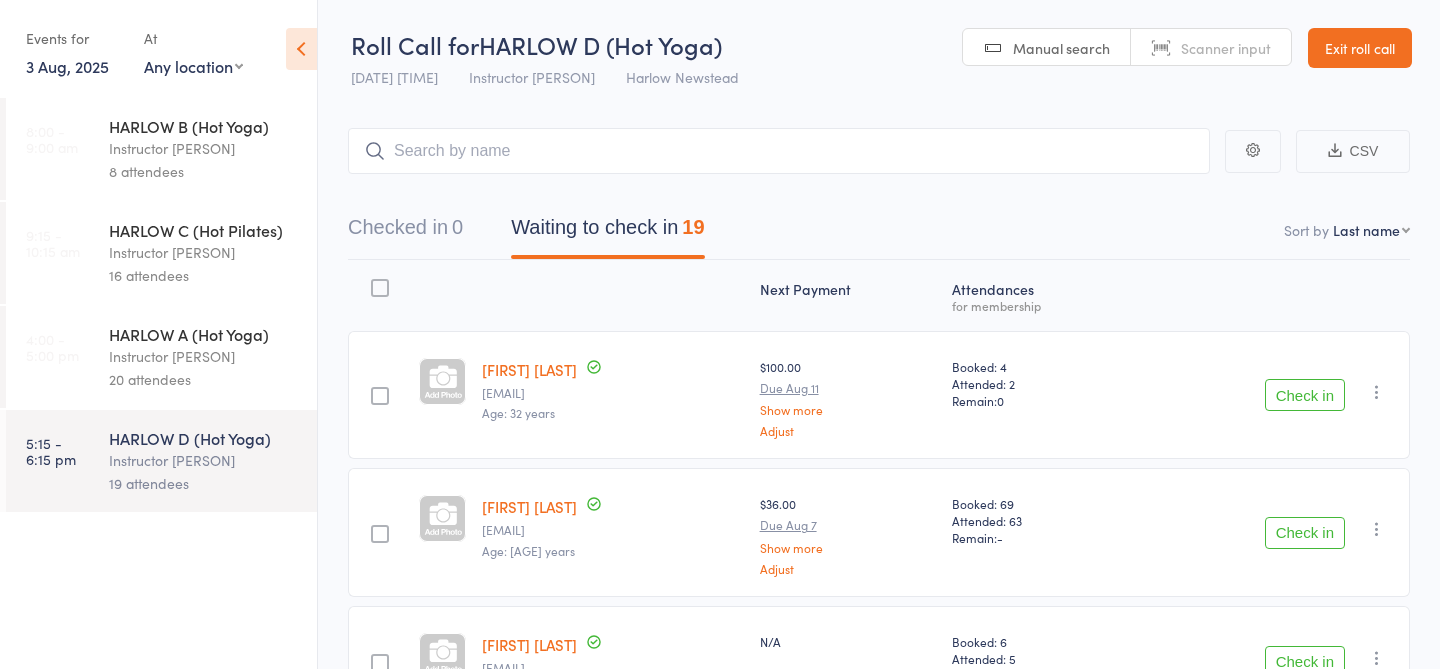 click on "Instructor [NAME]" at bounding box center (204, 356) 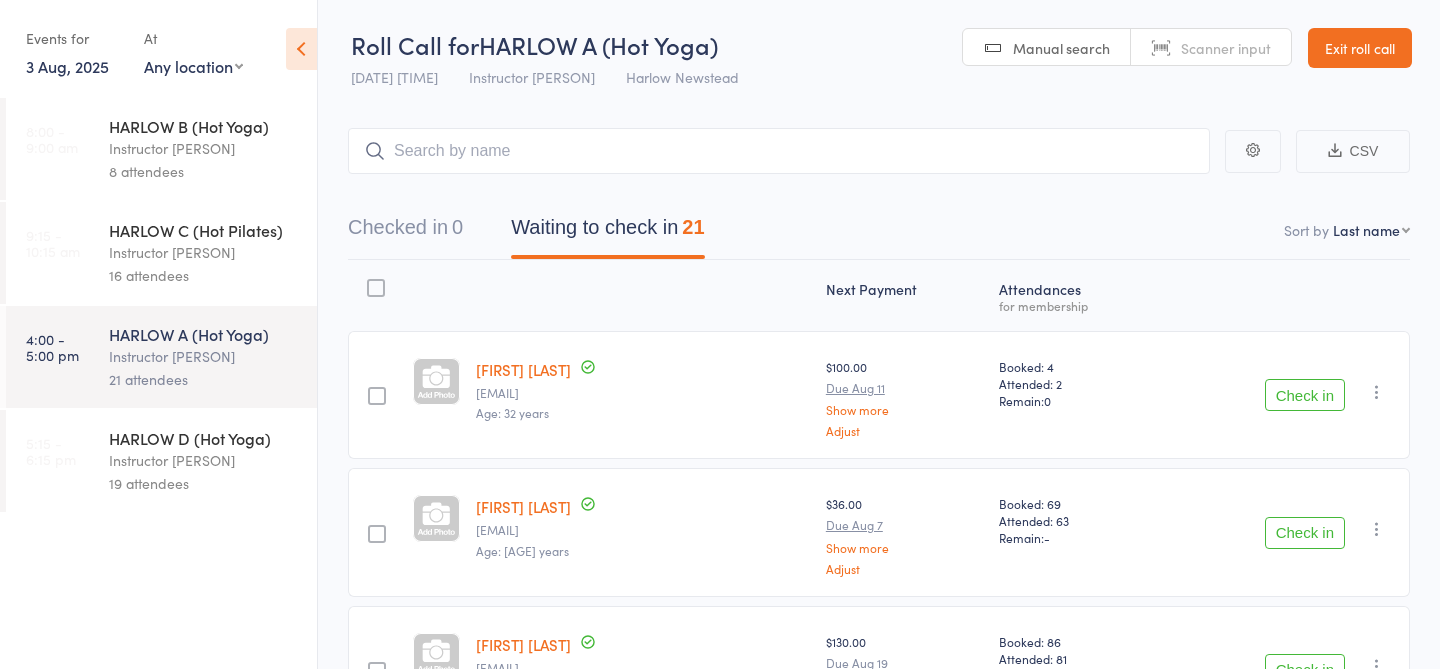 click on "Instructor [NAME]" at bounding box center (204, 460) 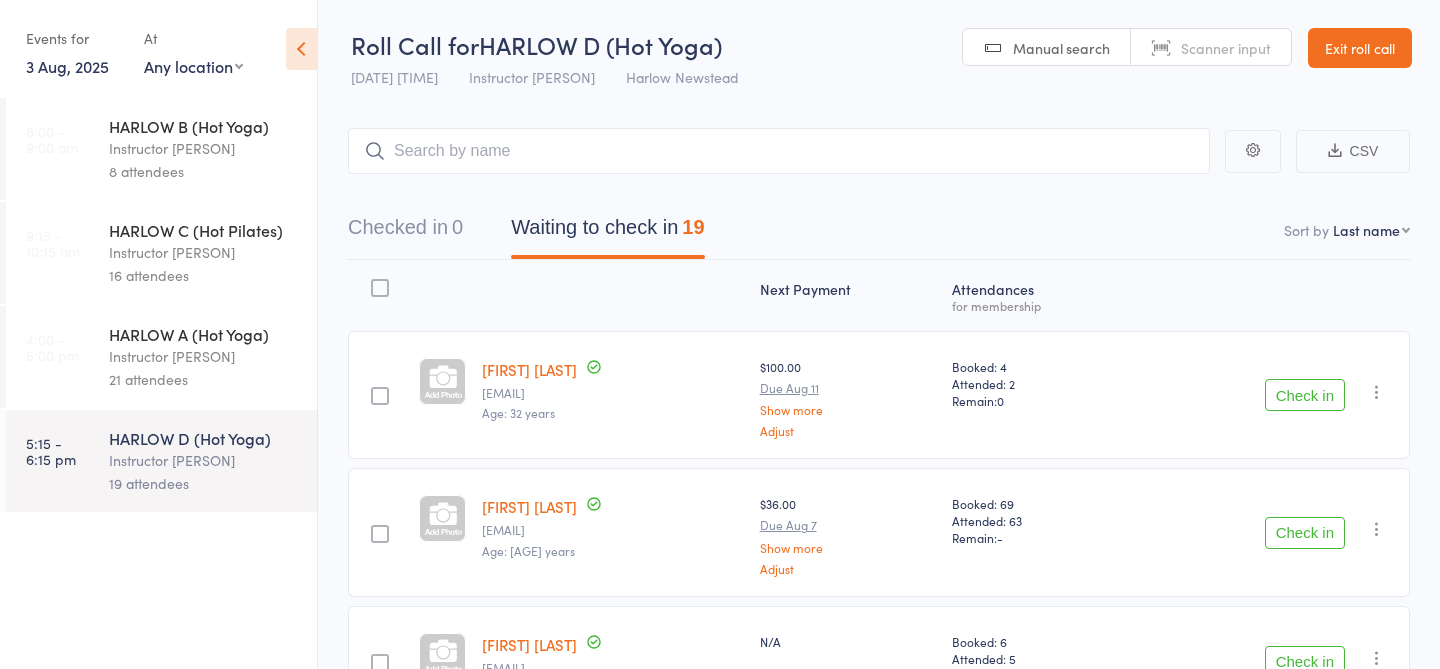 click on "21 attendees" at bounding box center [204, 379] 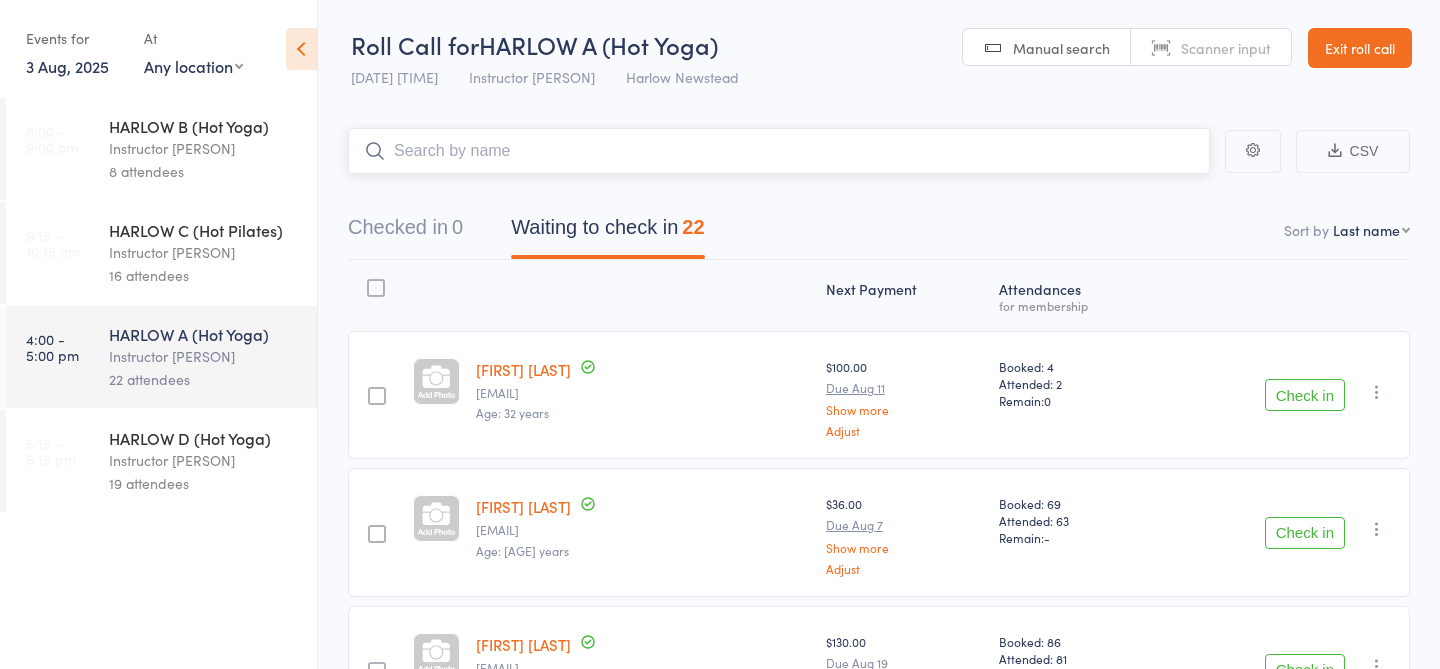 click on "Waiting to check in  22" at bounding box center (607, 232) 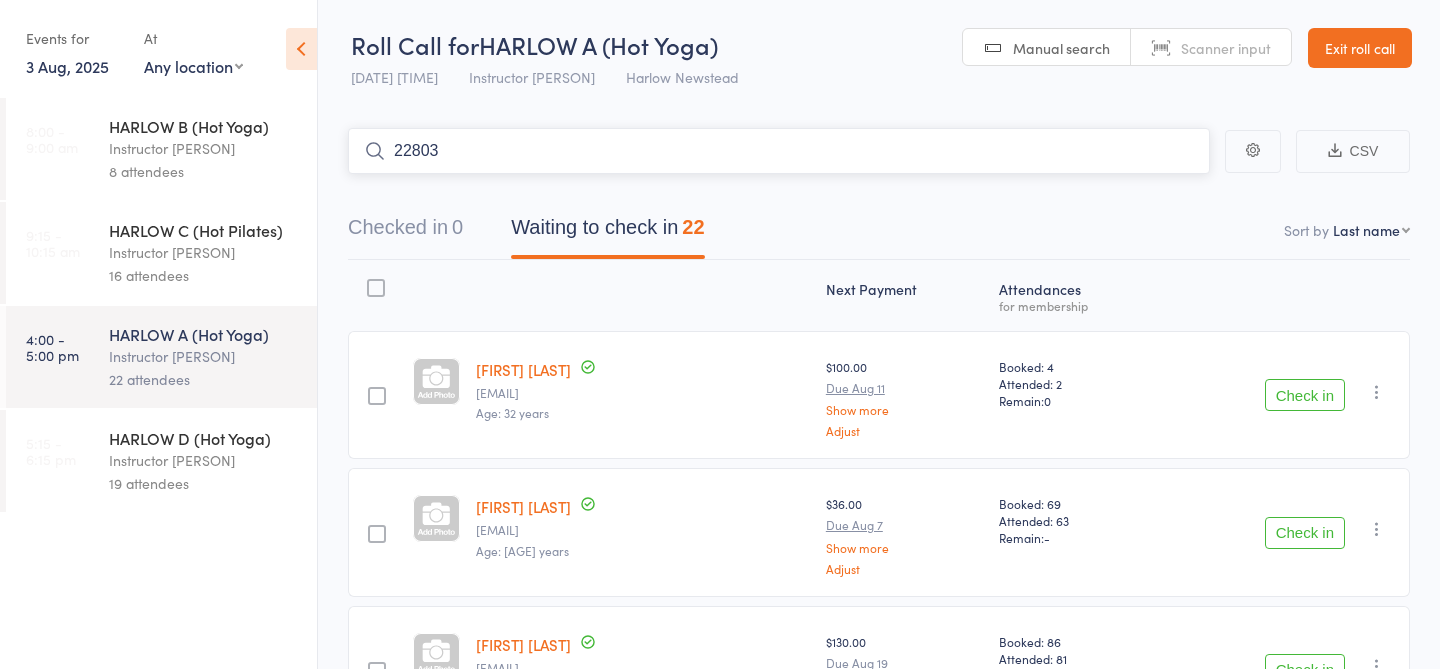type on "22803" 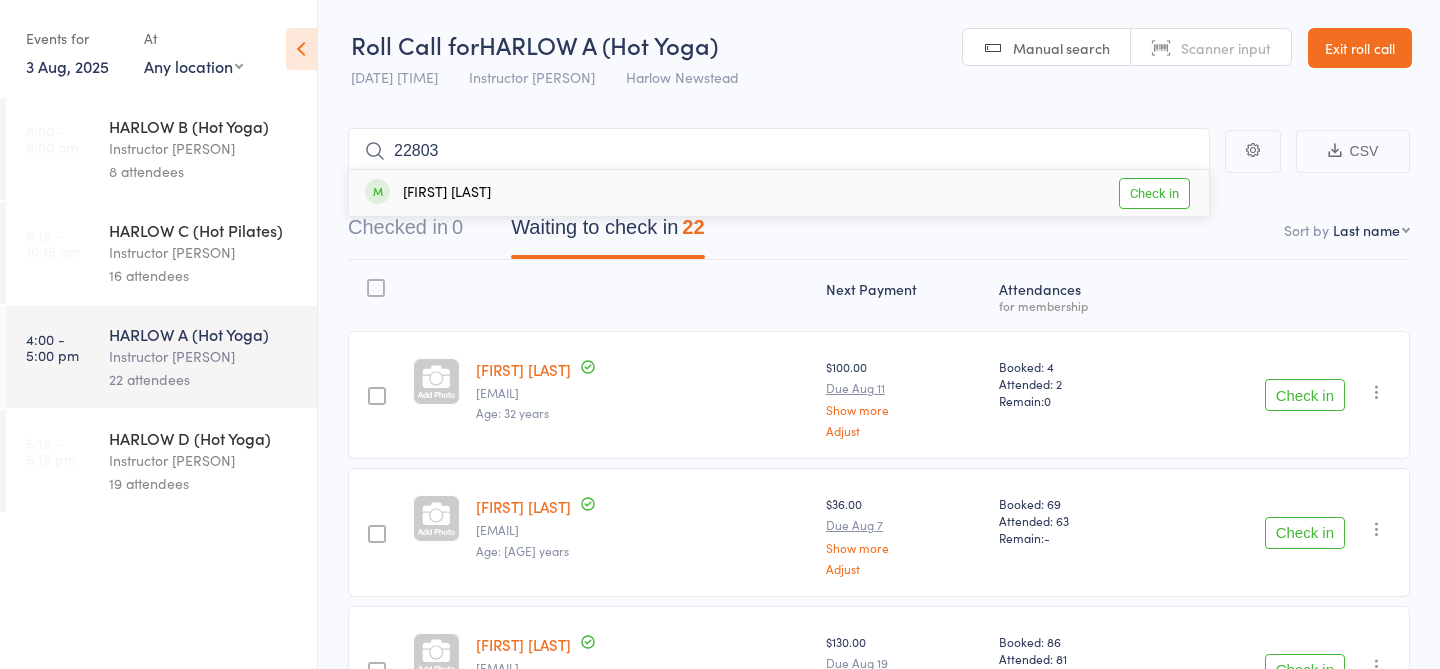 click on "Check in" at bounding box center [1154, 193] 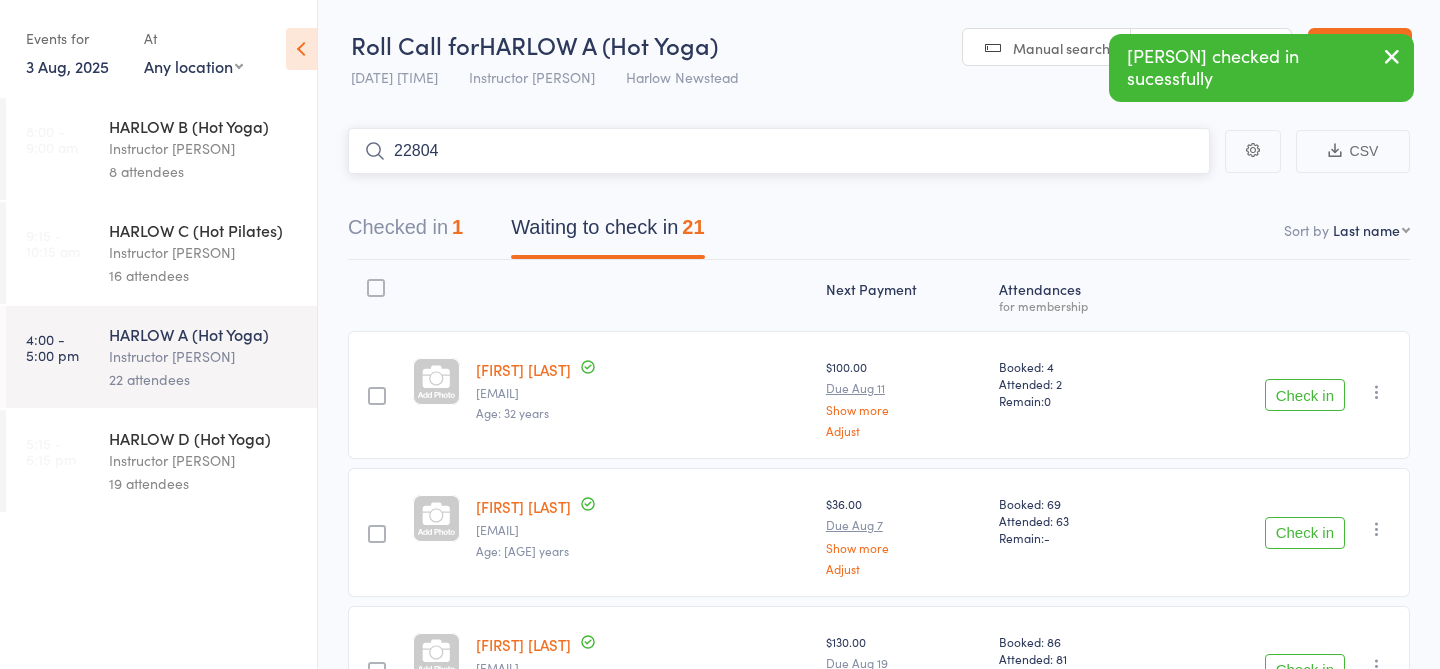 type on "22804" 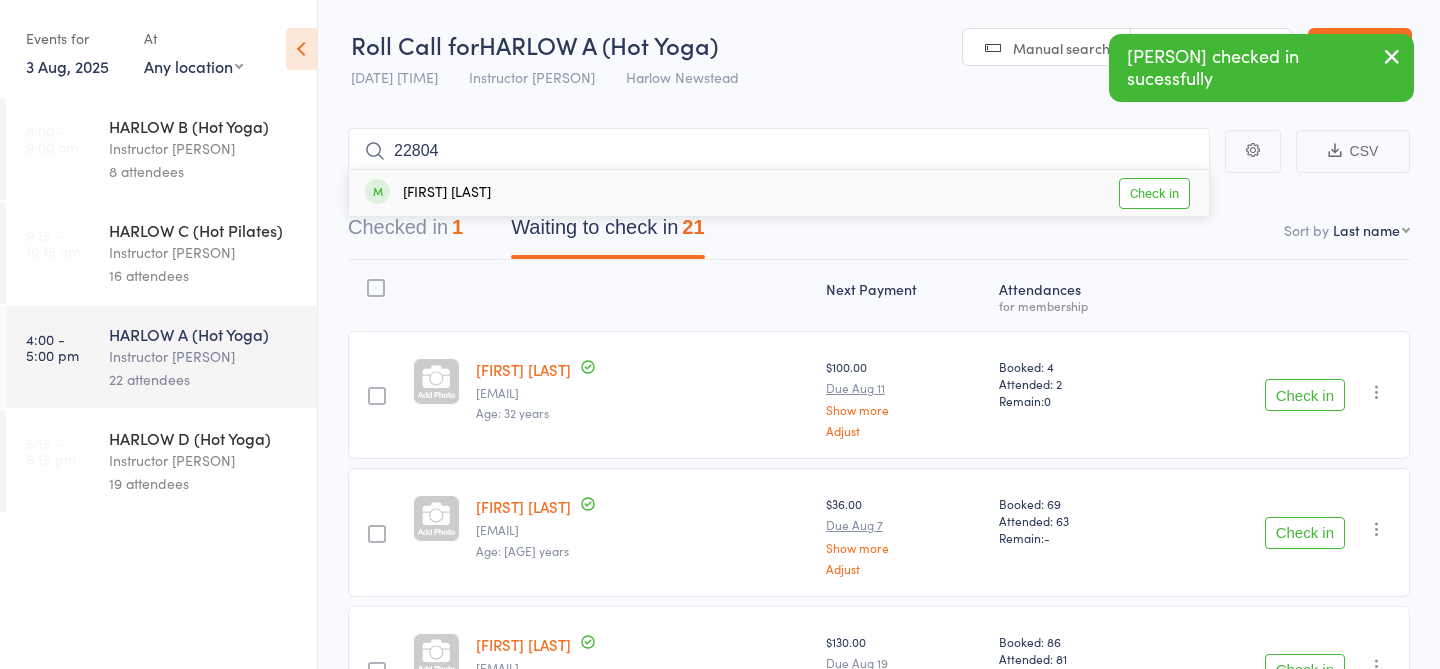 click on "Check in" at bounding box center (1154, 193) 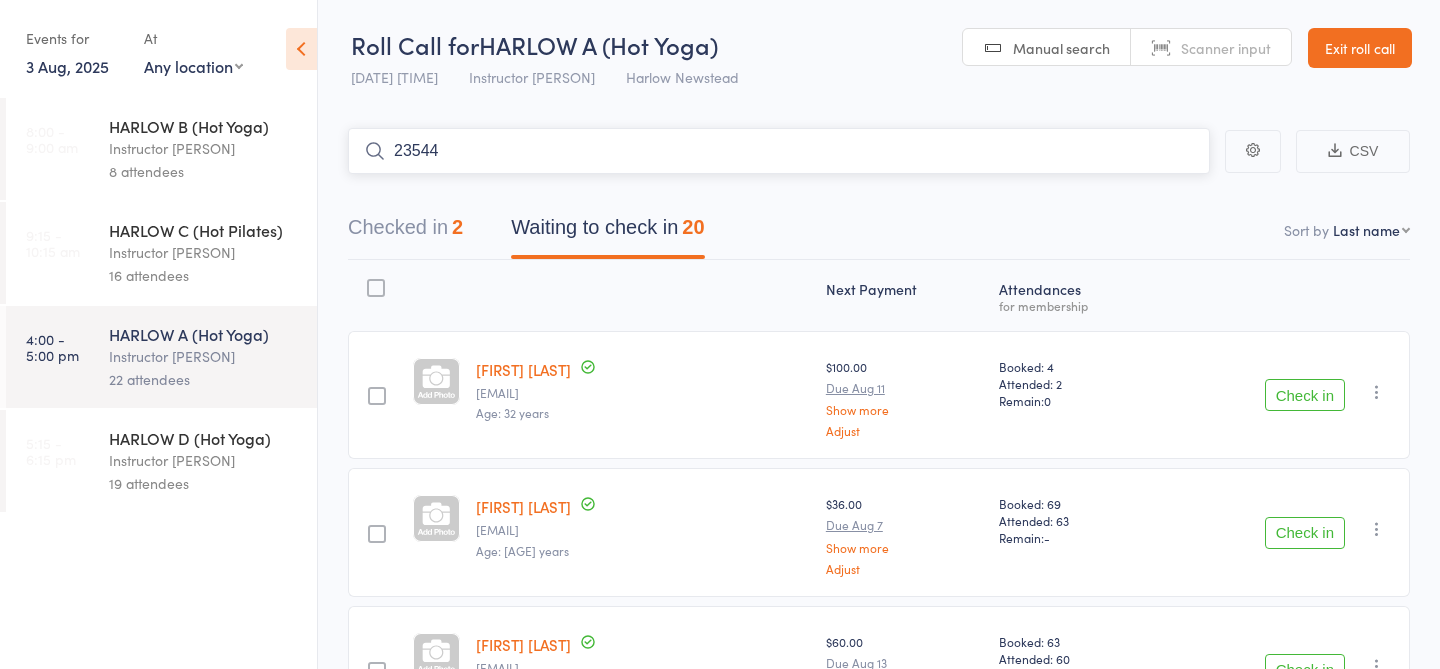type on "23544" 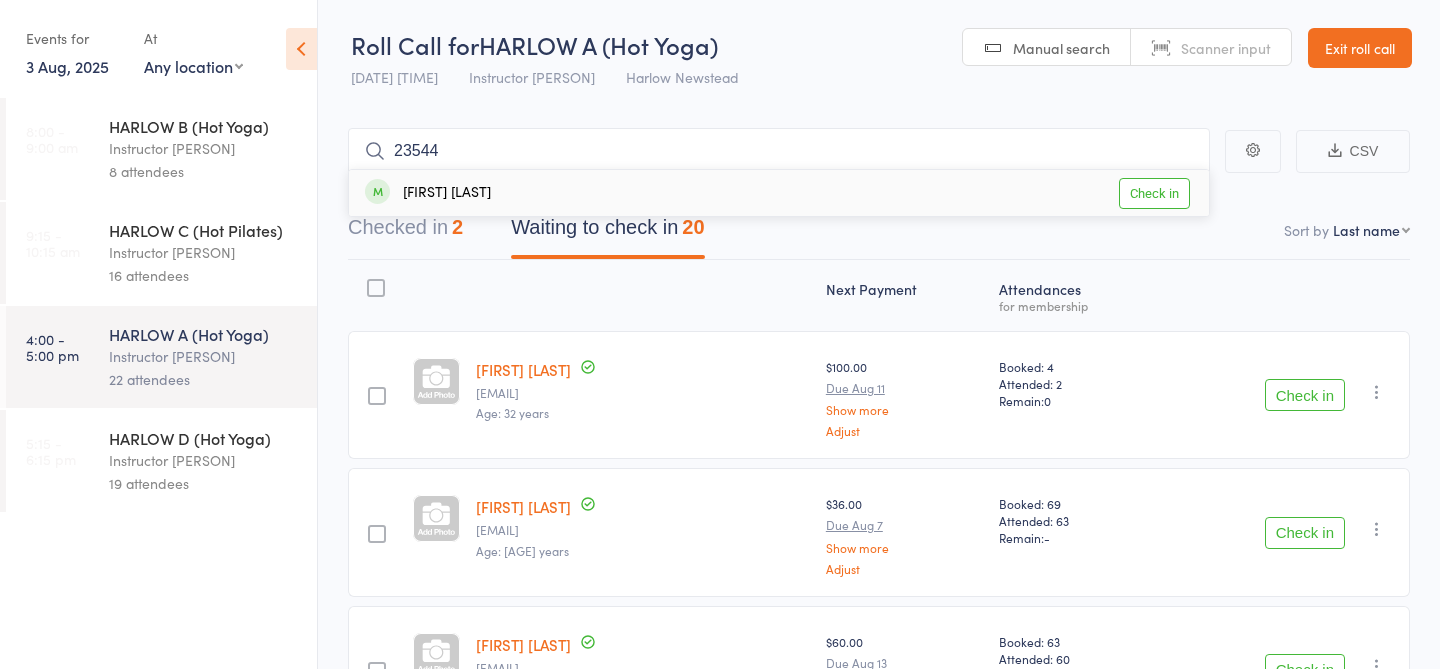 click on "Check in" at bounding box center (1154, 193) 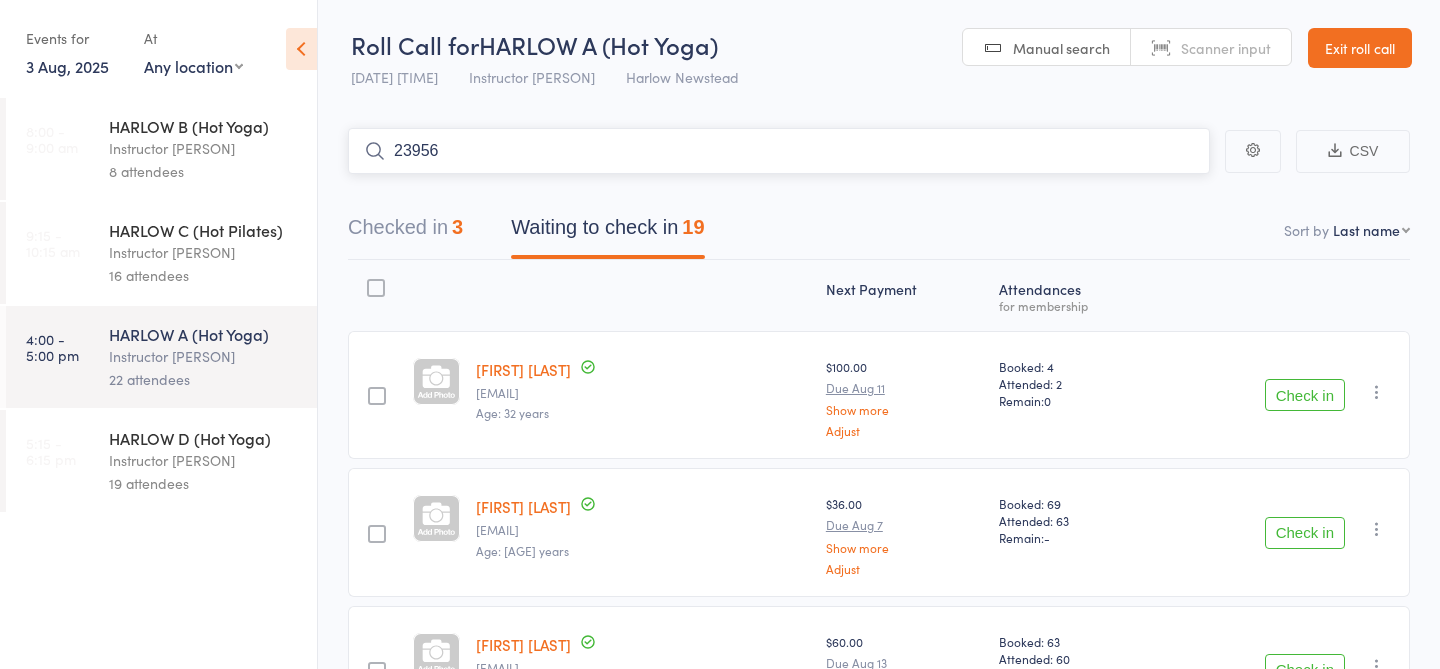 type on "23956" 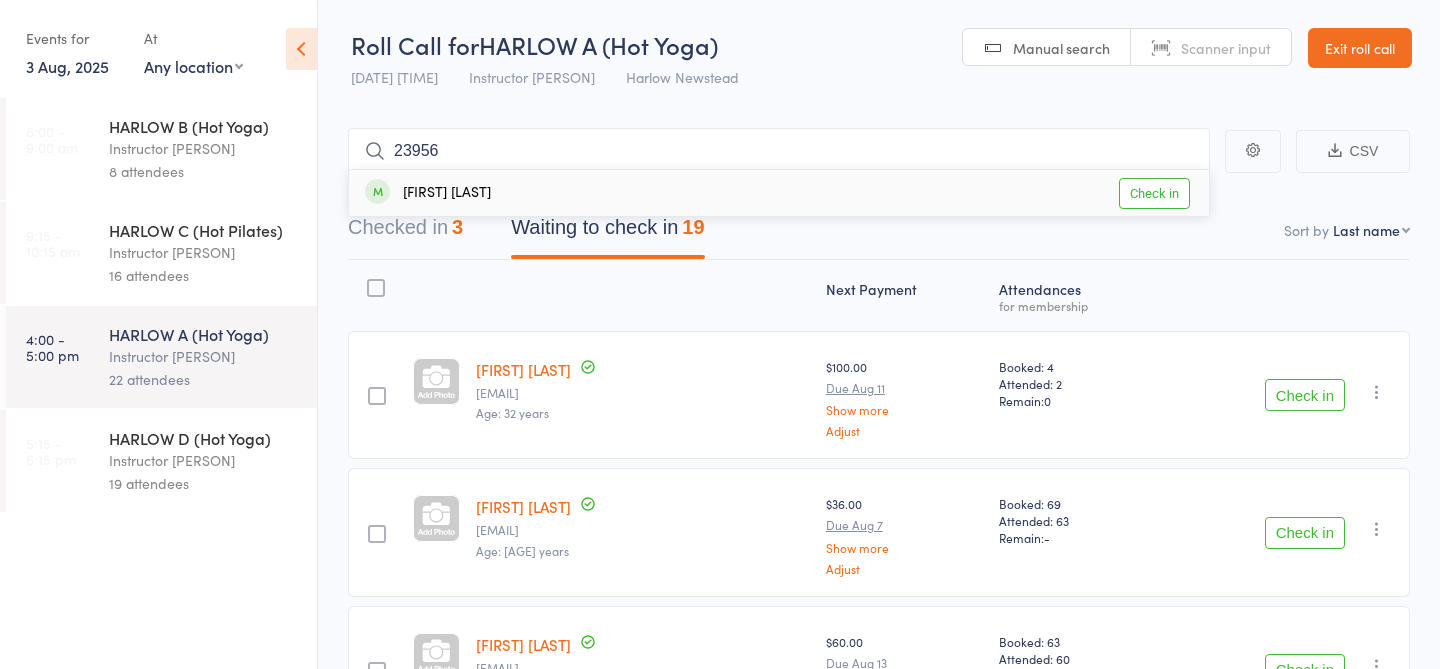 click on "Check in" at bounding box center (1154, 193) 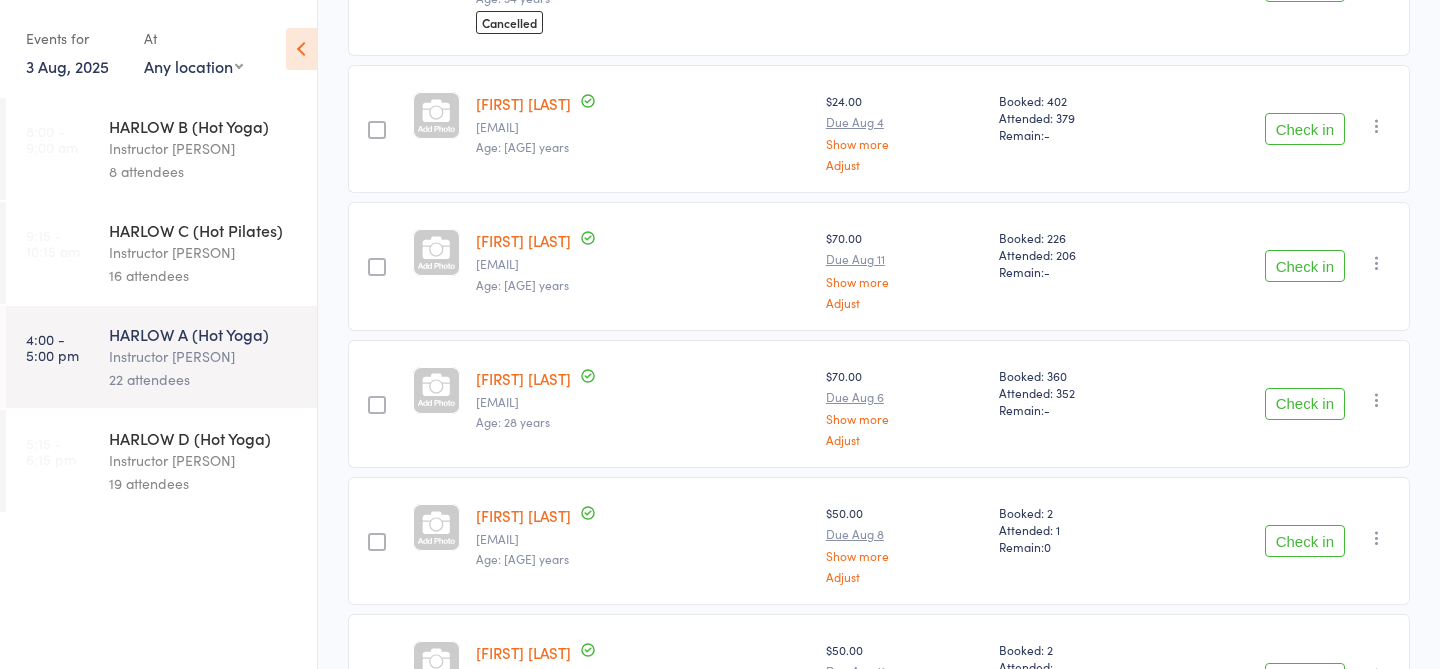 scroll, scrollTop: 2201, scrollLeft: 0, axis: vertical 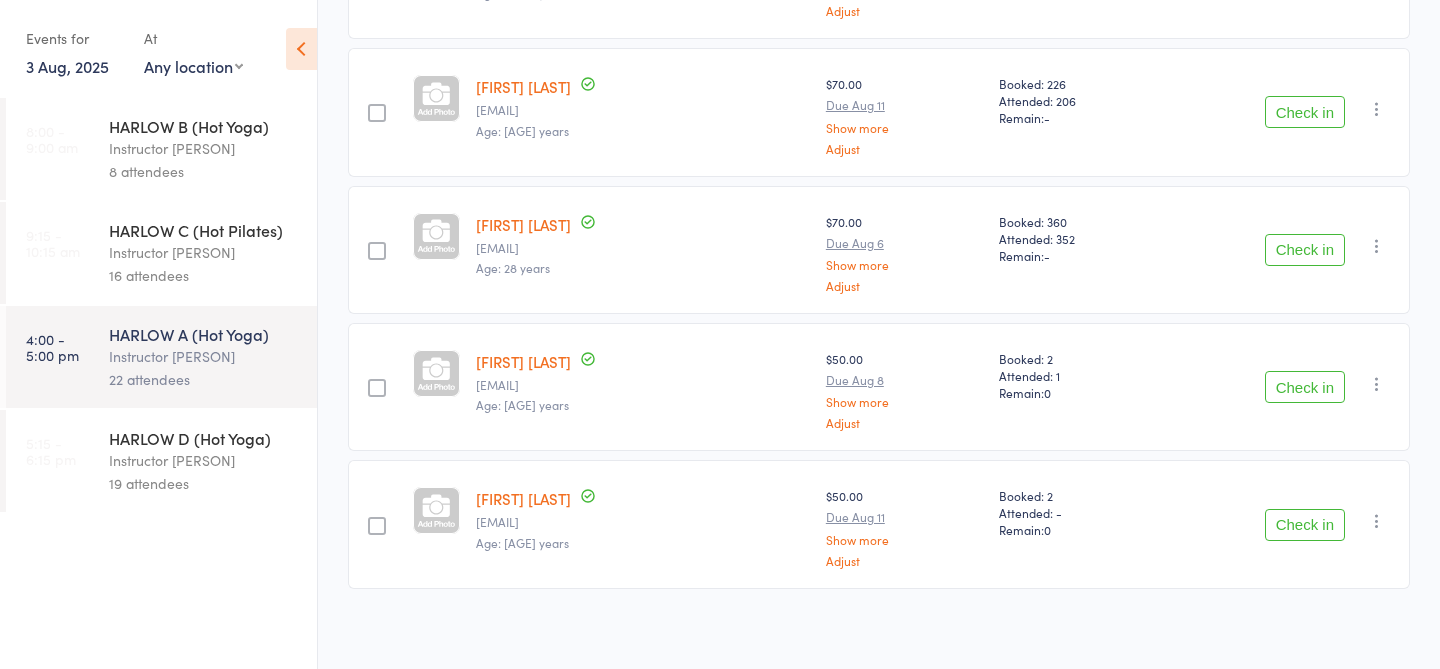 click on "Check in" at bounding box center (1305, 525) 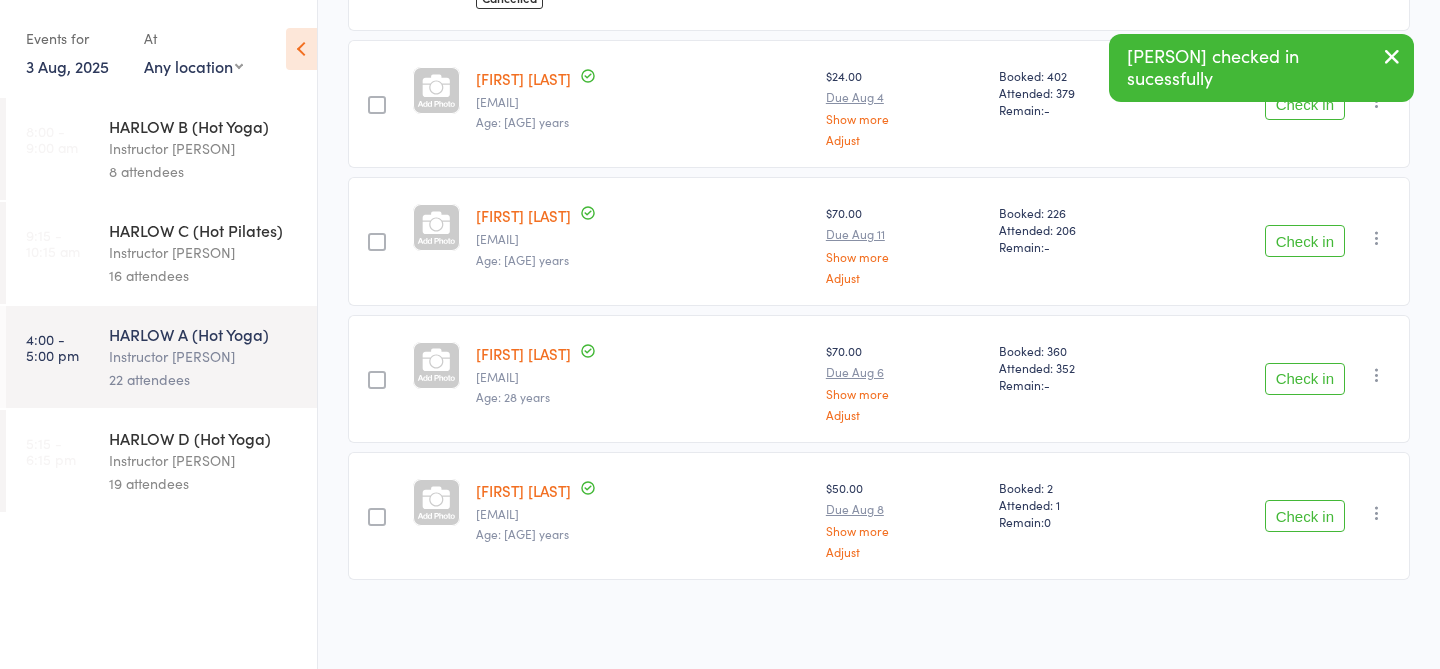 scroll, scrollTop: 2064, scrollLeft: 0, axis: vertical 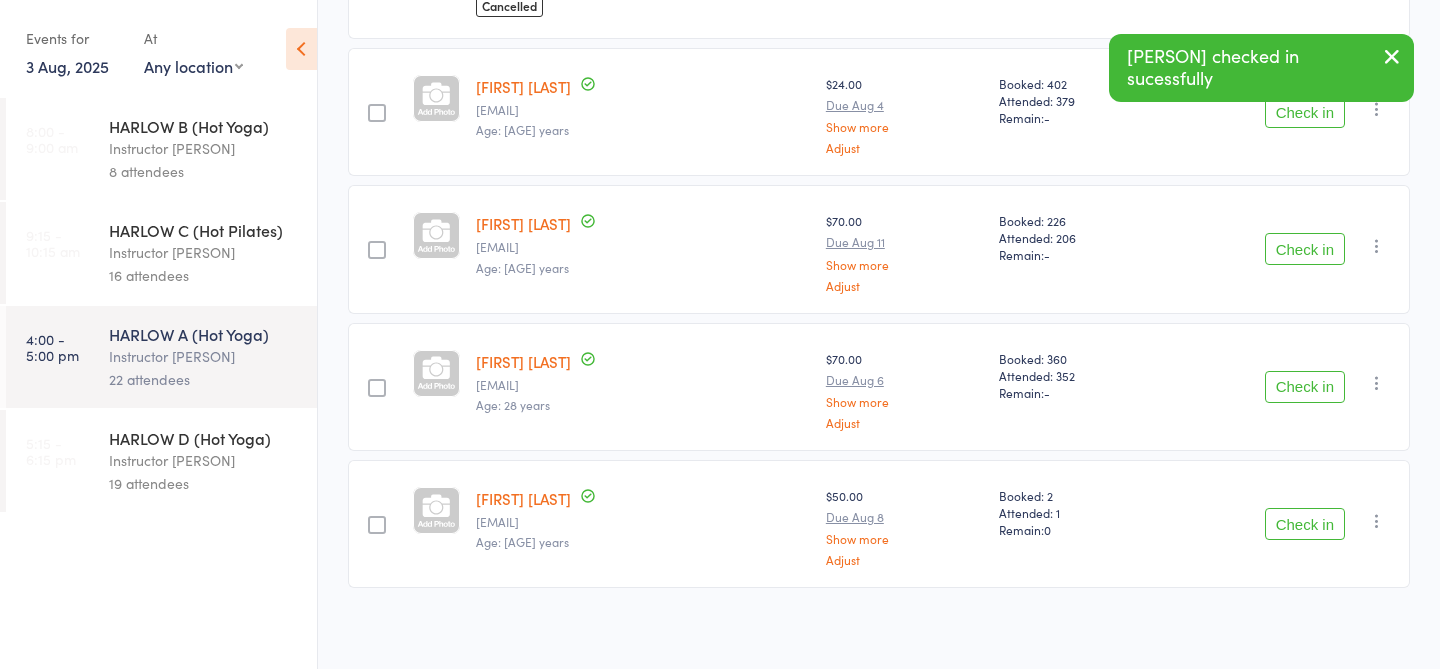 click on "5:15 - 6:15 pm HARLOW D (Hot Yoga) Instructor Krystyna 19 attendees" at bounding box center [161, 461] 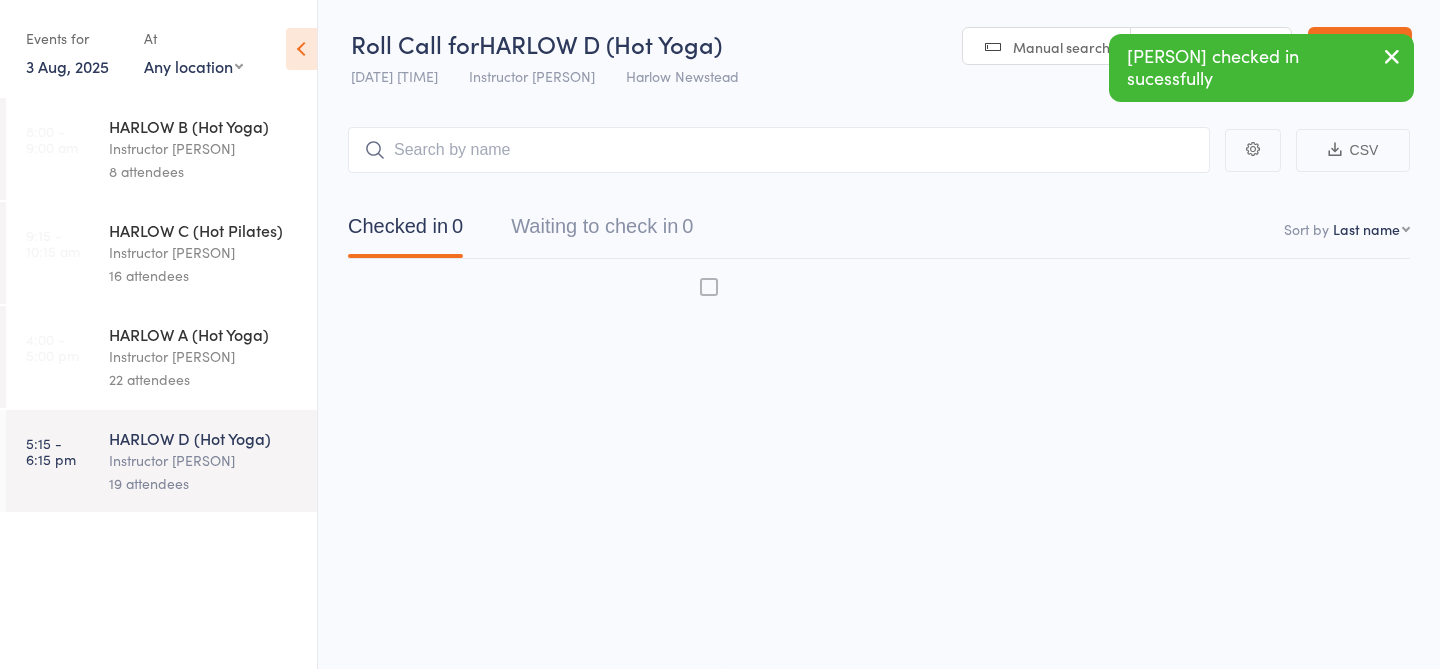 scroll, scrollTop: 1, scrollLeft: 0, axis: vertical 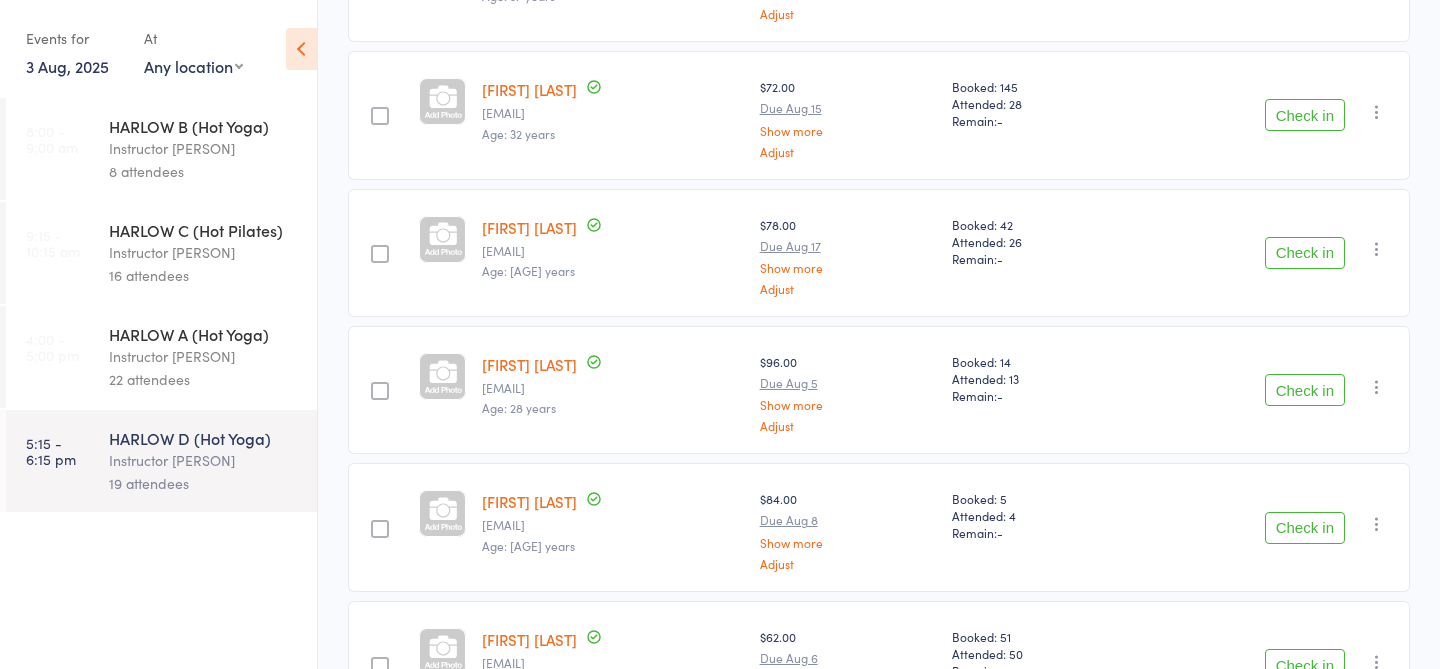 click on "Check in" at bounding box center (1305, 390) 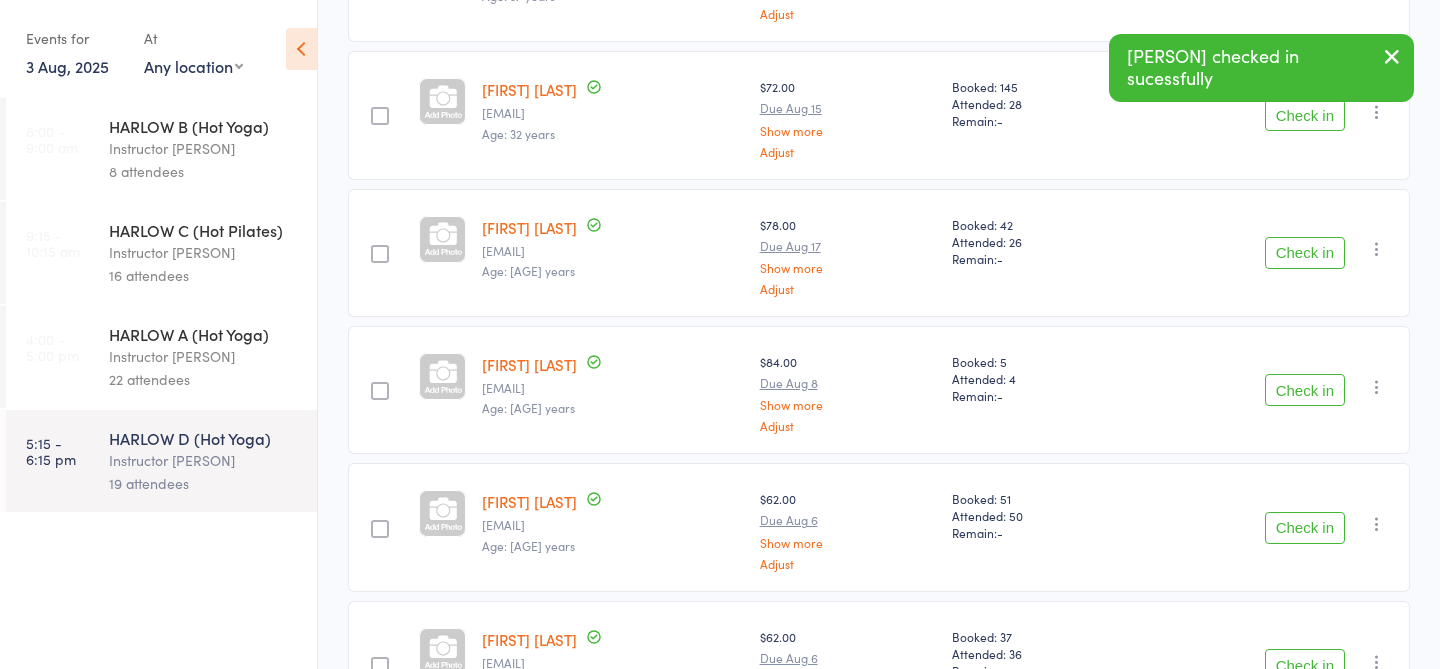 click on "Check in" at bounding box center (1305, 390) 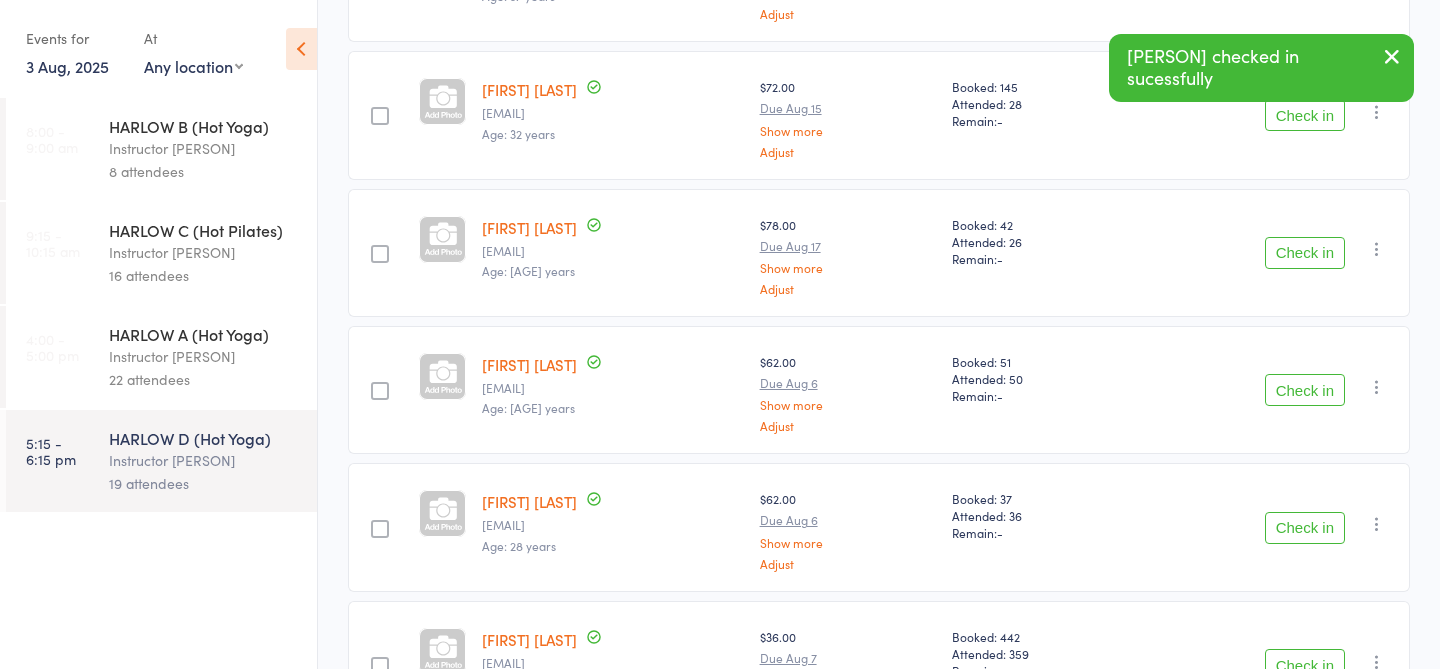 click on "Instructor [NAME]" at bounding box center (204, 356) 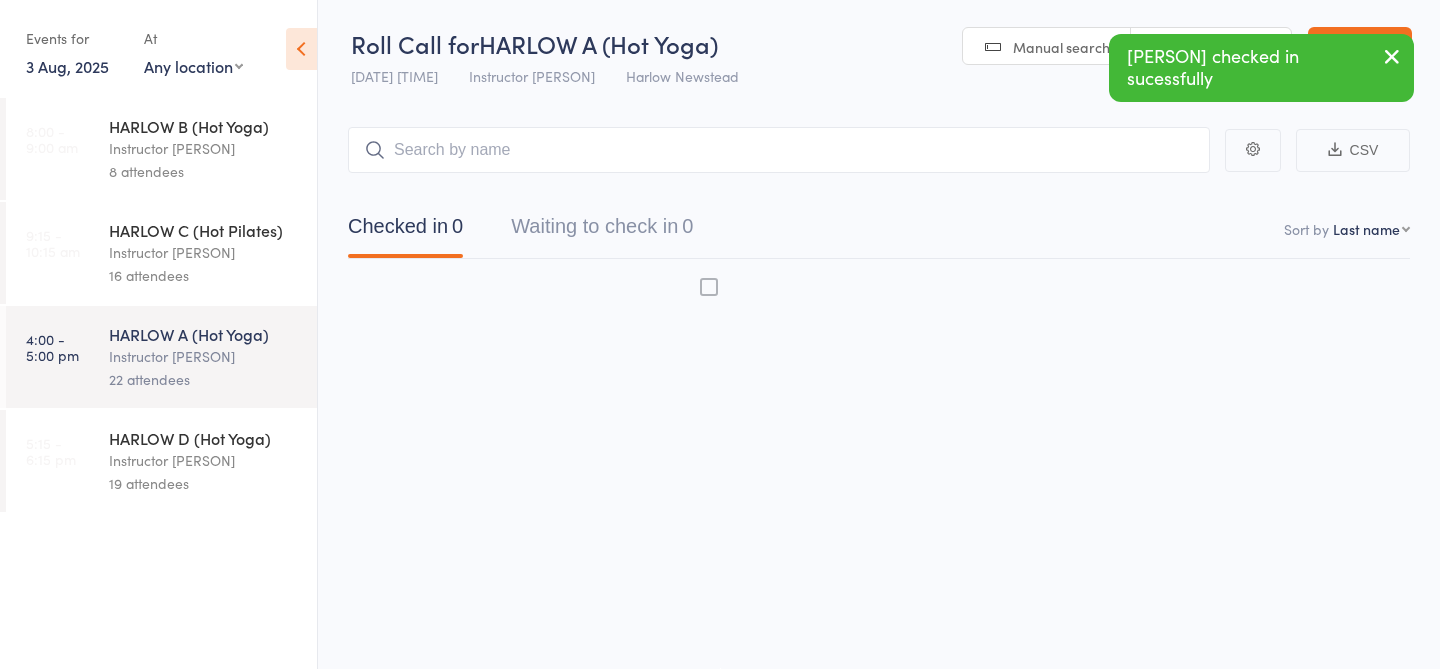 scroll, scrollTop: 1, scrollLeft: 0, axis: vertical 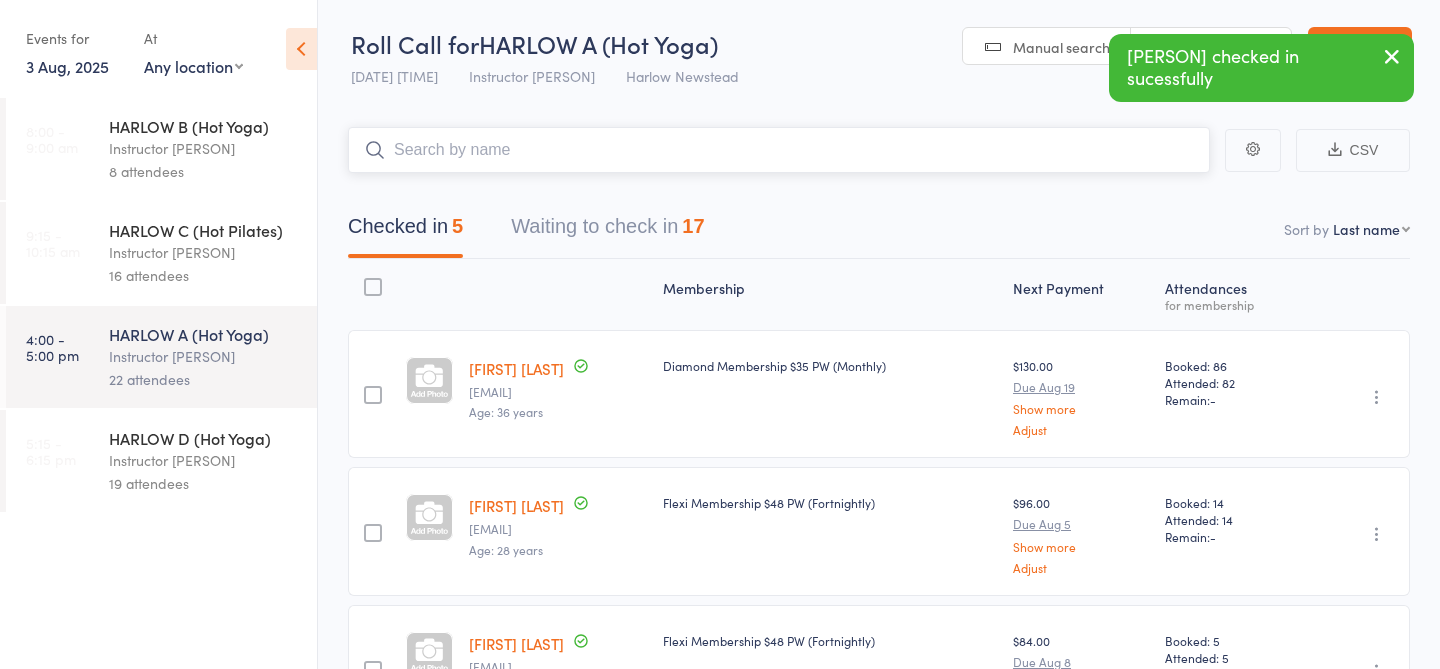click on "Waiting to check in  17" at bounding box center (607, 231) 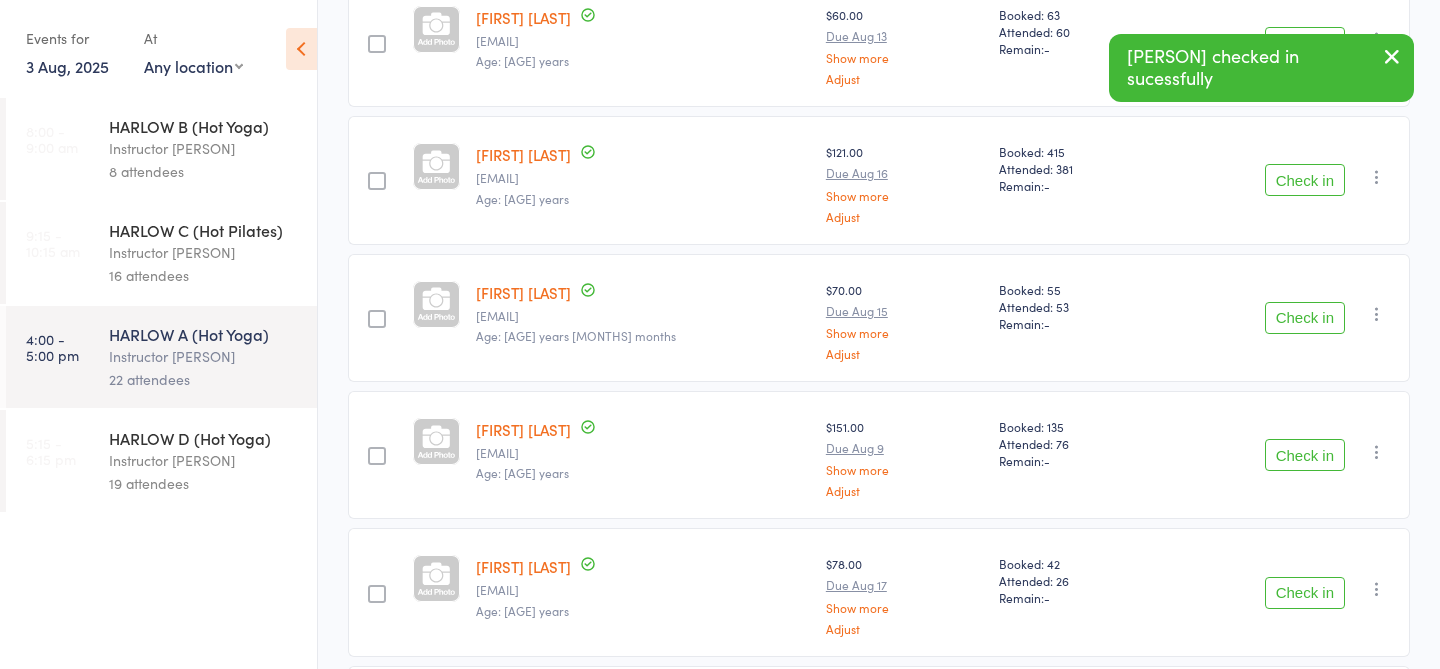 scroll, scrollTop: 661, scrollLeft: 0, axis: vertical 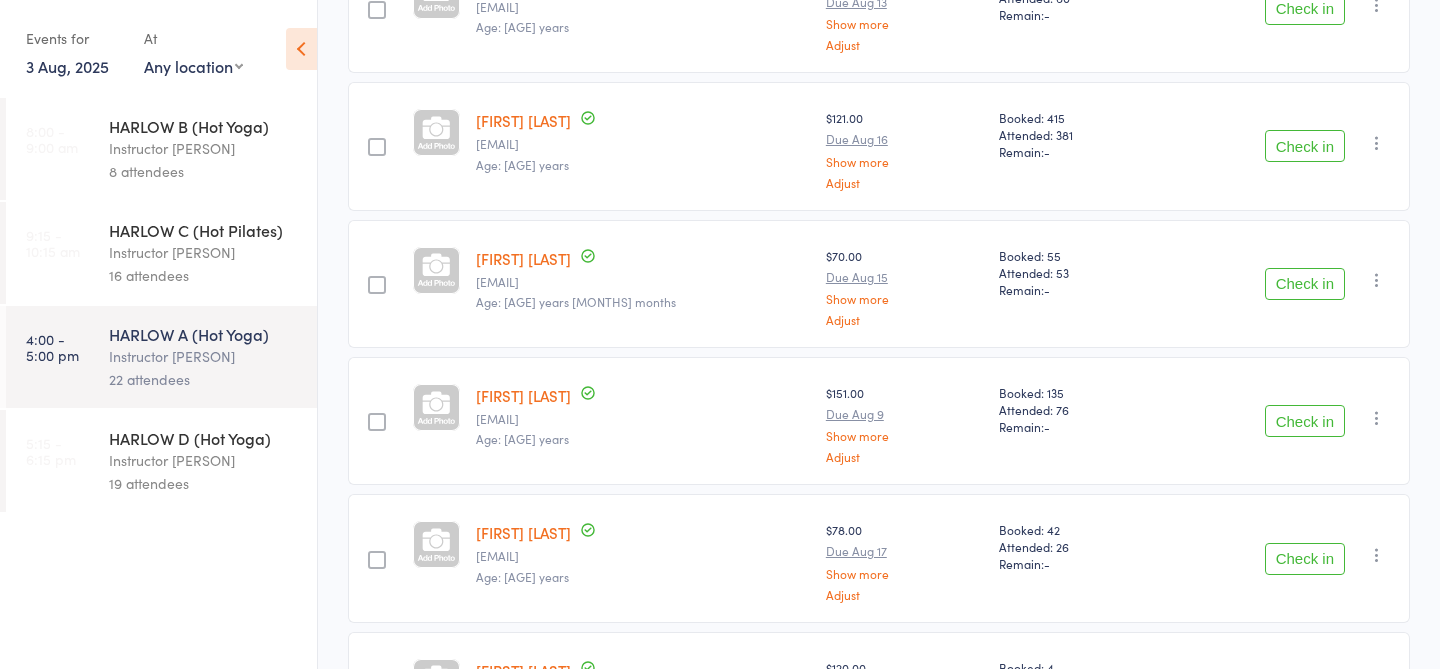 click on "Check in" at bounding box center (1305, 421) 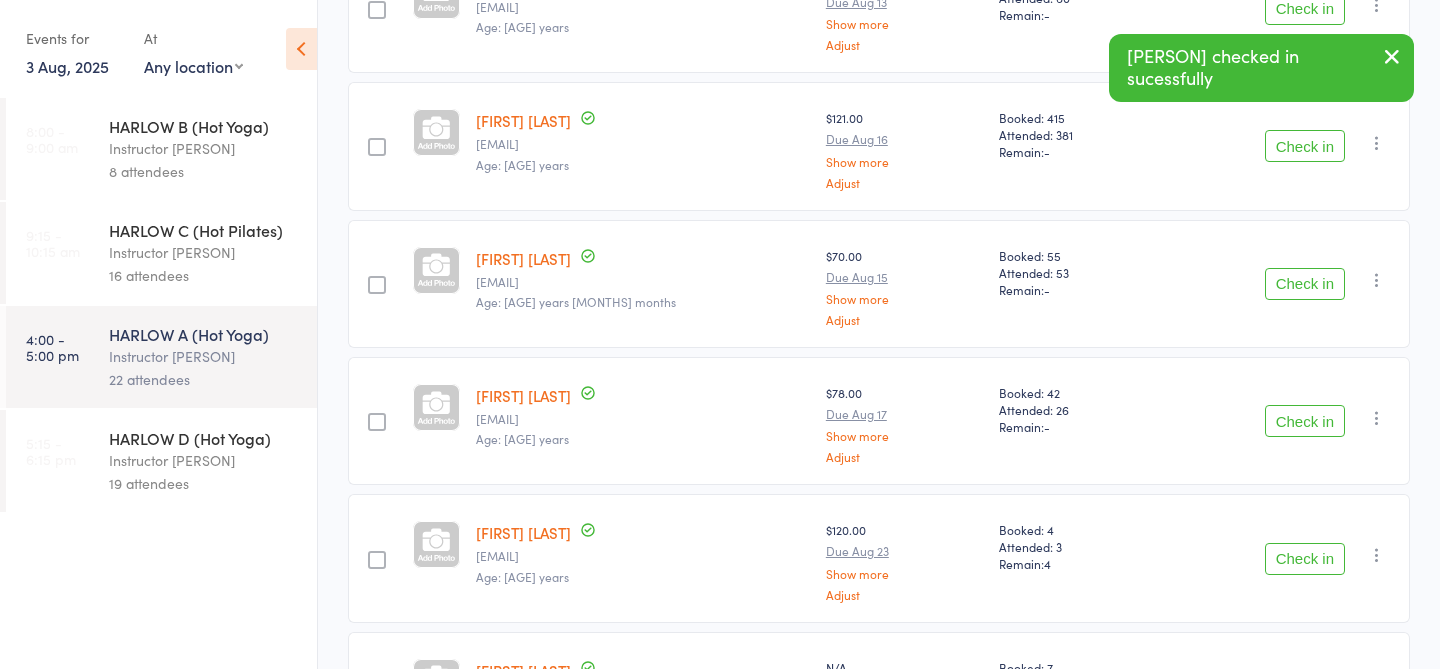 scroll, scrollTop: 0, scrollLeft: 0, axis: both 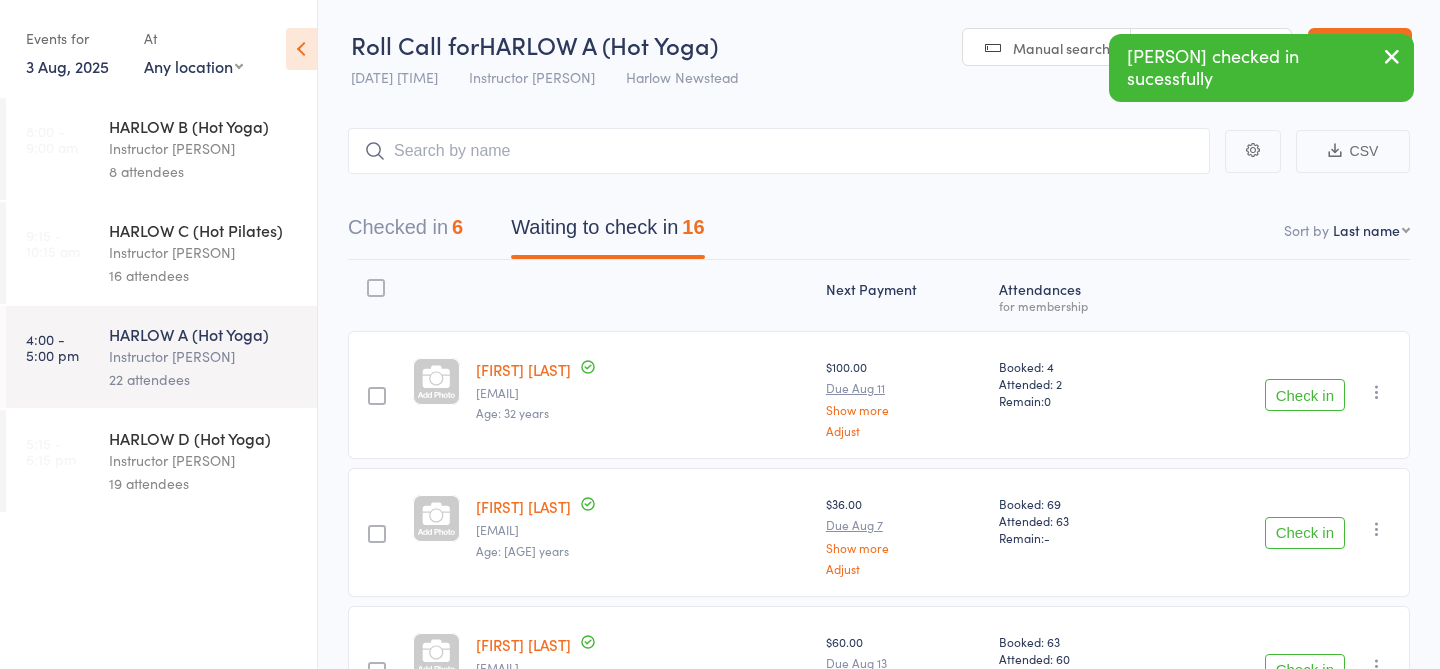 click on "Checked in  6 Waiting to check in  16" at bounding box center [879, 217] 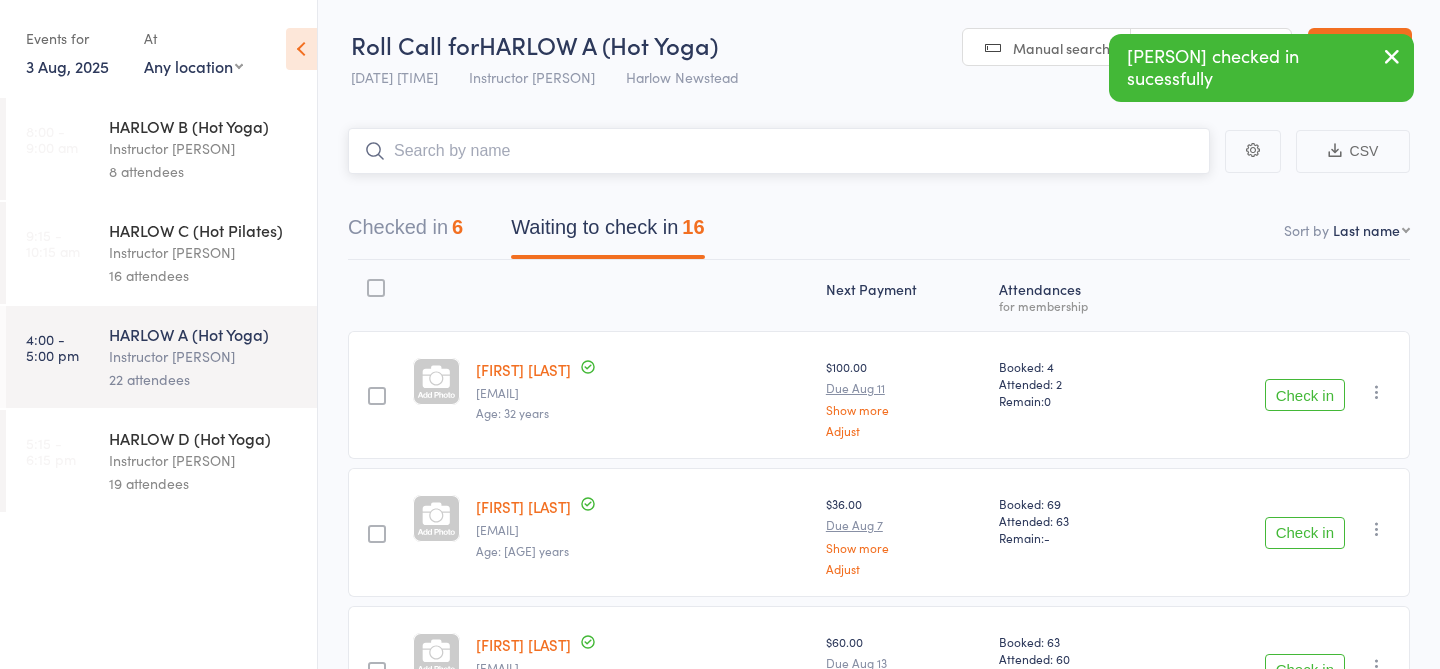 click at bounding box center (779, 151) 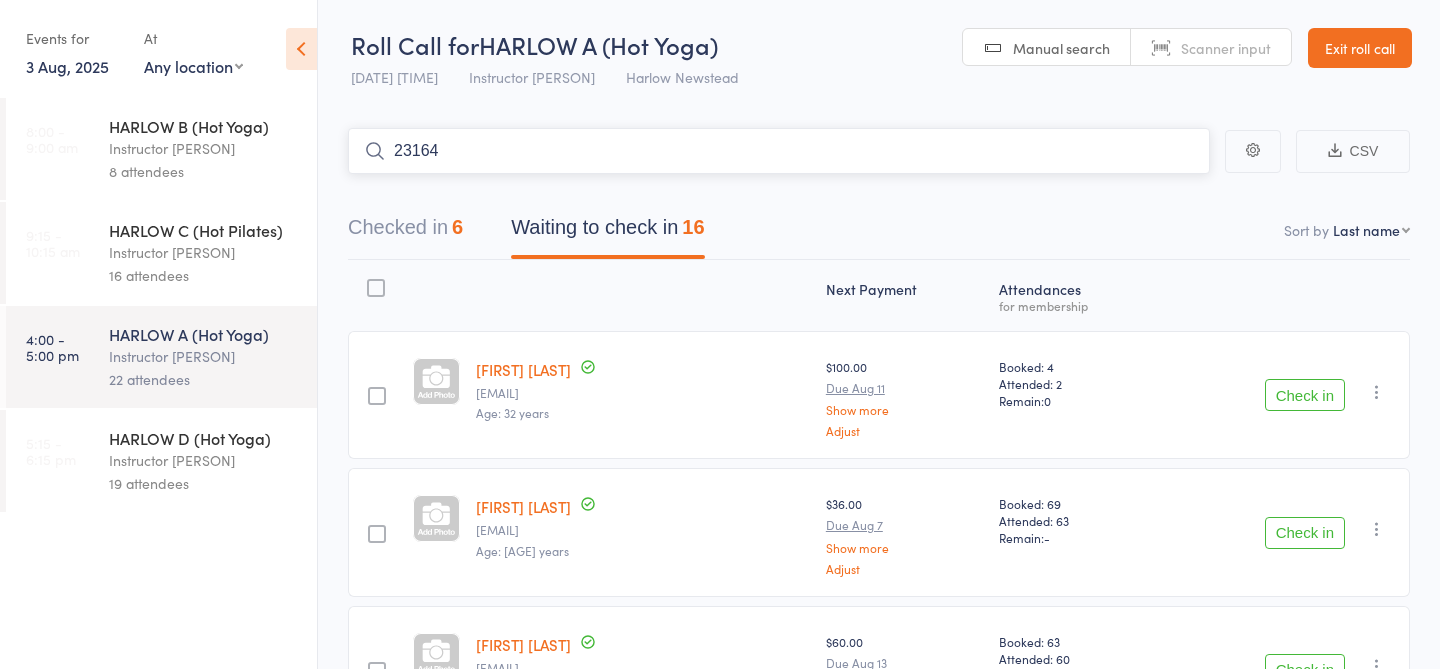 type on "23164" 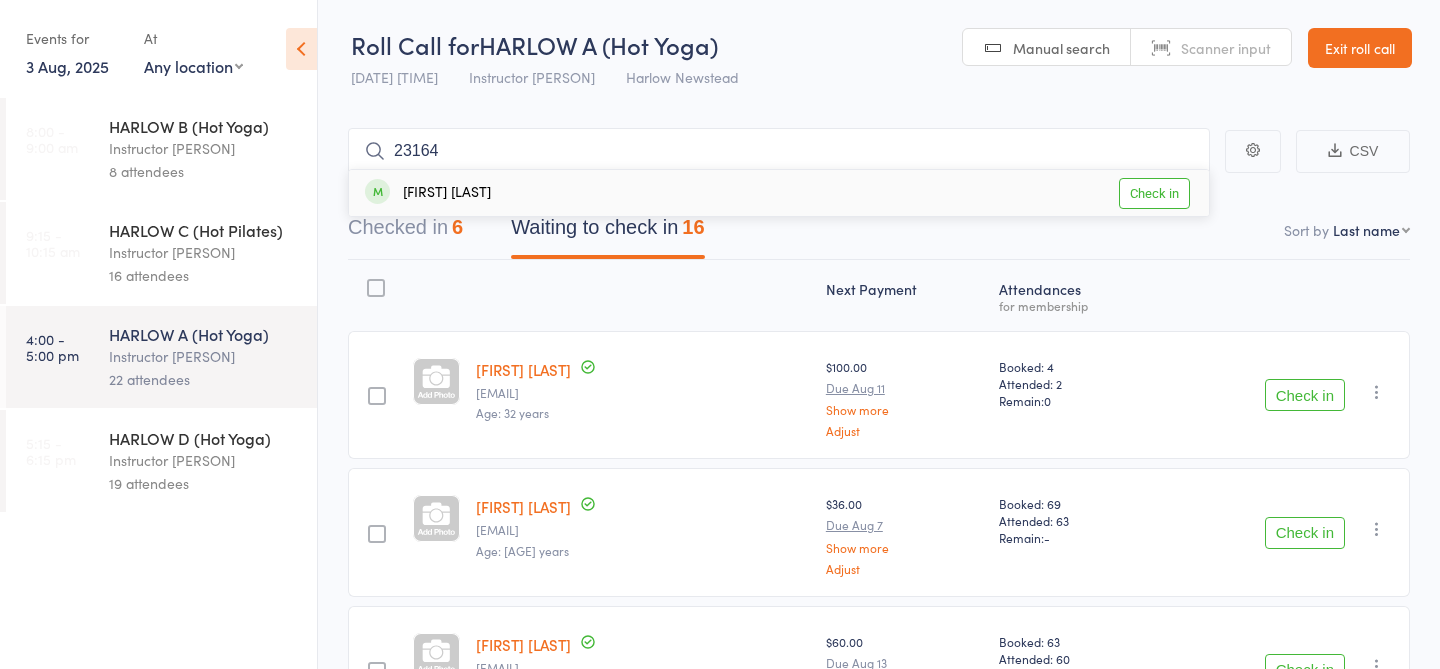click on "Check in" at bounding box center [1154, 193] 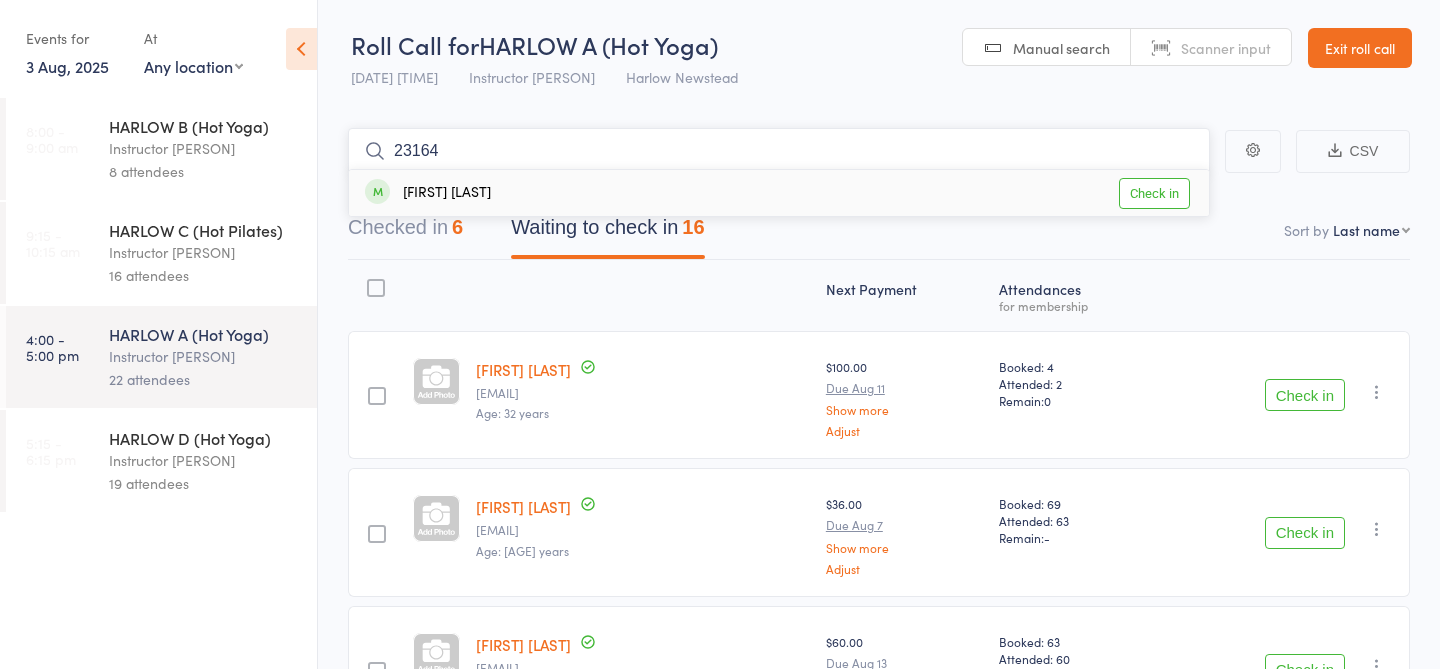 type 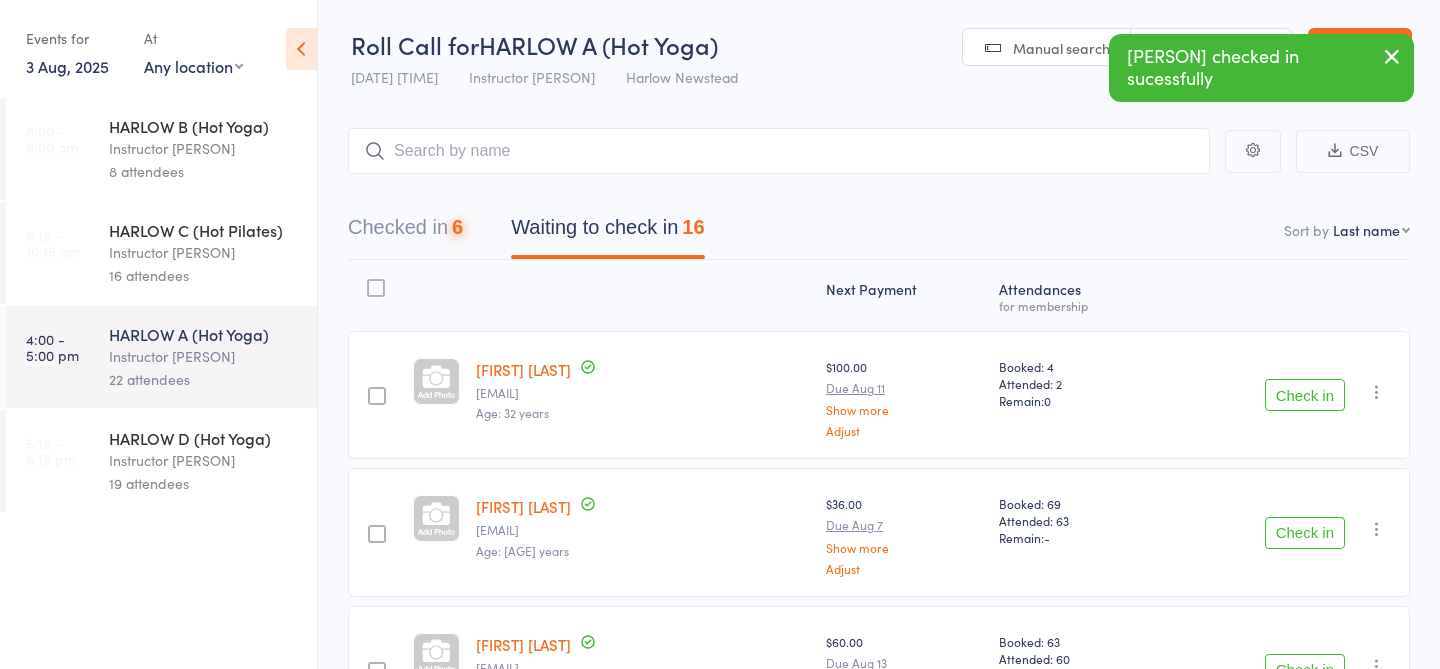 click on "Instructor [NAME]" at bounding box center (204, 460) 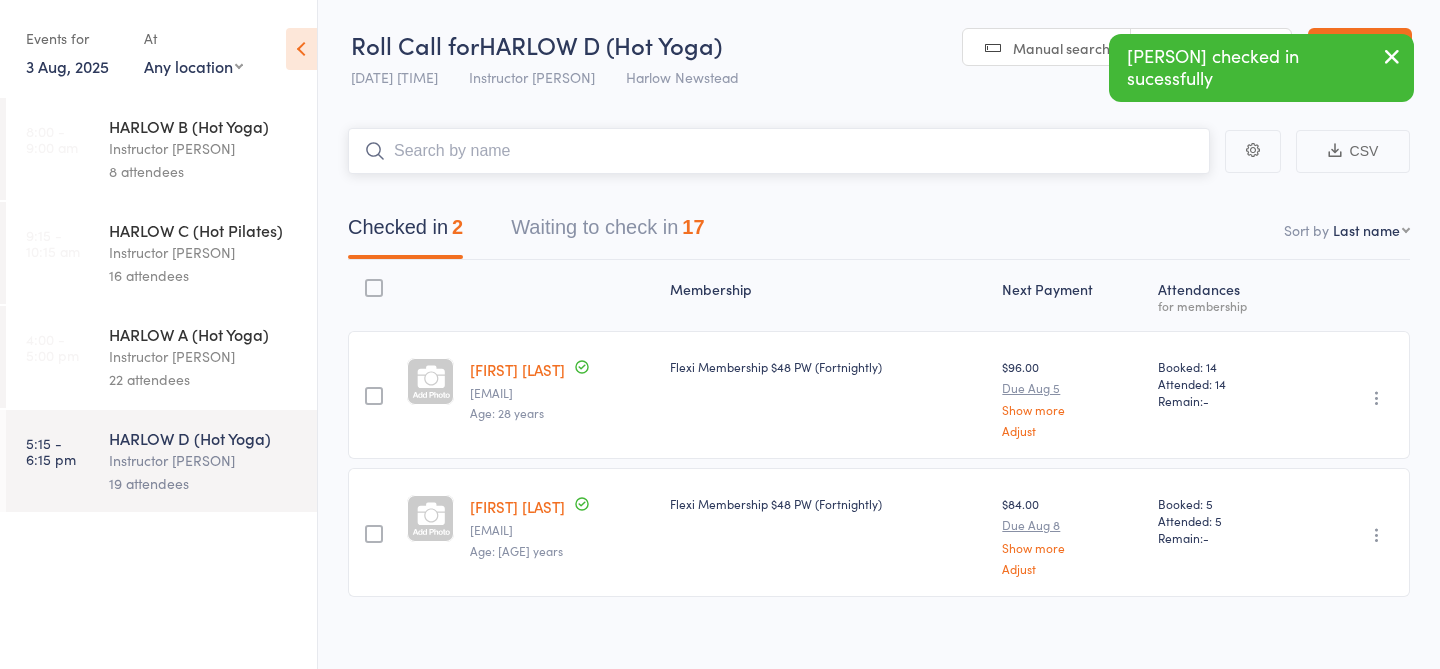 click on "Waiting to check in  17" at bounding box center (607, 232) 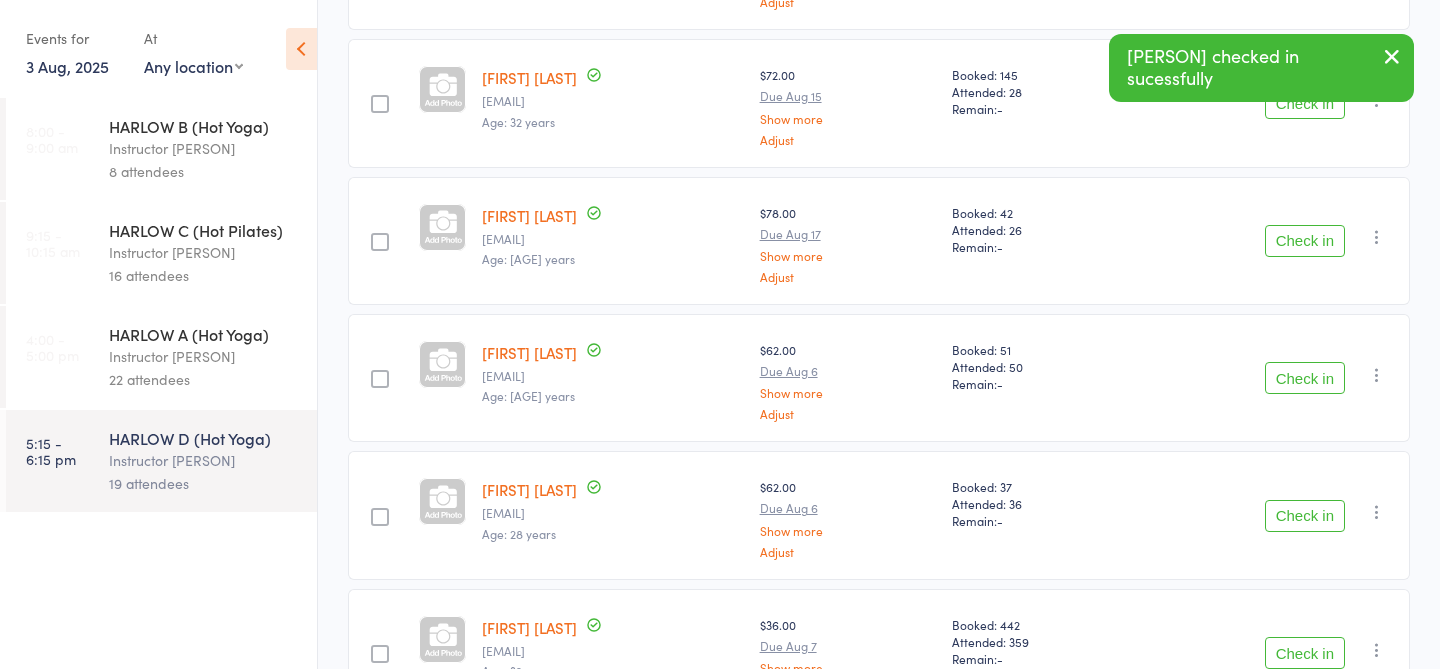 scroll, scrollTop: 2037, scrollLeft: 0, axis: vertical 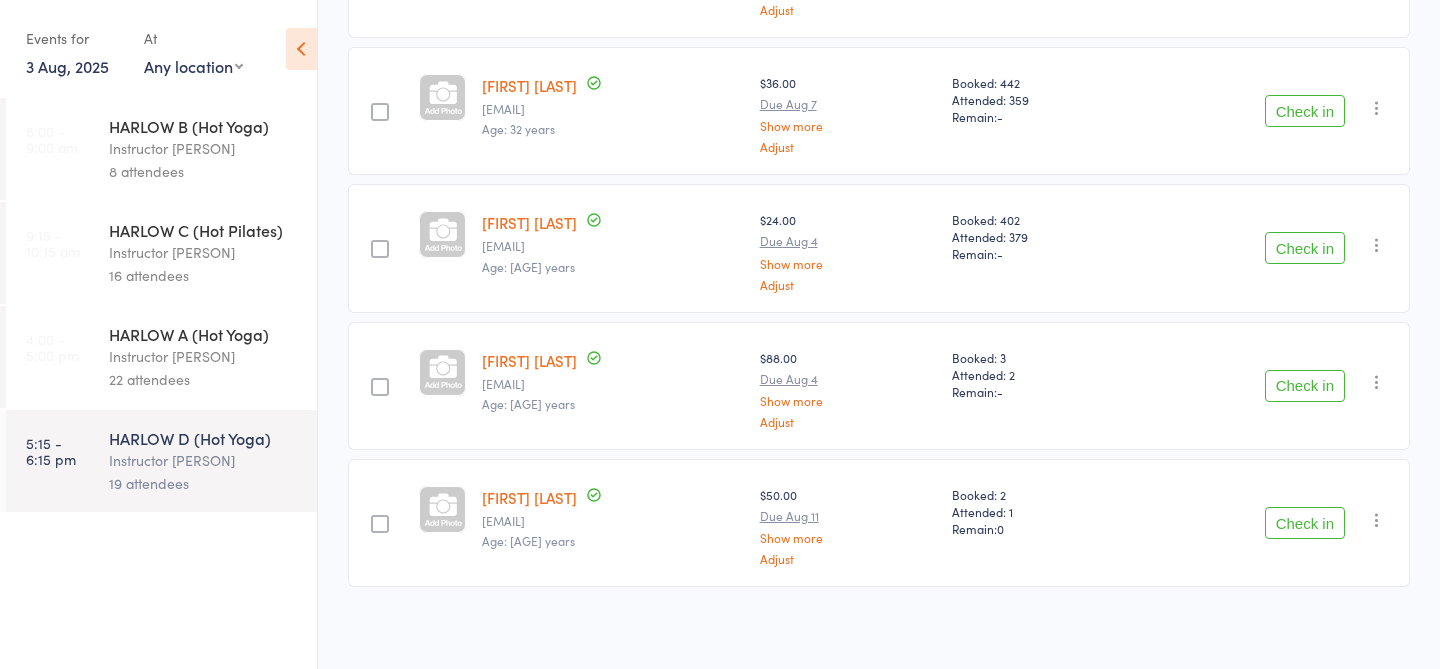 click on "Check in" at bounding box center [1305, 523] 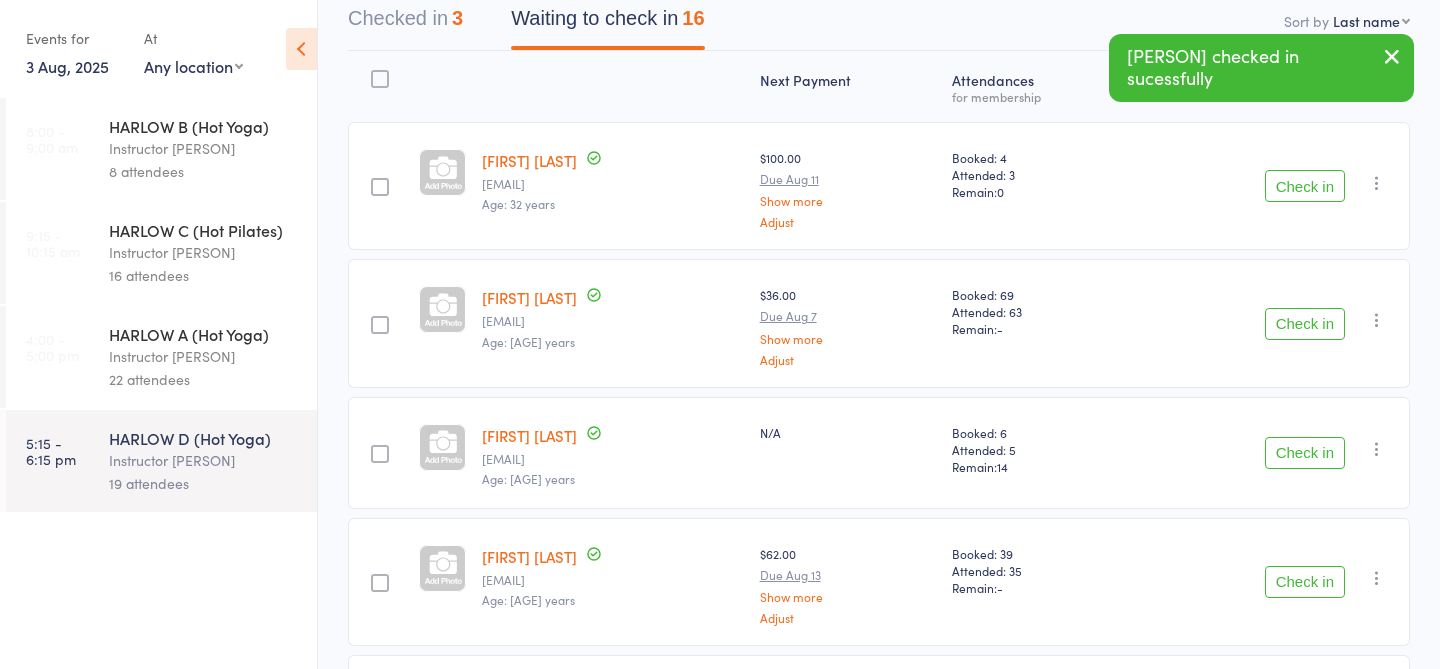 scroll, scrollTop: 197, scrollLeft: 0, axis: vertical 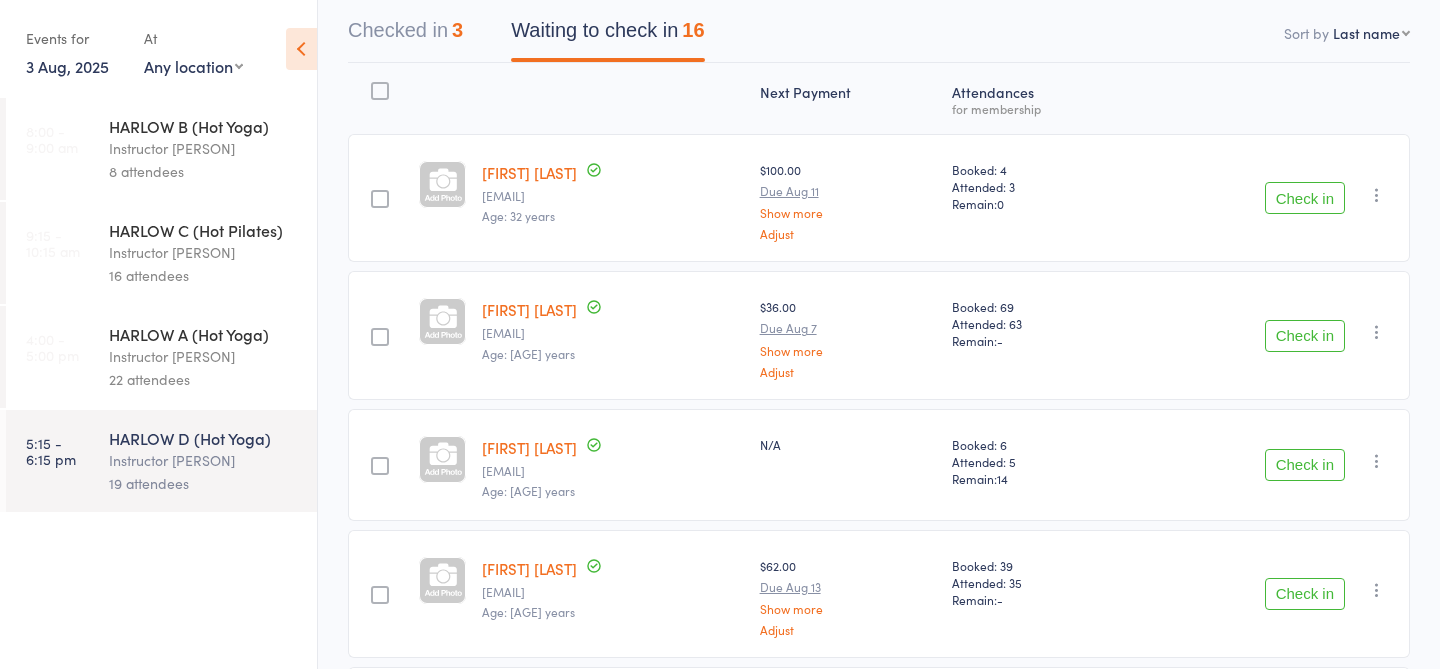 click on "Check in" at bounding box center [1305, 198] 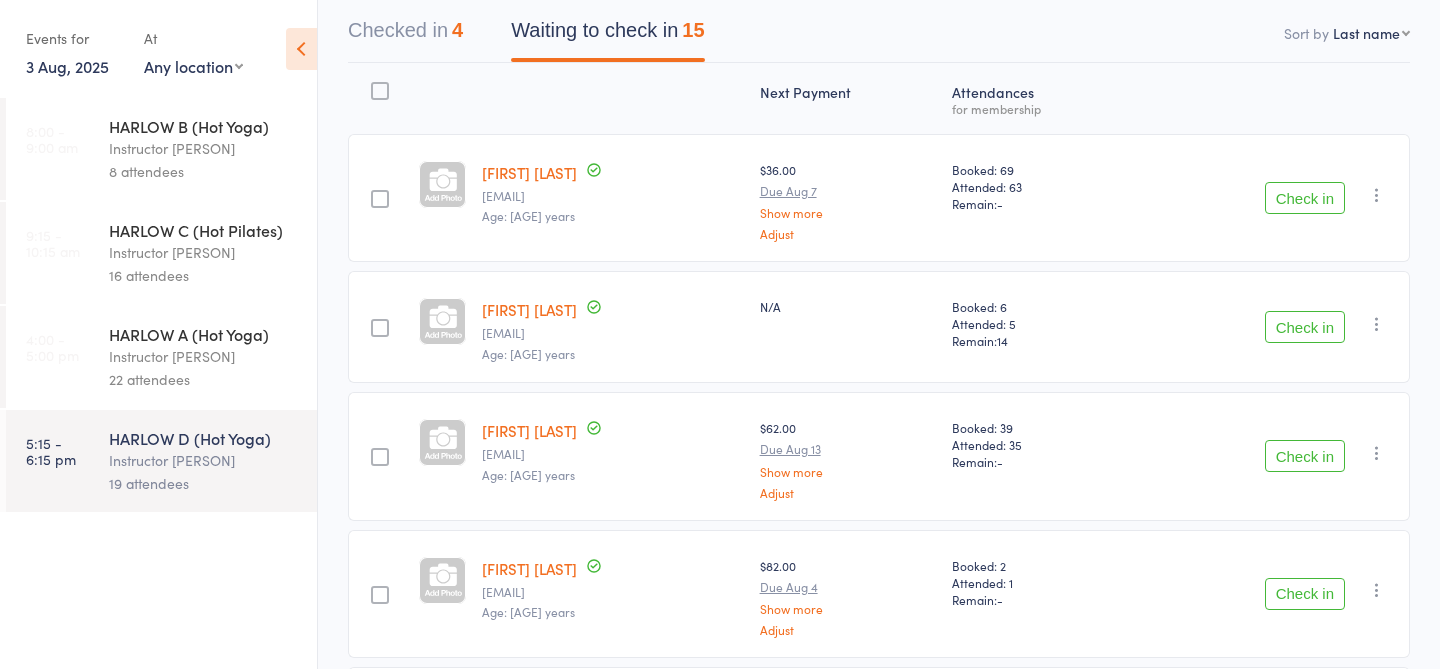 click on "22 attendees" at bounding box center [204, 379] 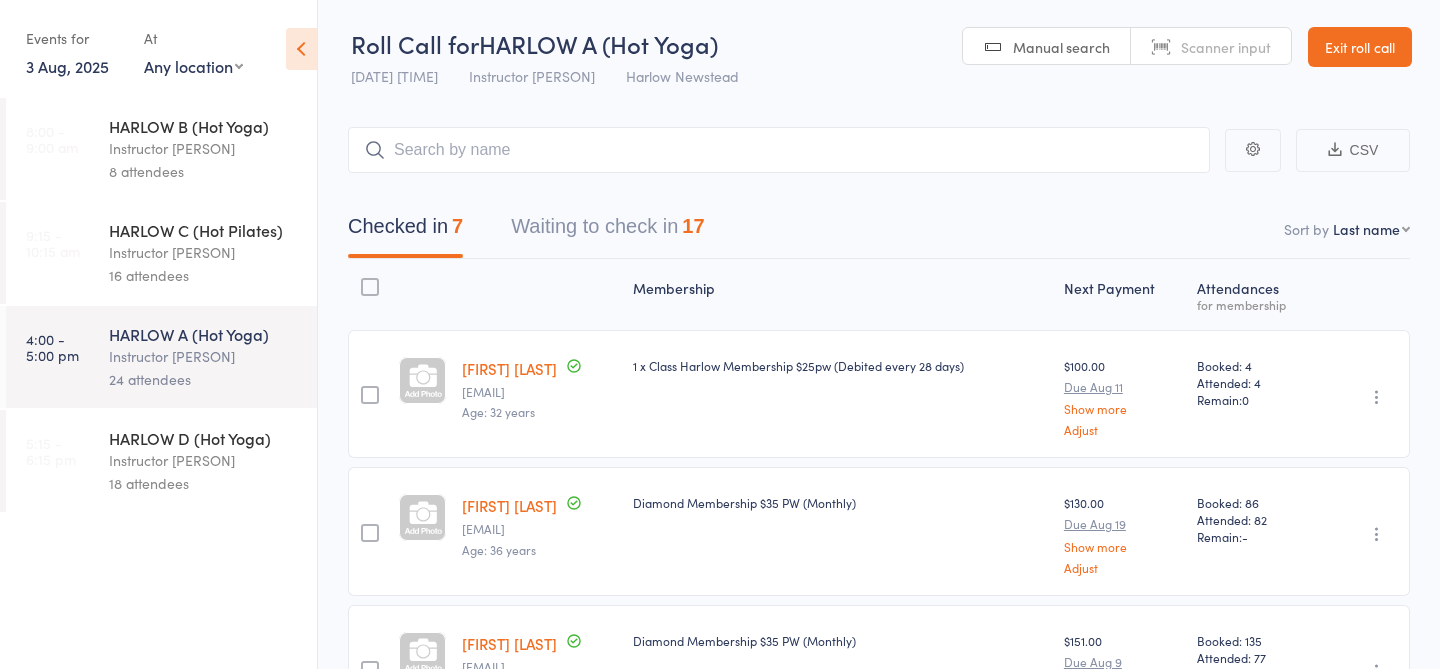click on "Waiting to check in  17" at bounding box center (607, 231) 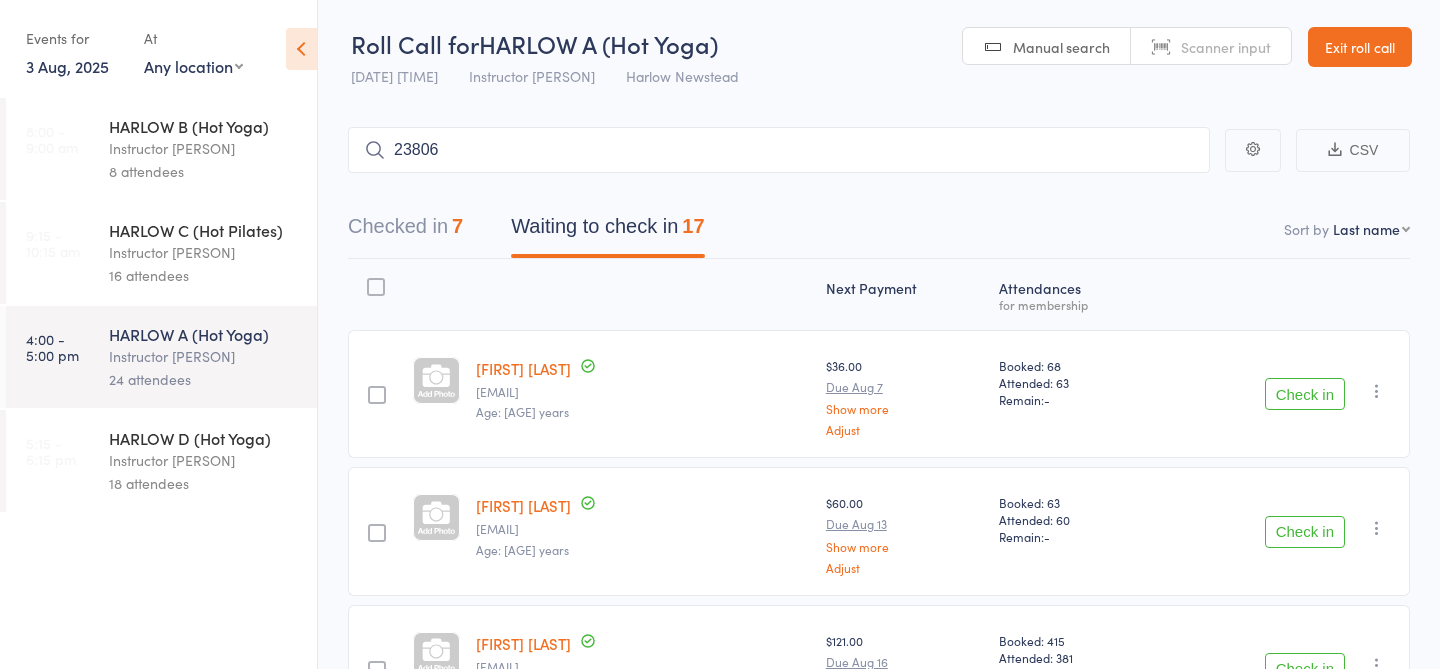 type on "23806" 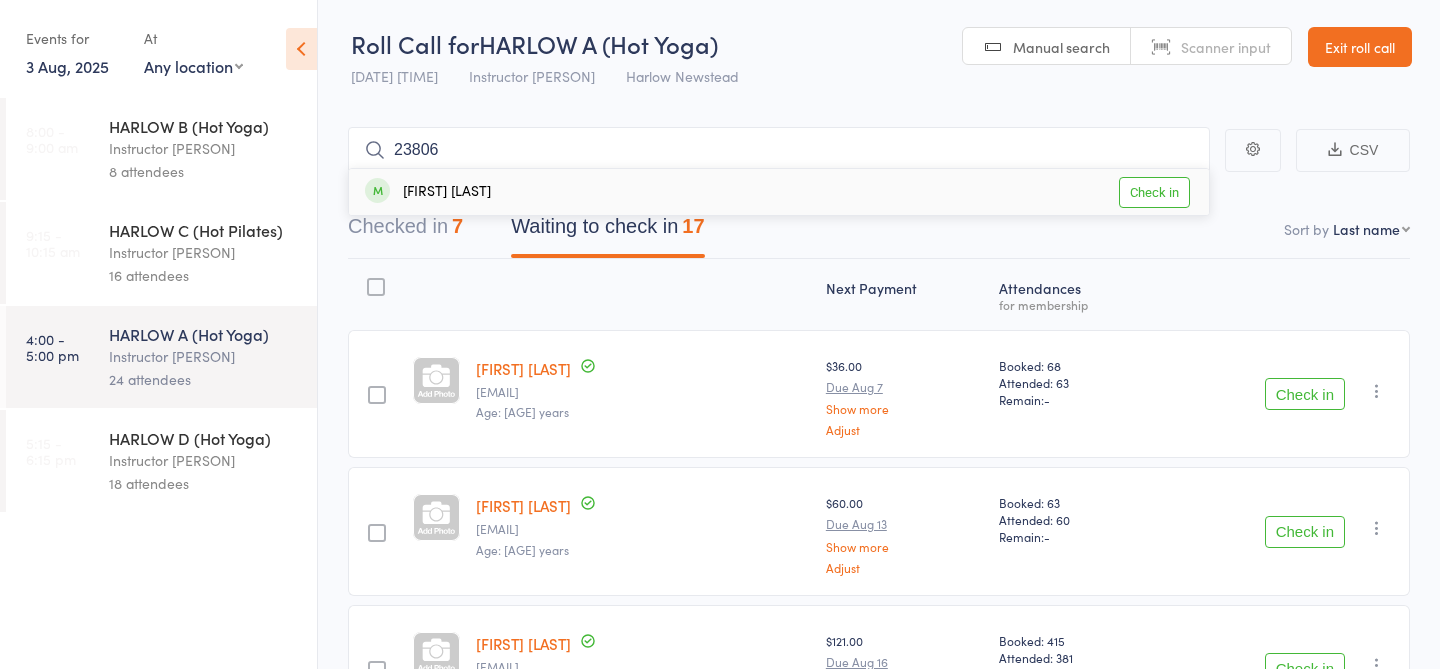 click on "Check in" at bounding box center [1154, 192] 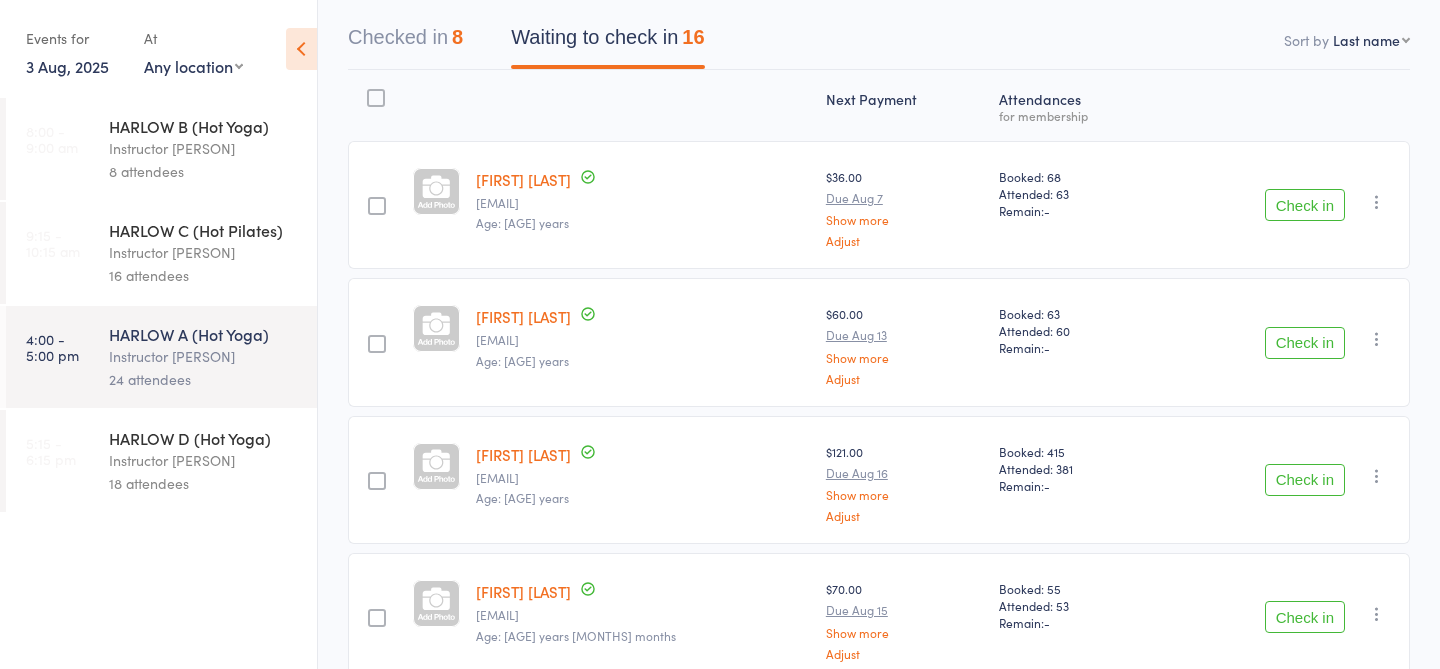 scroll, scrollTop: 0, scrollLeft: 0, axis: both 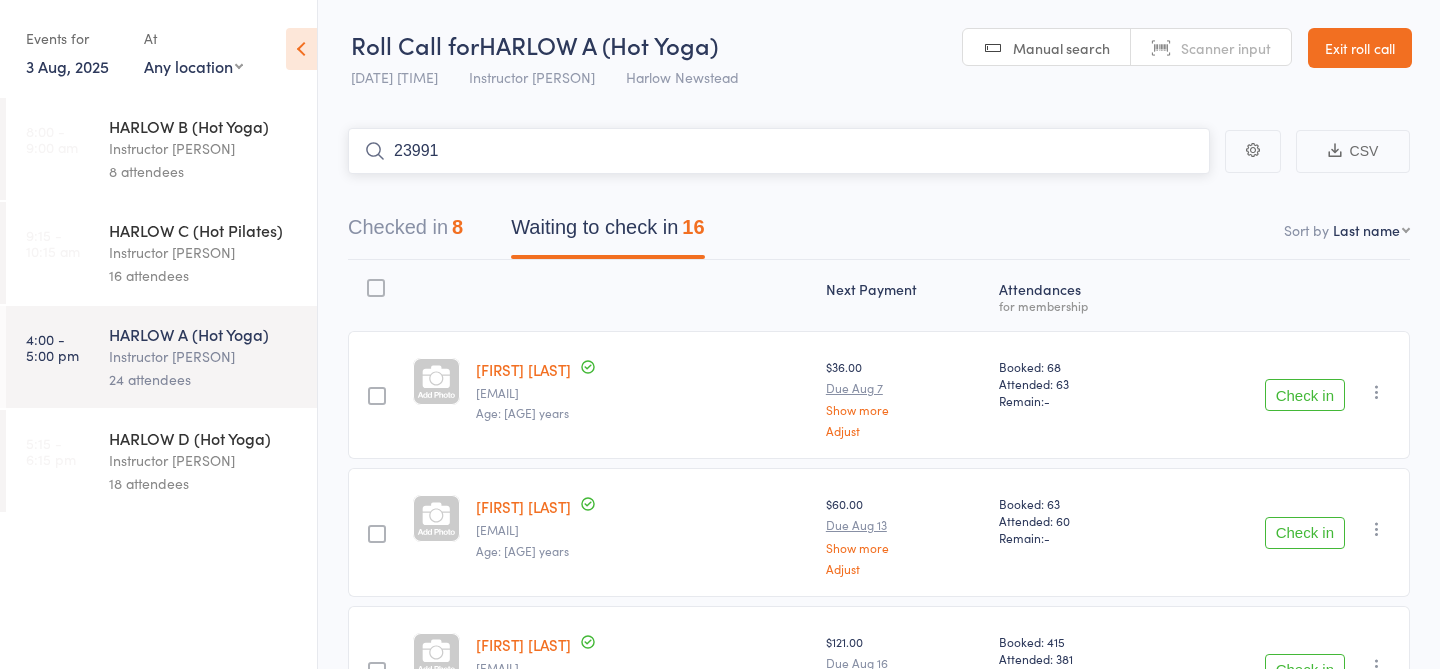 type on "23991" 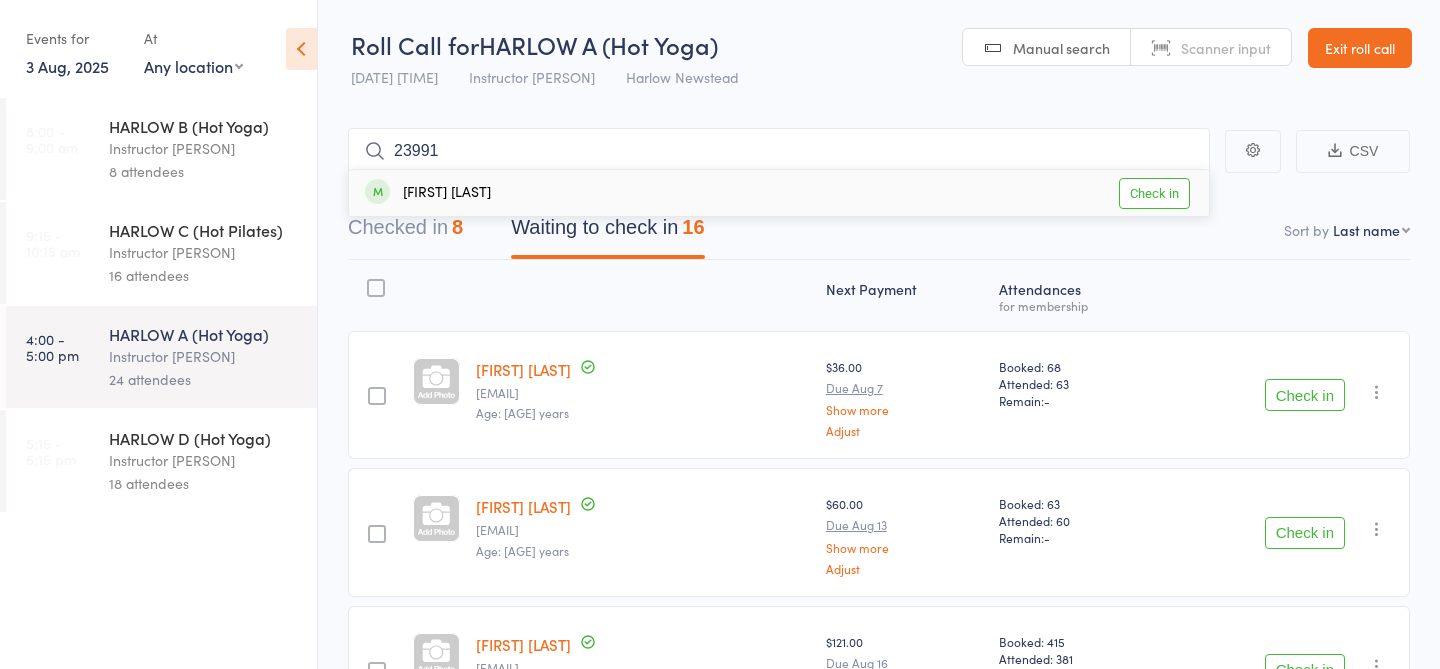 click on "Check in" at bounding box center (1154, 193) 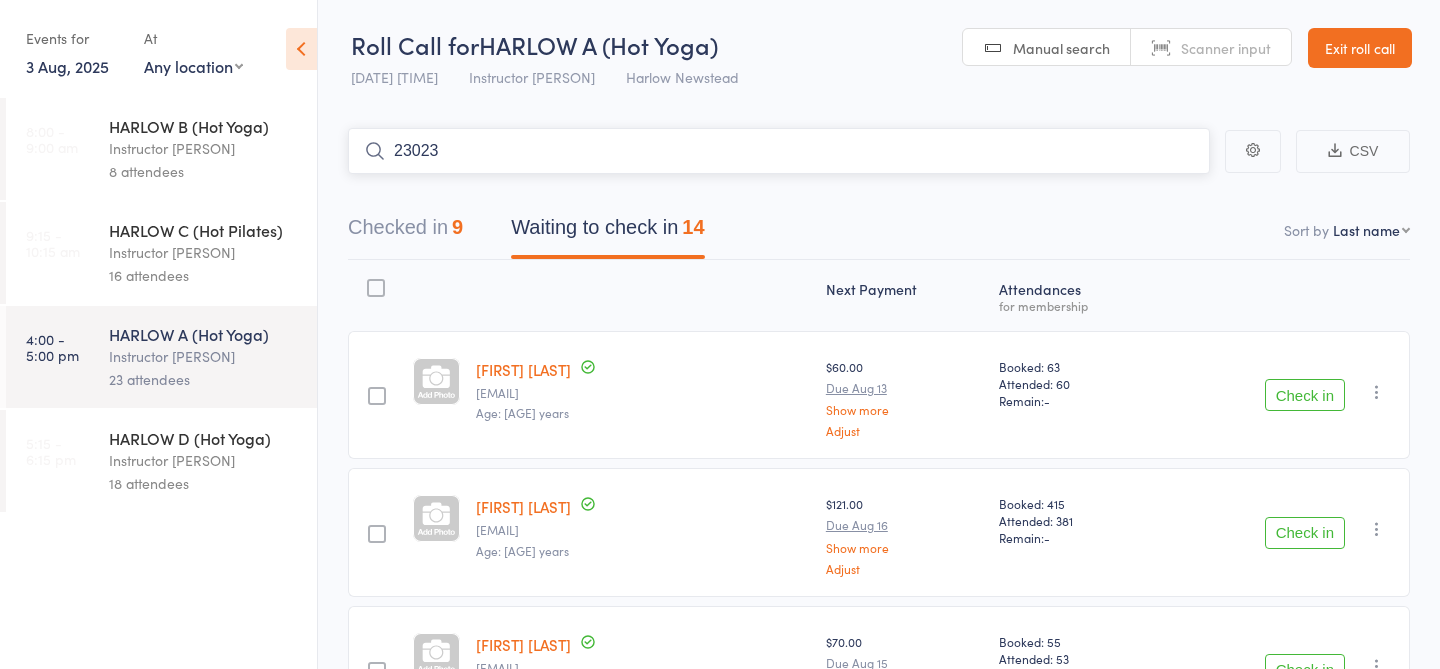type on "23023" 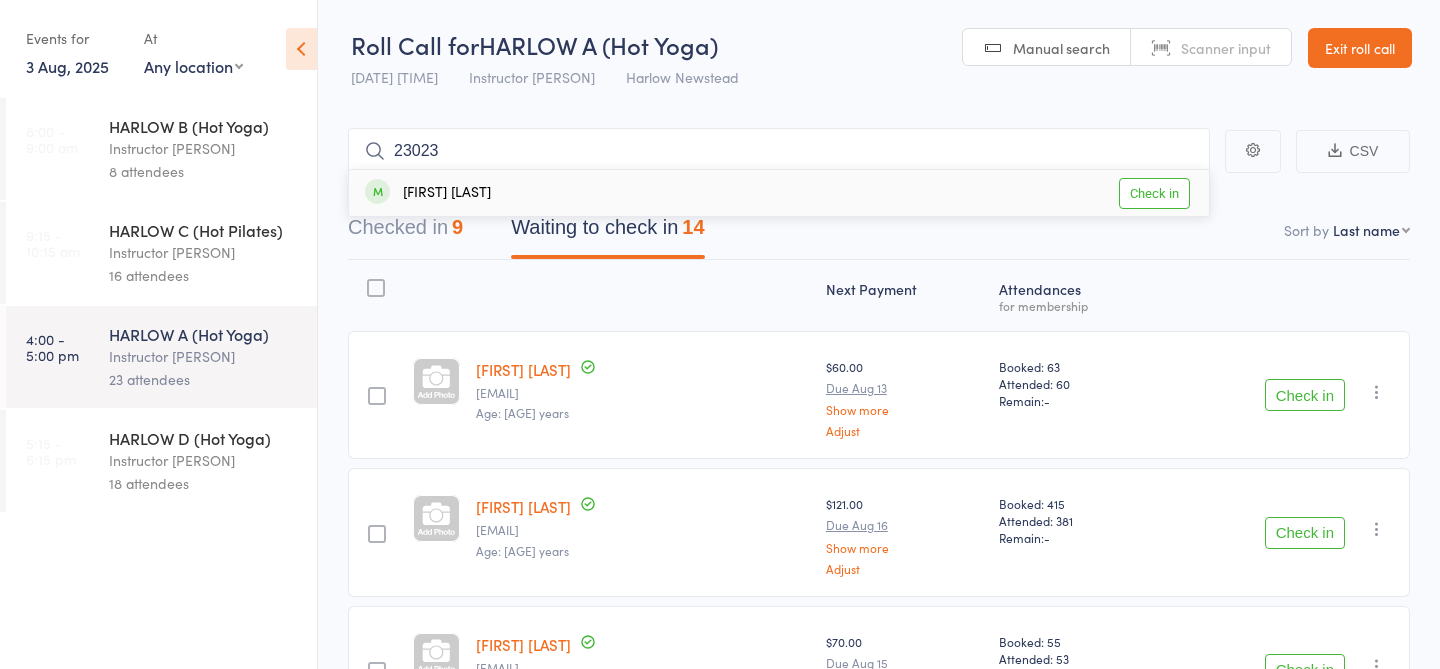 click on "Check in" at bounding box center (1154, 193) 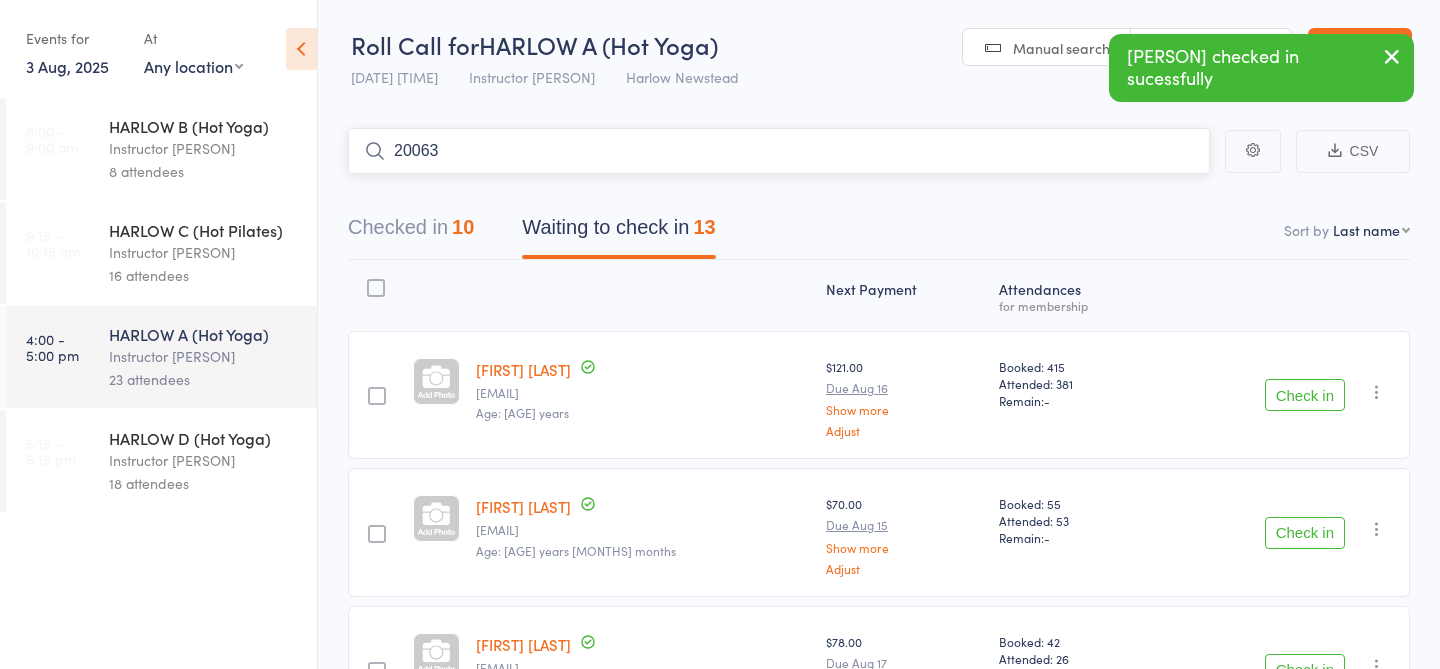 type on "20063" 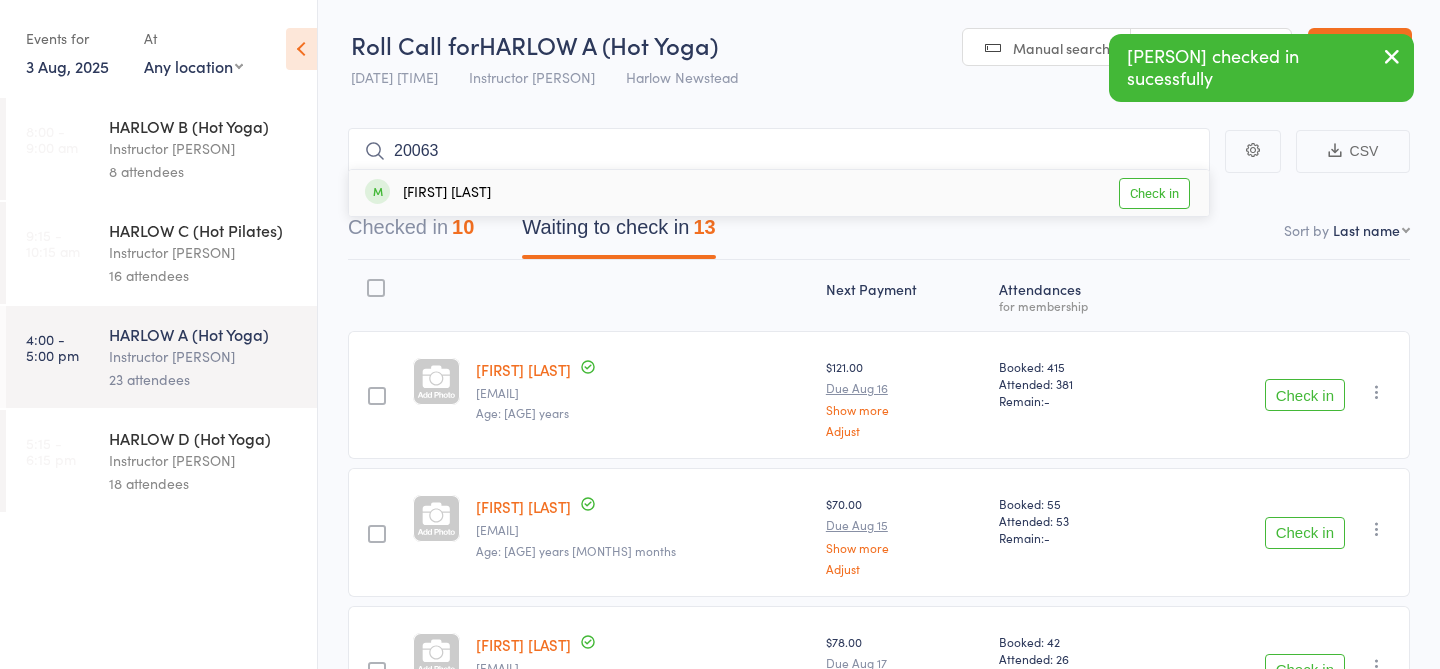click on "Check in" at bounding box center [1154, 193] 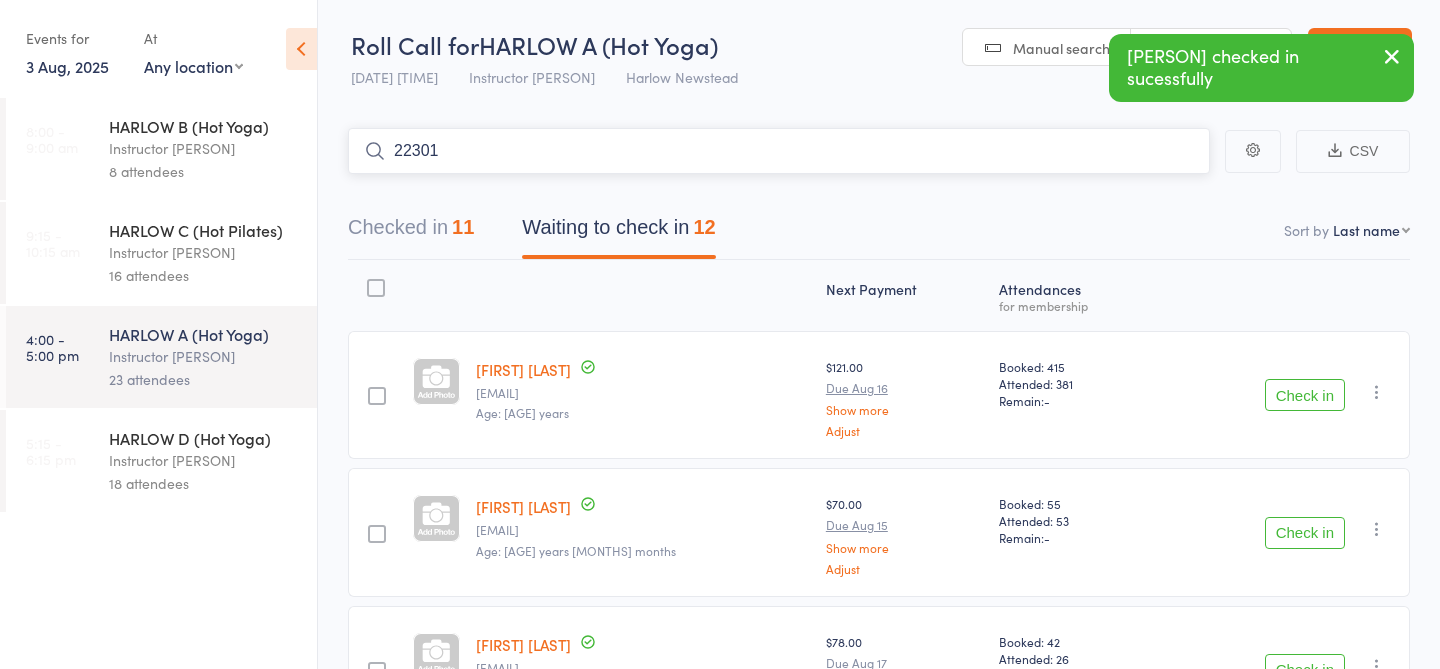 type on "22301" 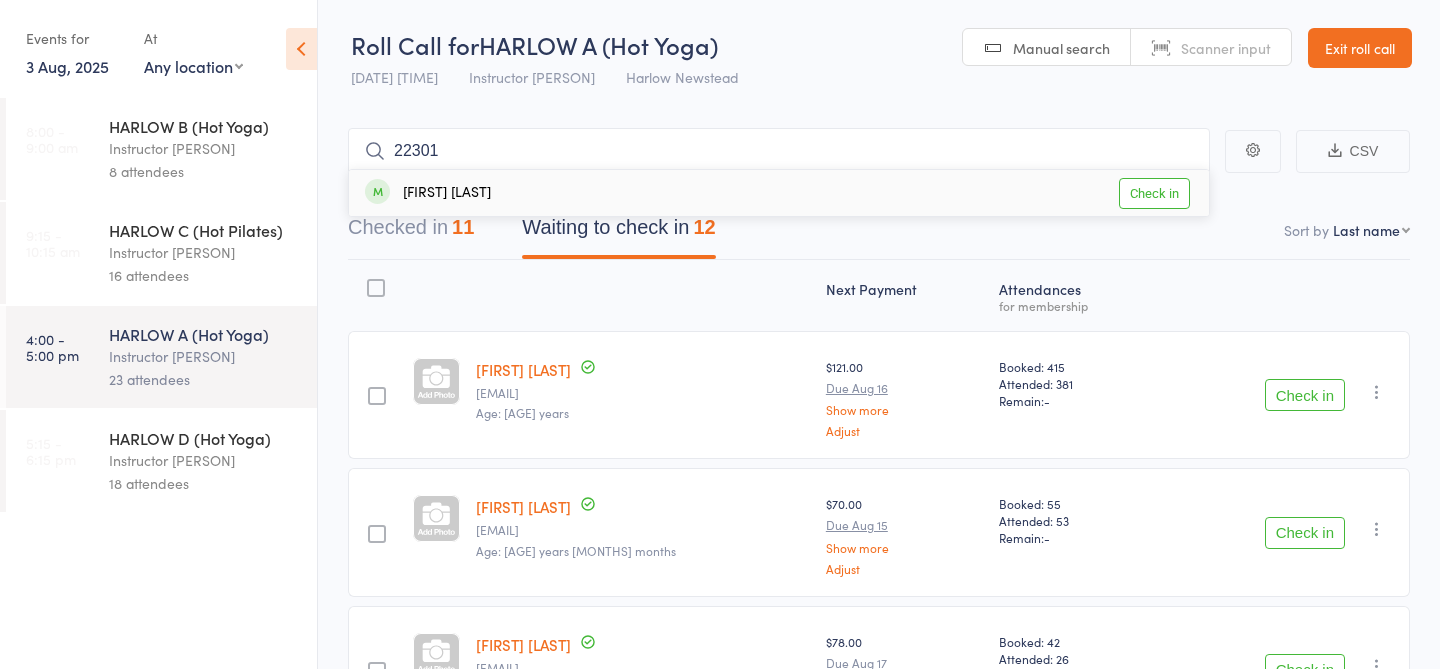 click on "Check in" at bounding box center [1154, 193] 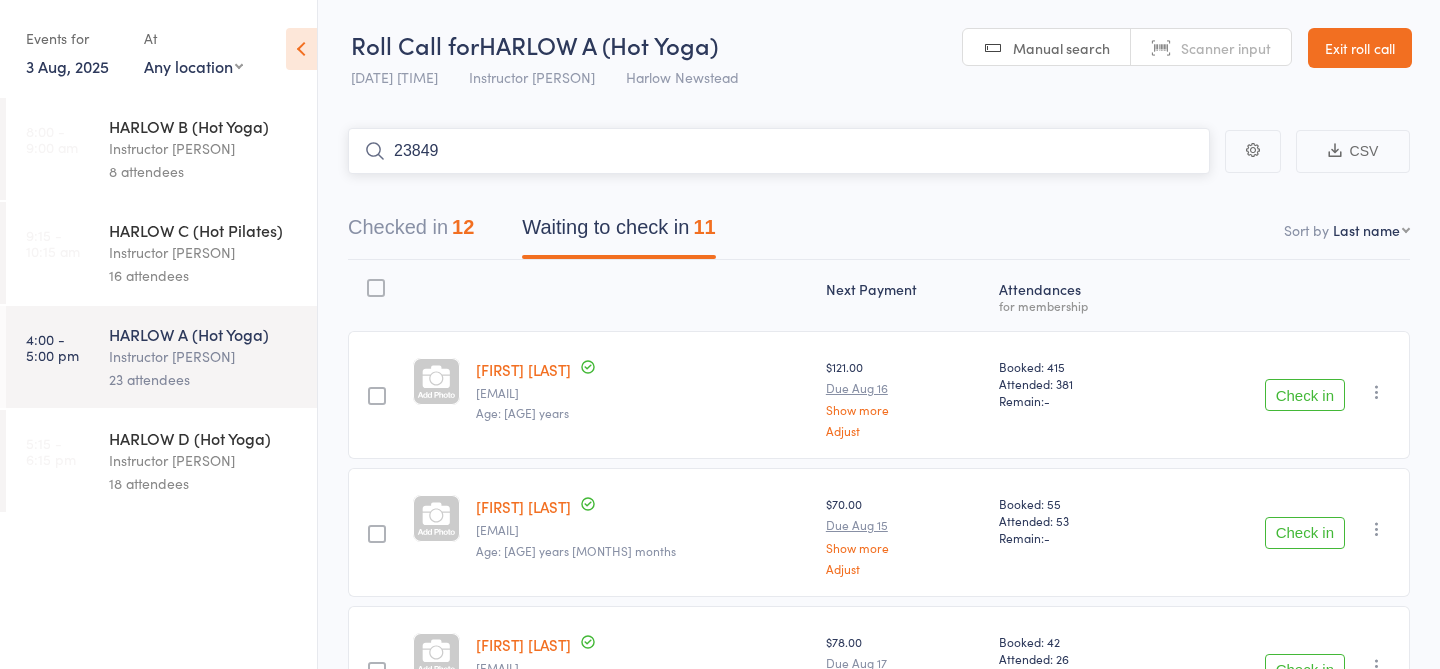 type on "23849" 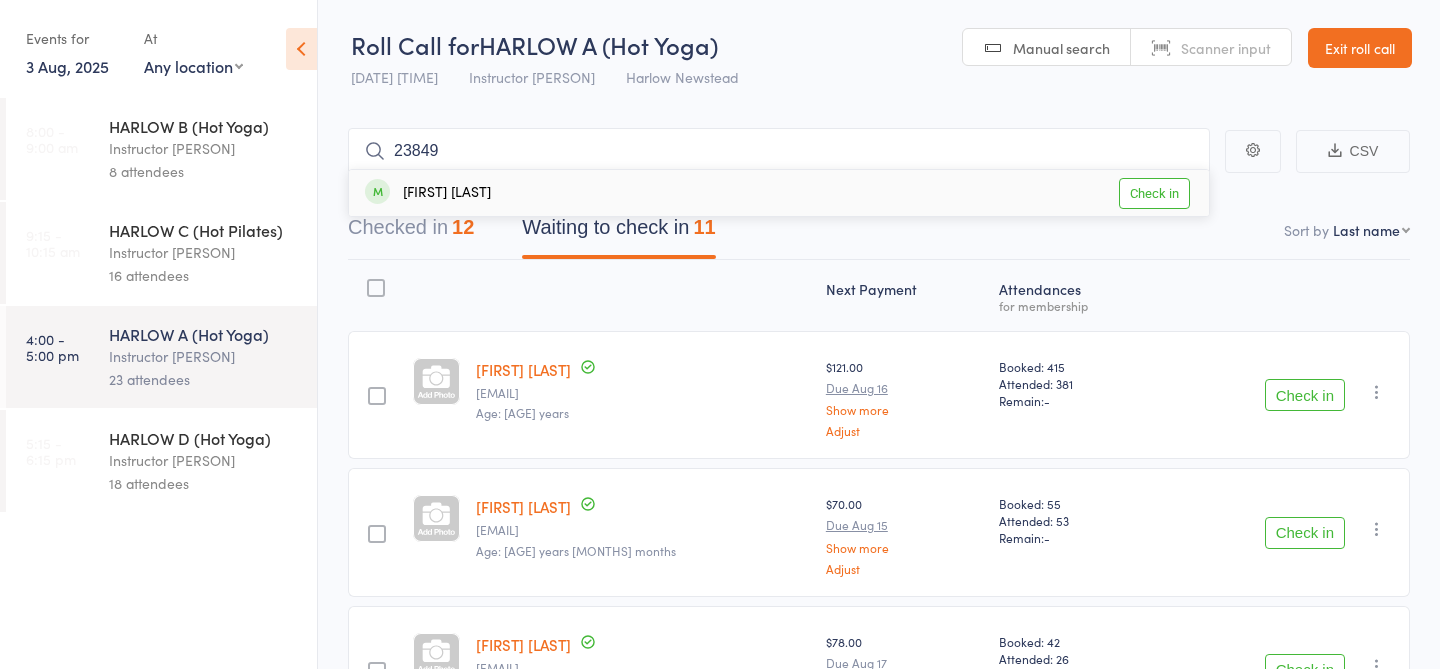 click on "Check in" at bounding box center [1154, 193] 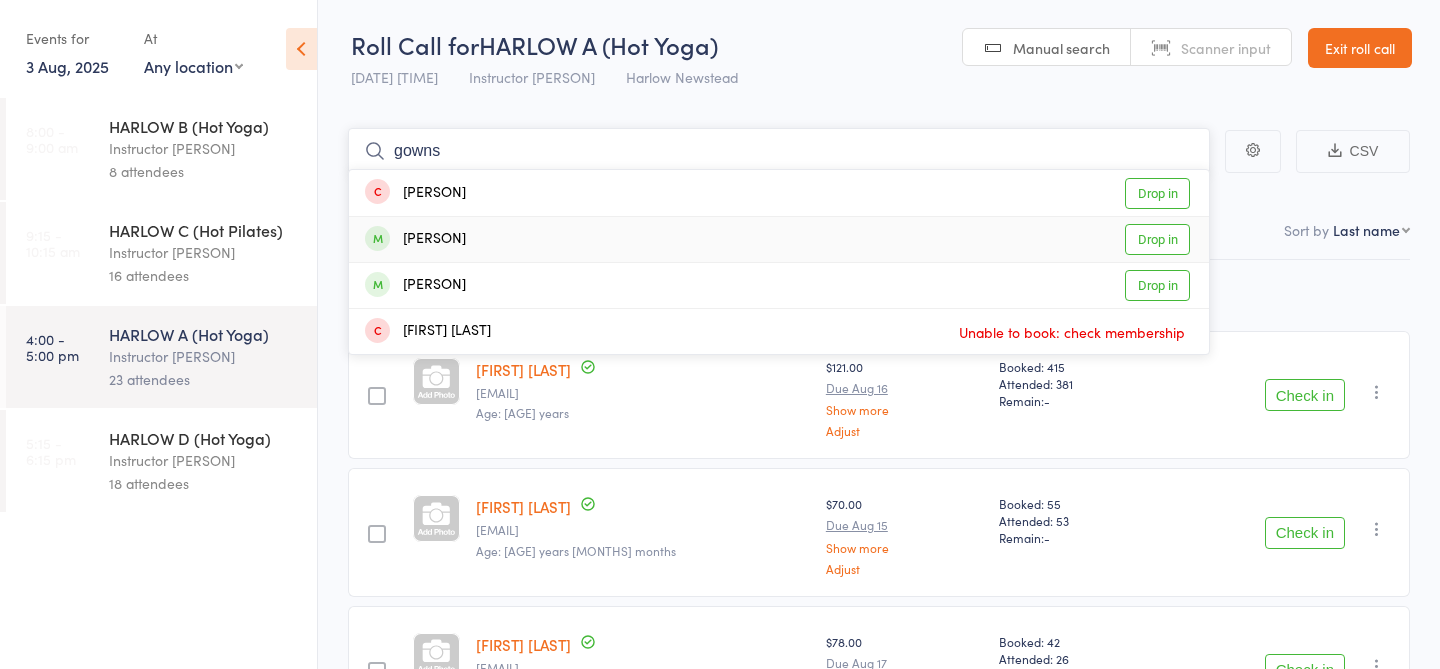 type on "gowns" 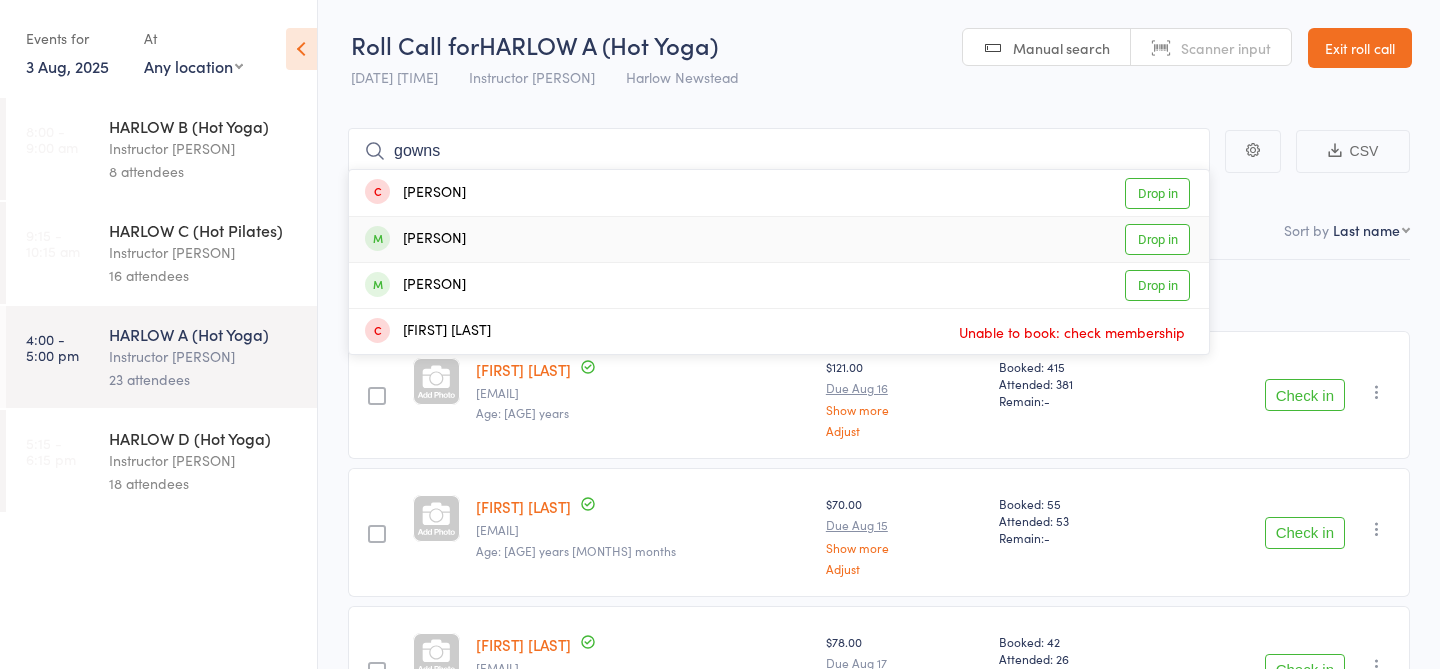 click on "Drop in" at bounding box center (1157, 239) 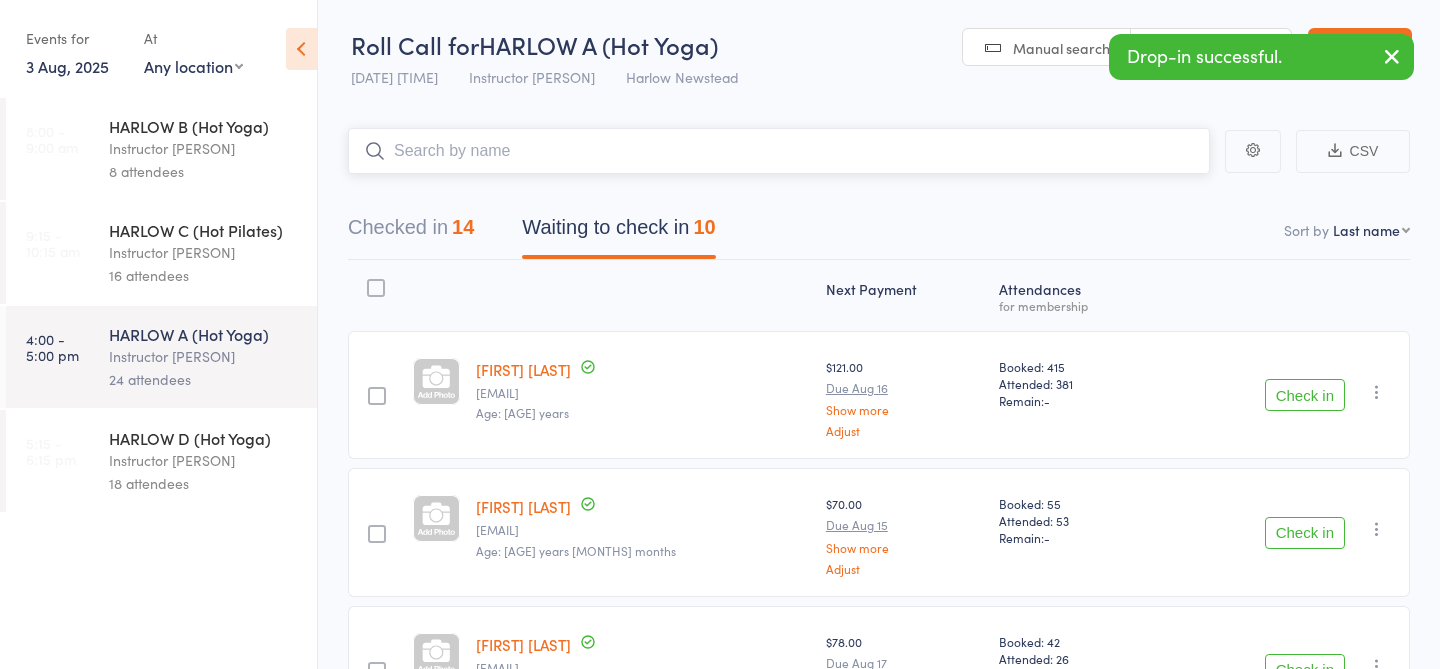 click on "Checked in  14" at bounding box center [411, 232] 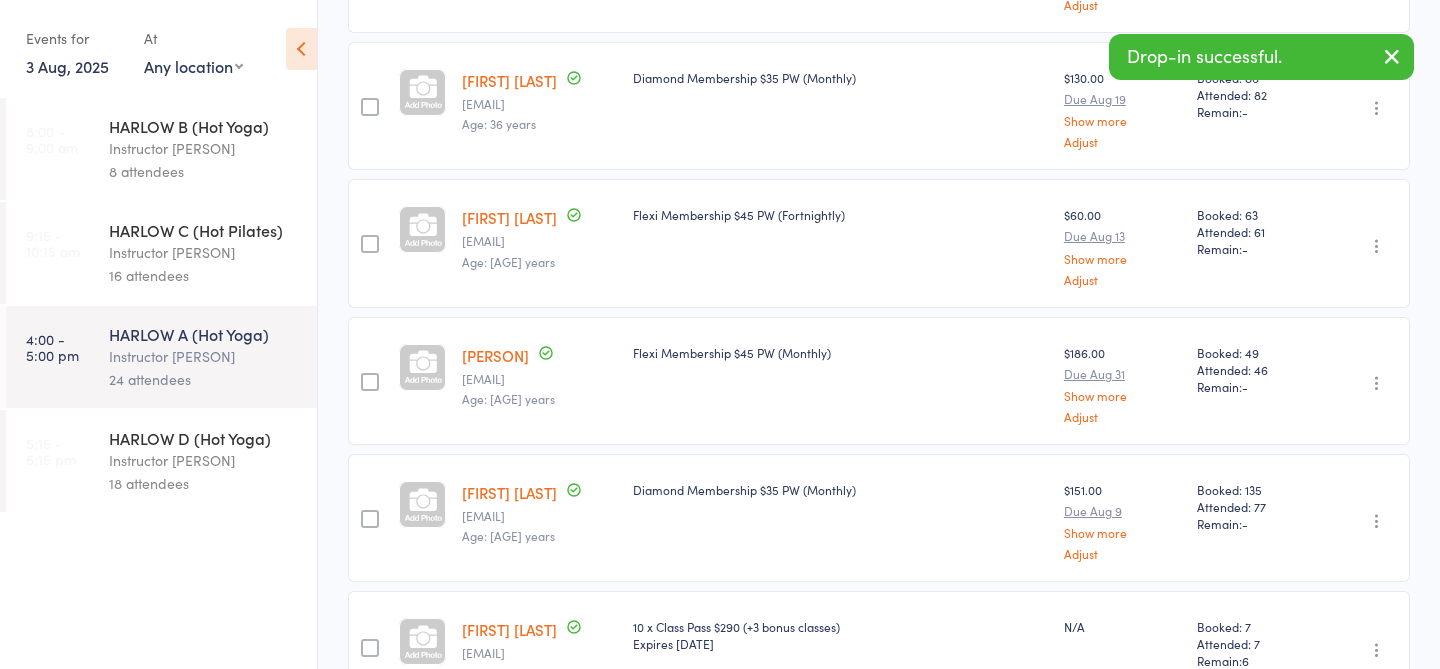 scroll, scrollTop: 582, scrollLeft: 0, axis: vertical 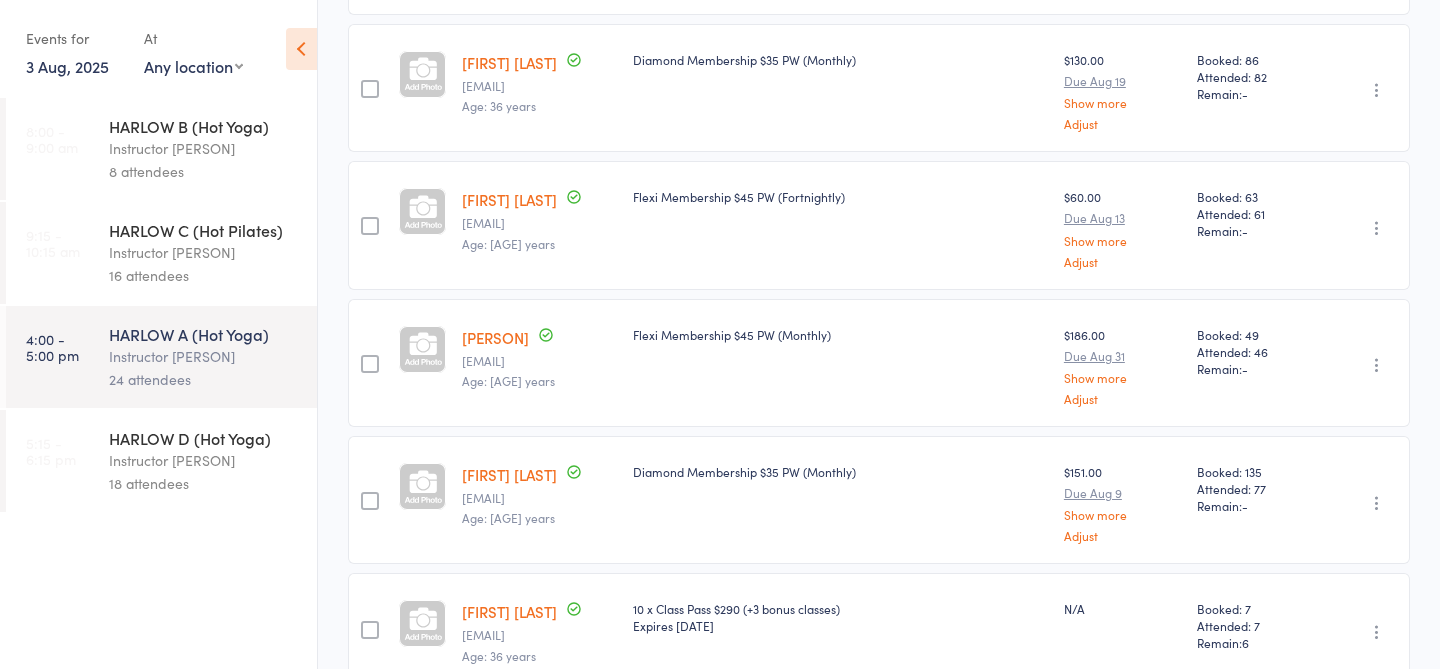 click on "[FIRST] [LAST]" at bounding box center (495, 337) 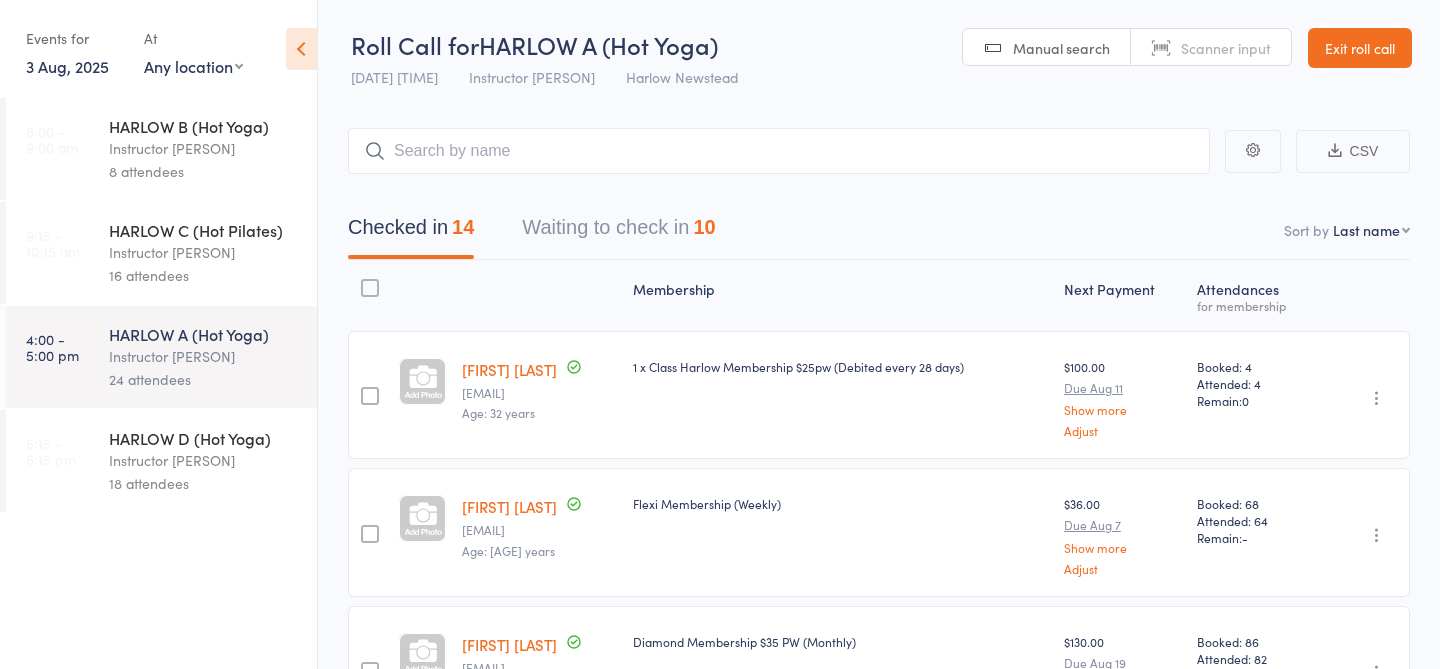 click on "Waiting to check in  10" at bounding box center [618, 232] 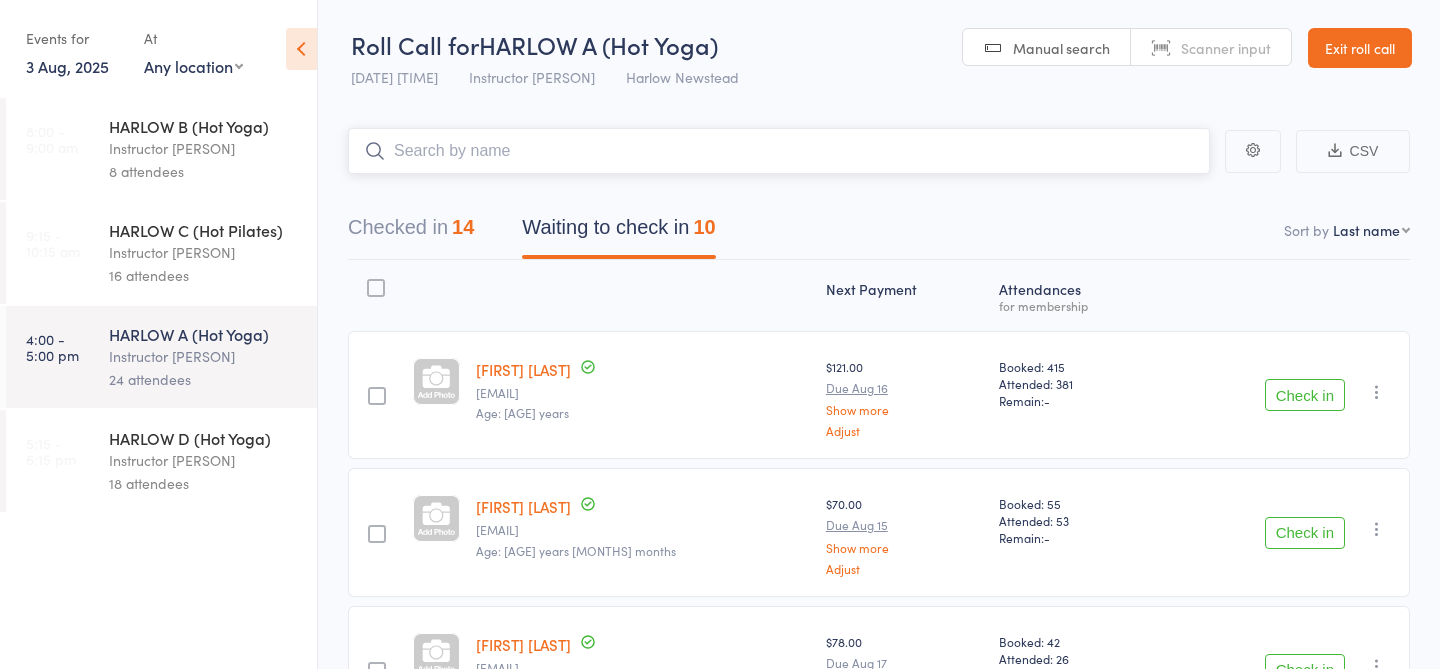 click at bounding box center [779, 151] 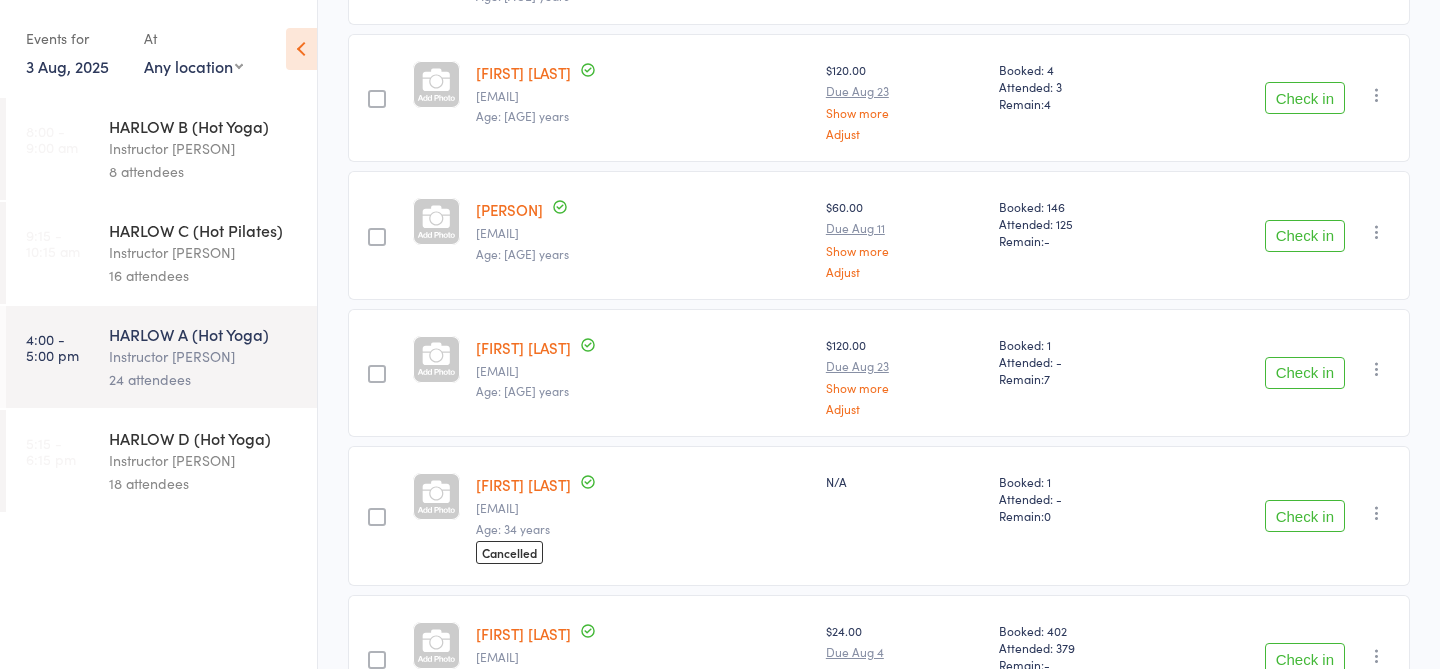 scroll, scrollTop: 0, scrollLeft: 0, axis: both 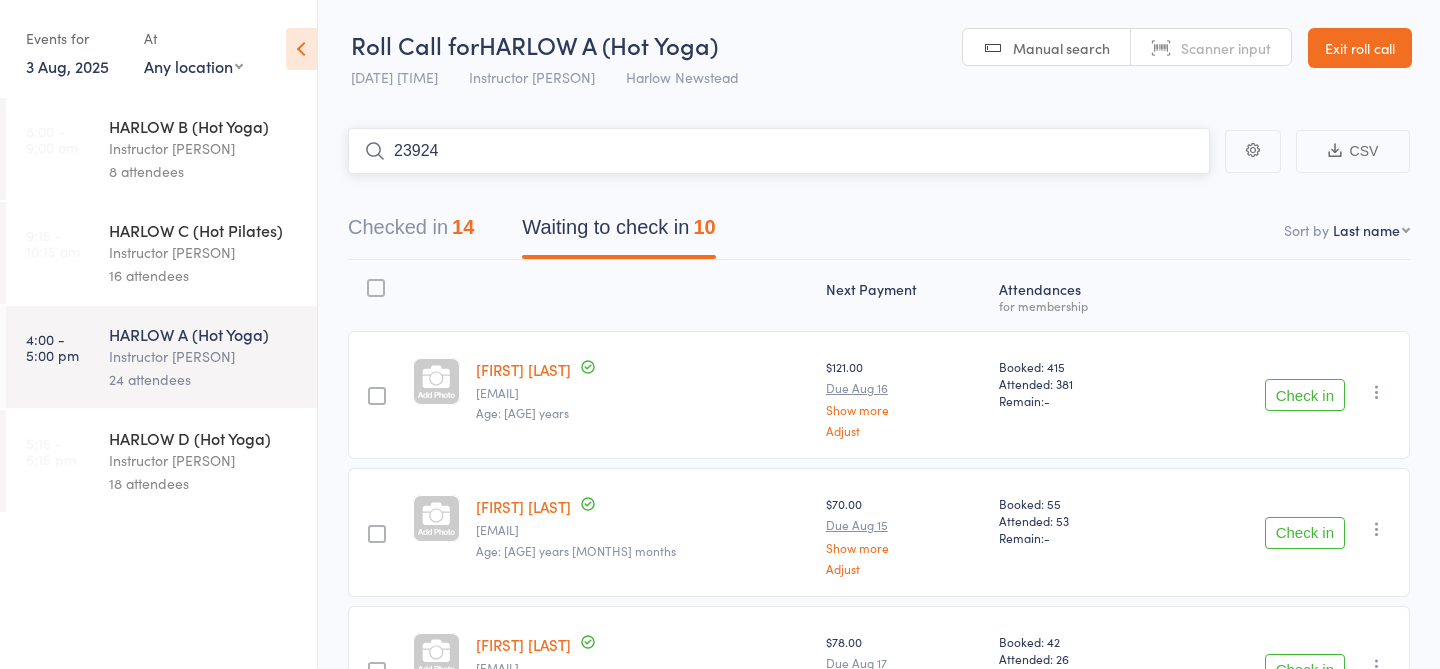 type on "23924" 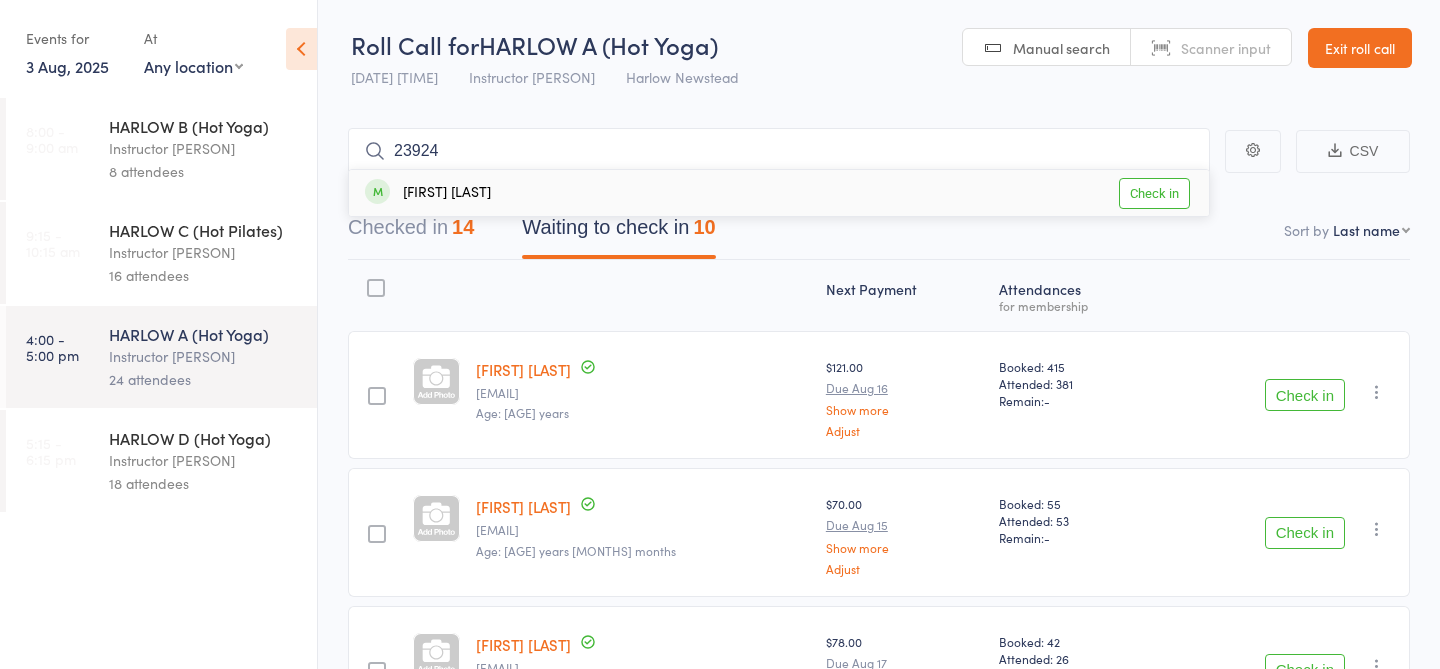 click on "Check in" at bounding box center (1154, 193) 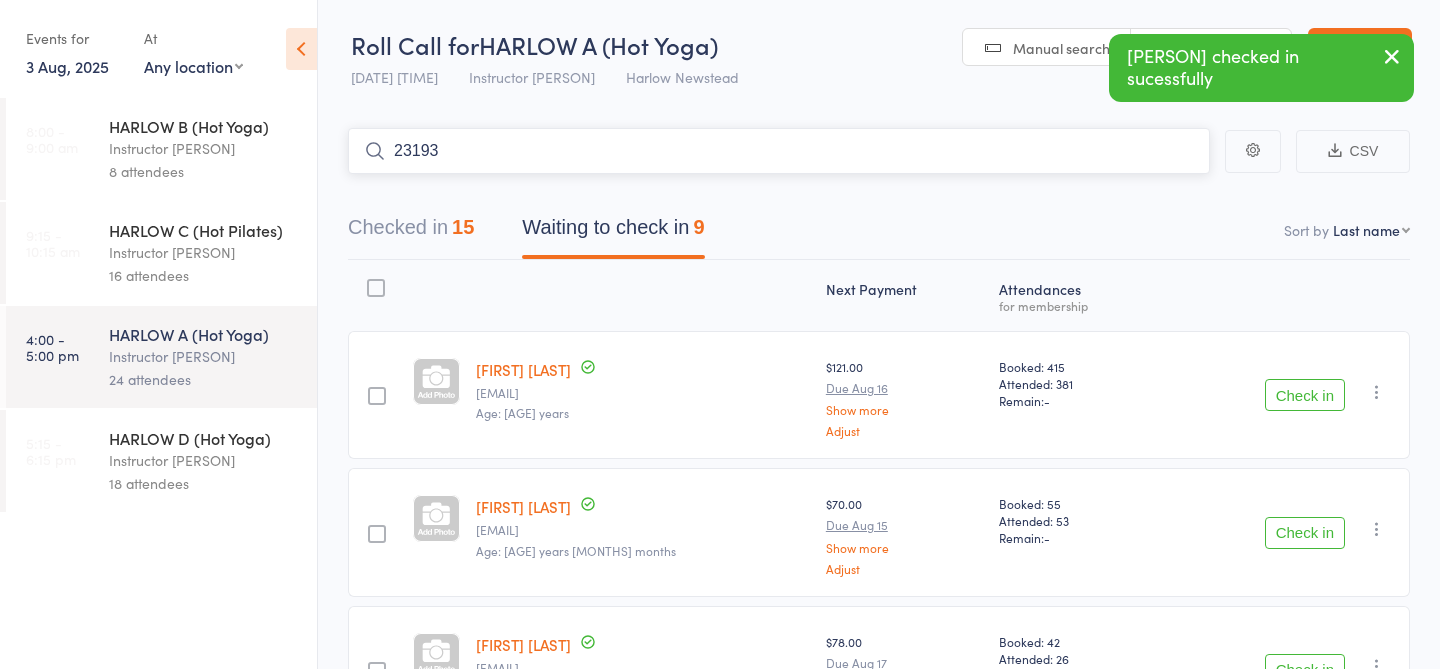 type on "23193" 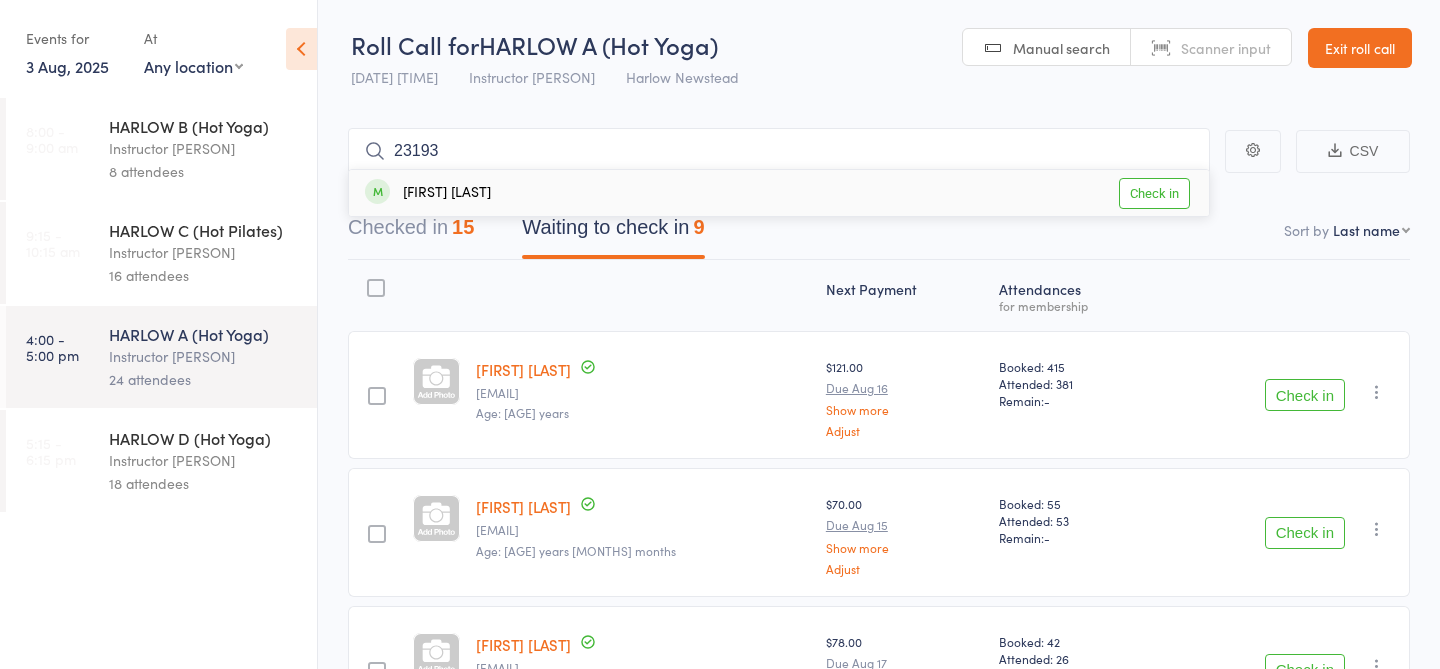 click on "Check in" at bounding box center (1154, 193) 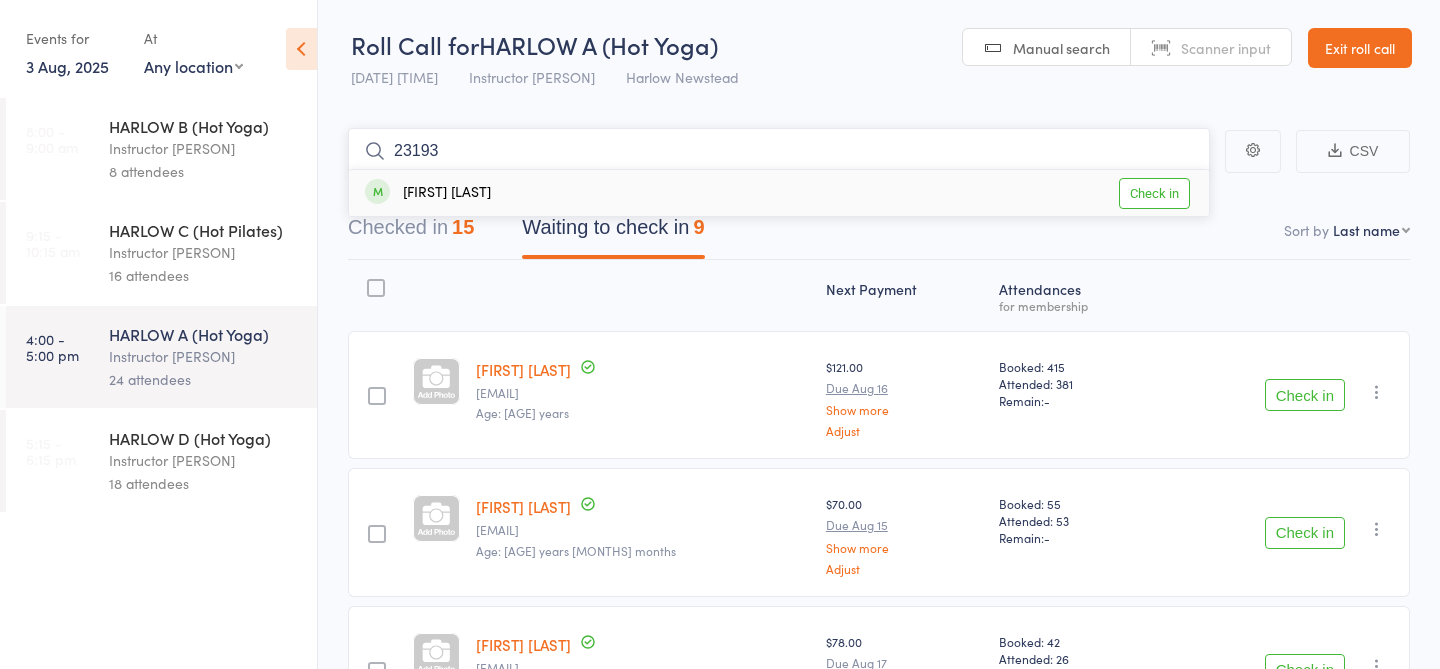 type 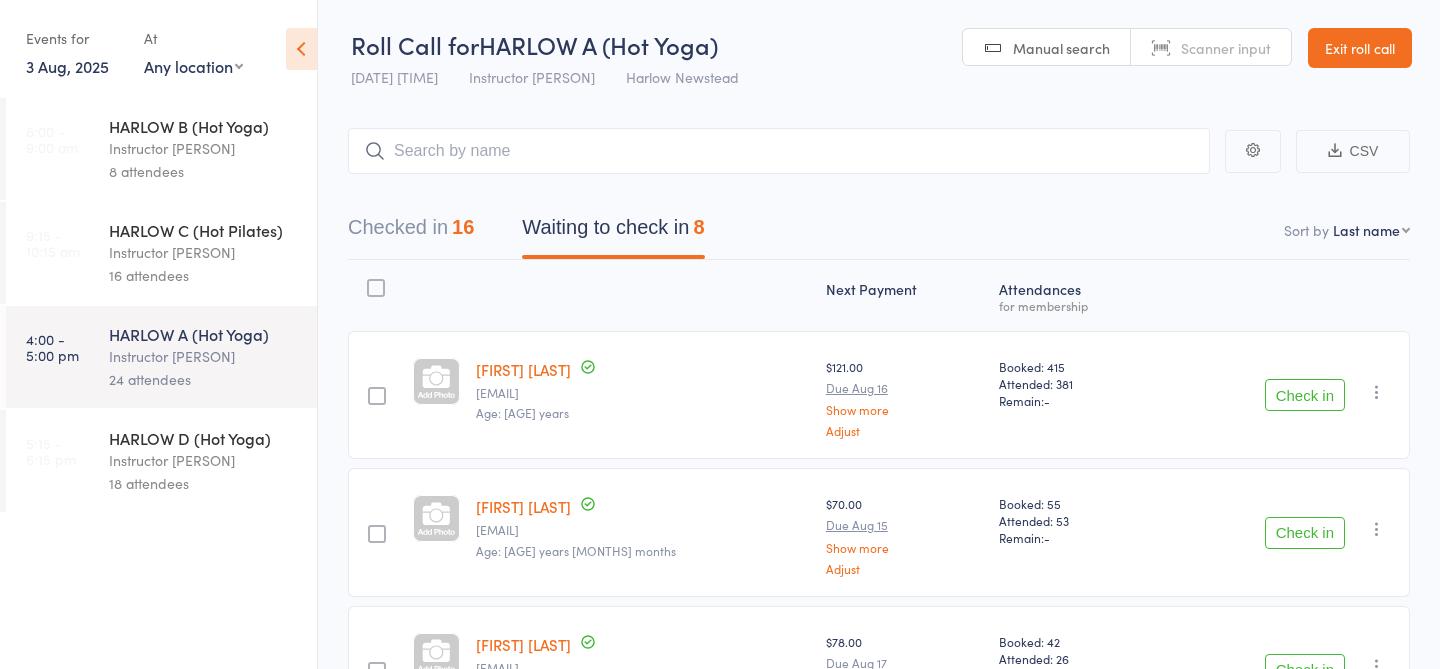 click on "18 attendees" at bounding box center (204, 483) 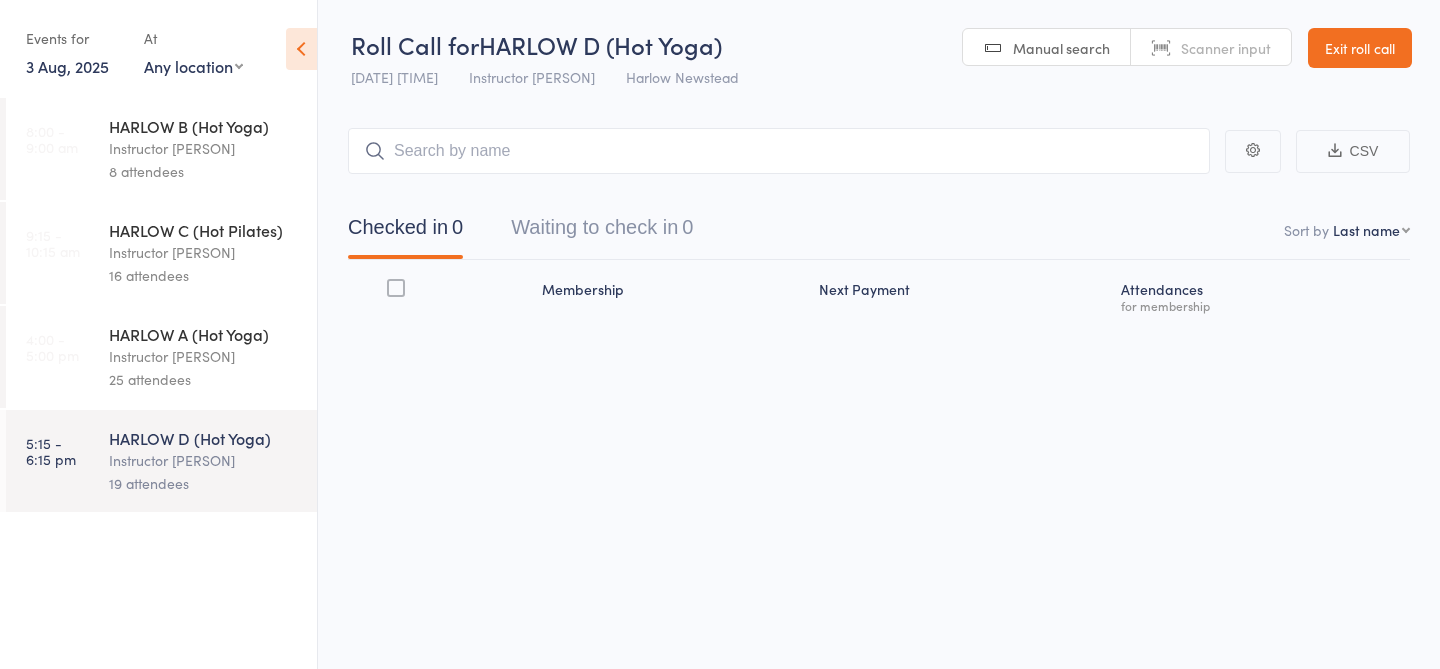 click on "25 attendees" at bounding box center (204, 379) 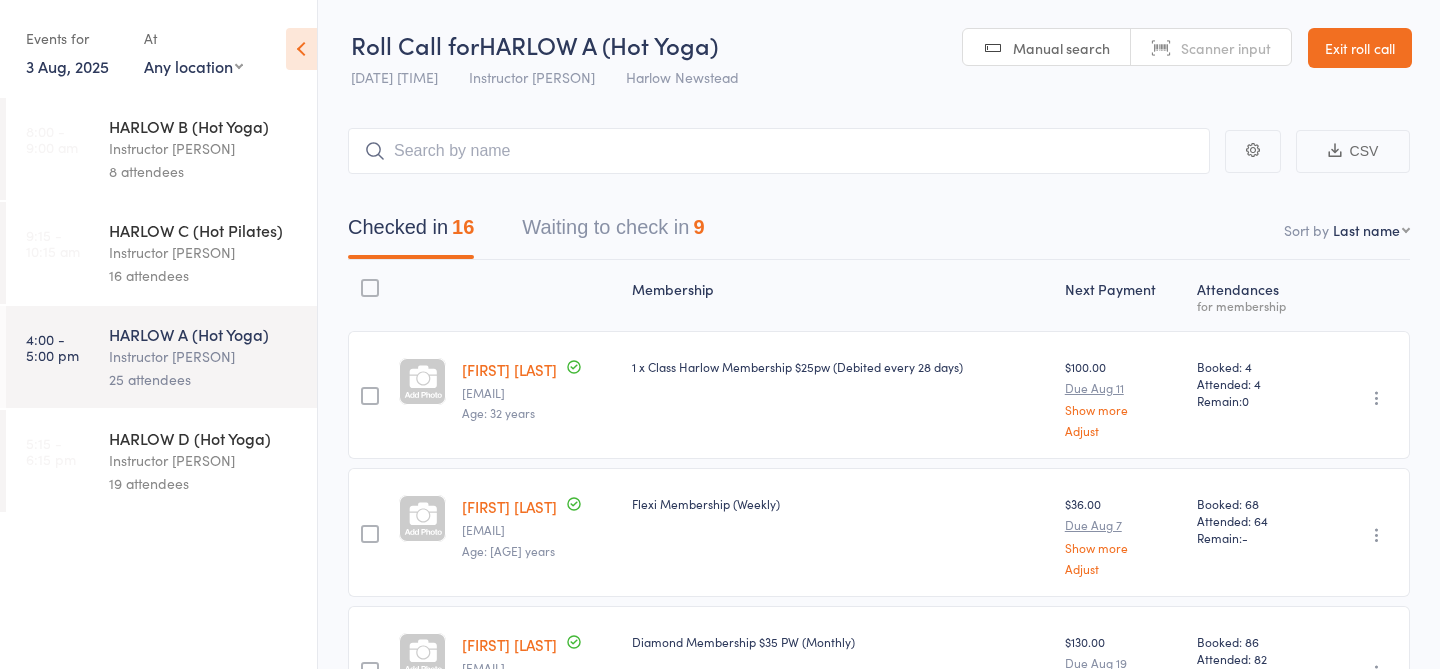 click on "Waiting to check in  9" at bounding box center (613, 232) 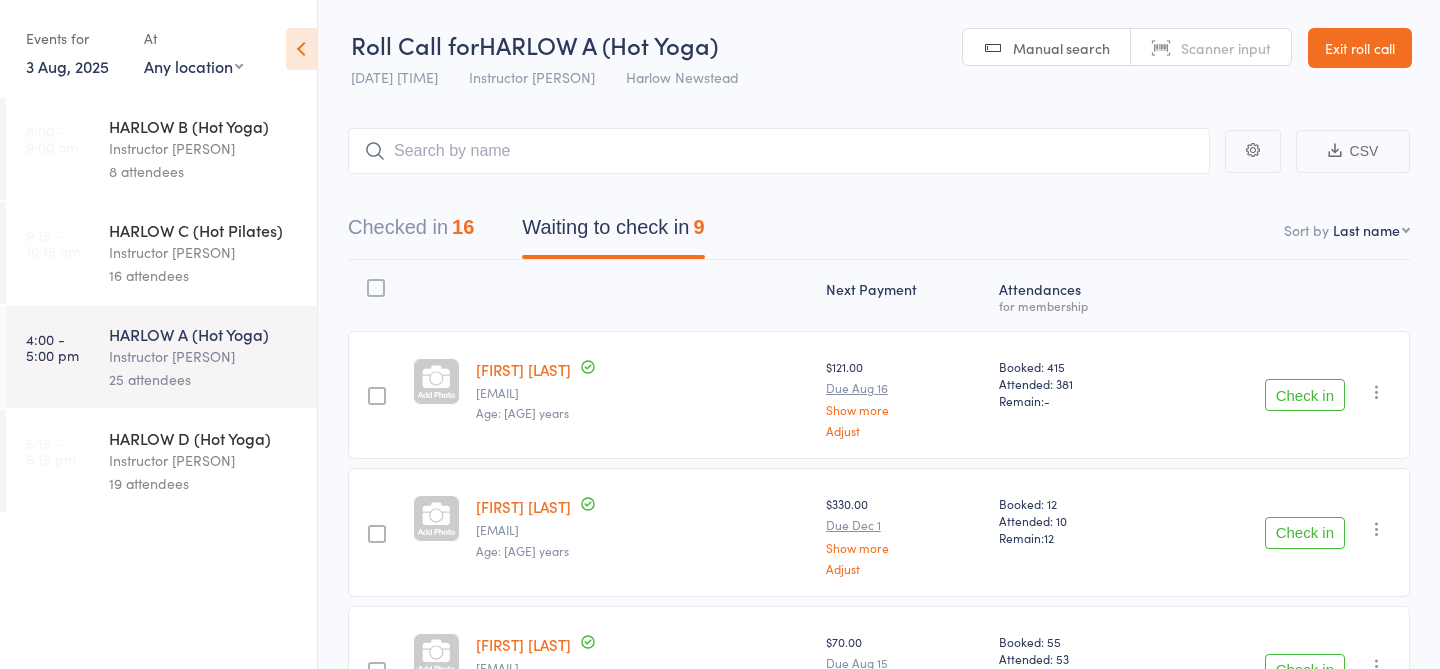 click at bounding box center (779, 151) 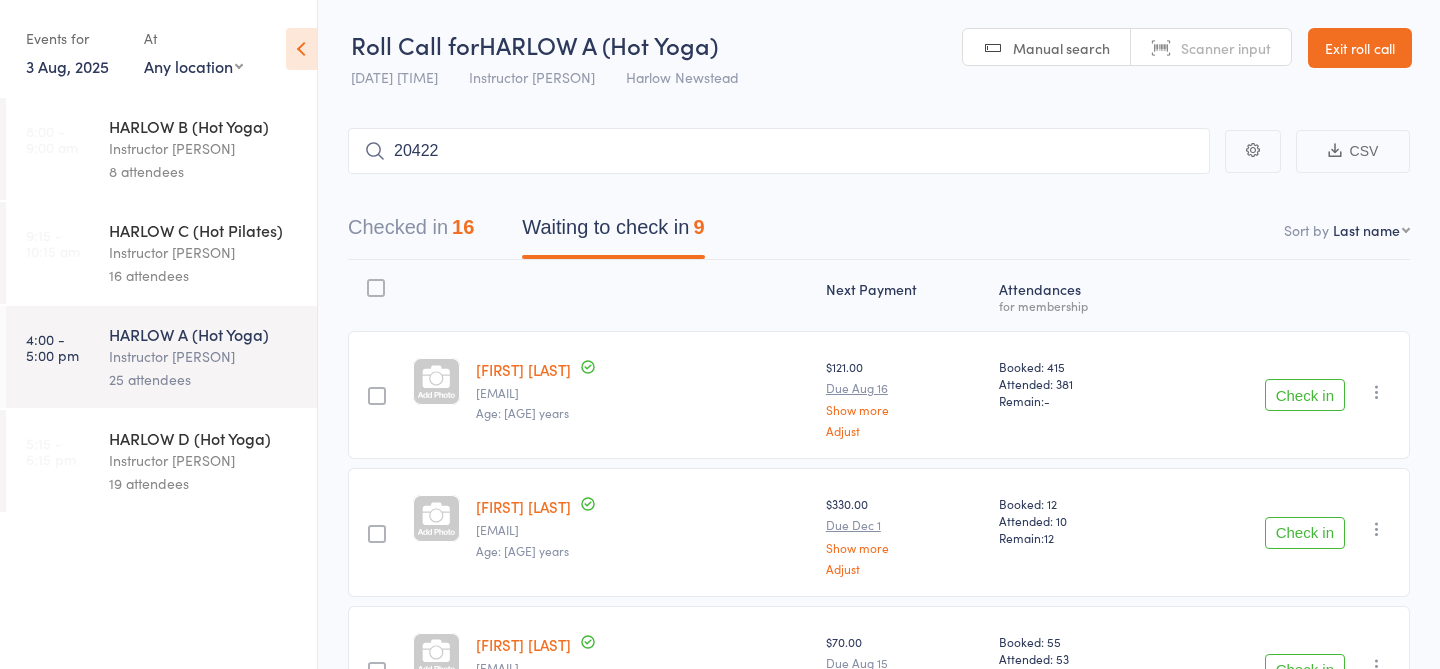 type on "20422" 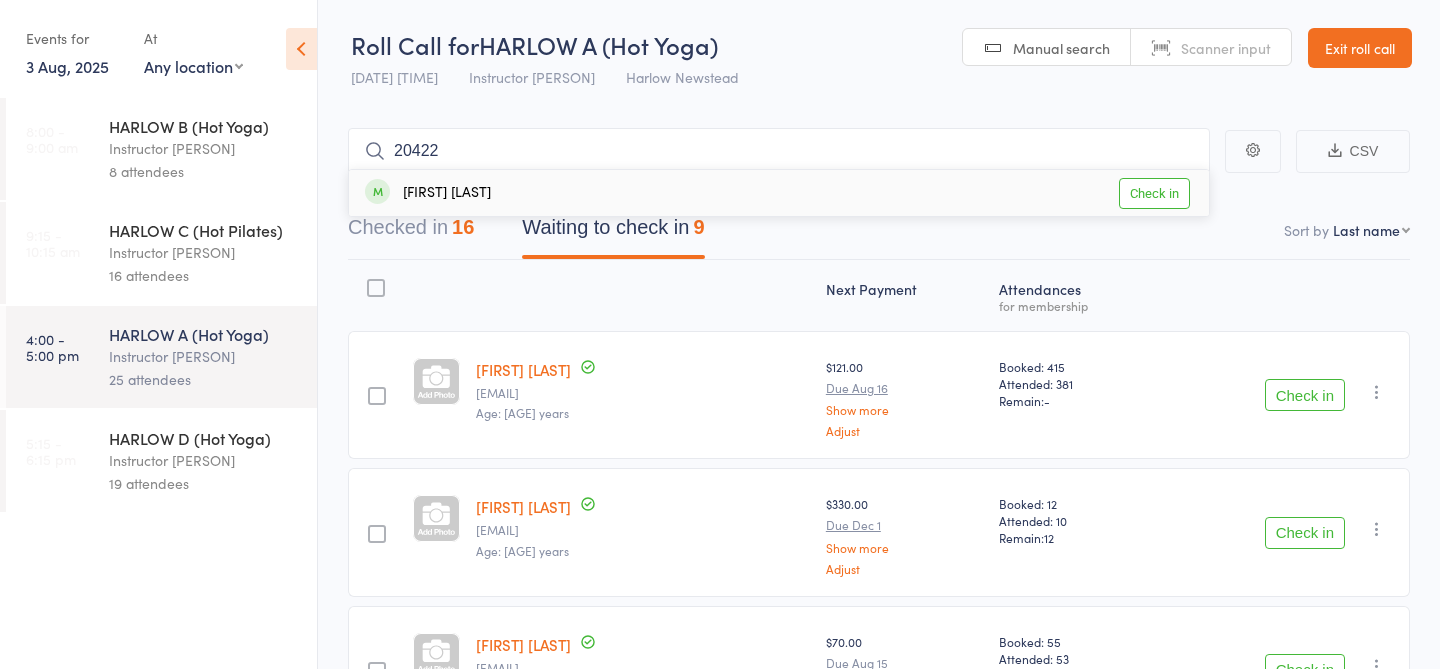 click on "Check in" at bounding box center (1154, 193) 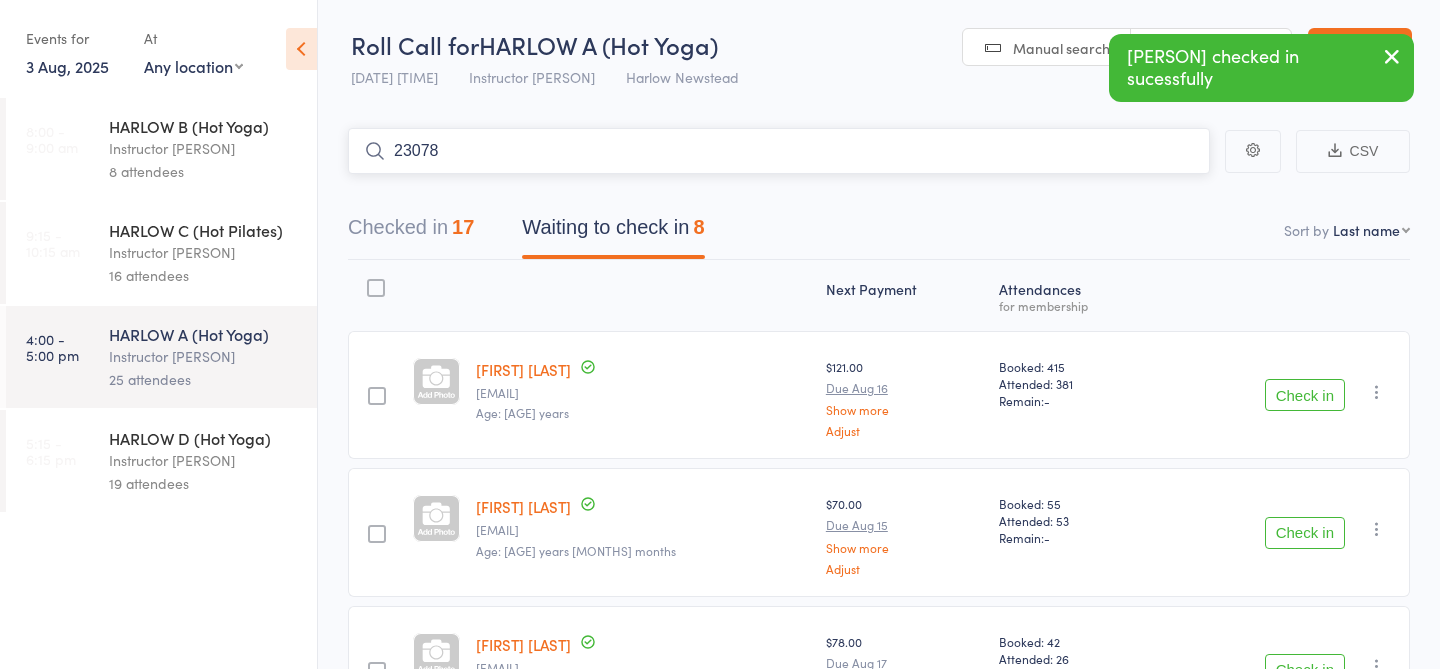 type on "23078" 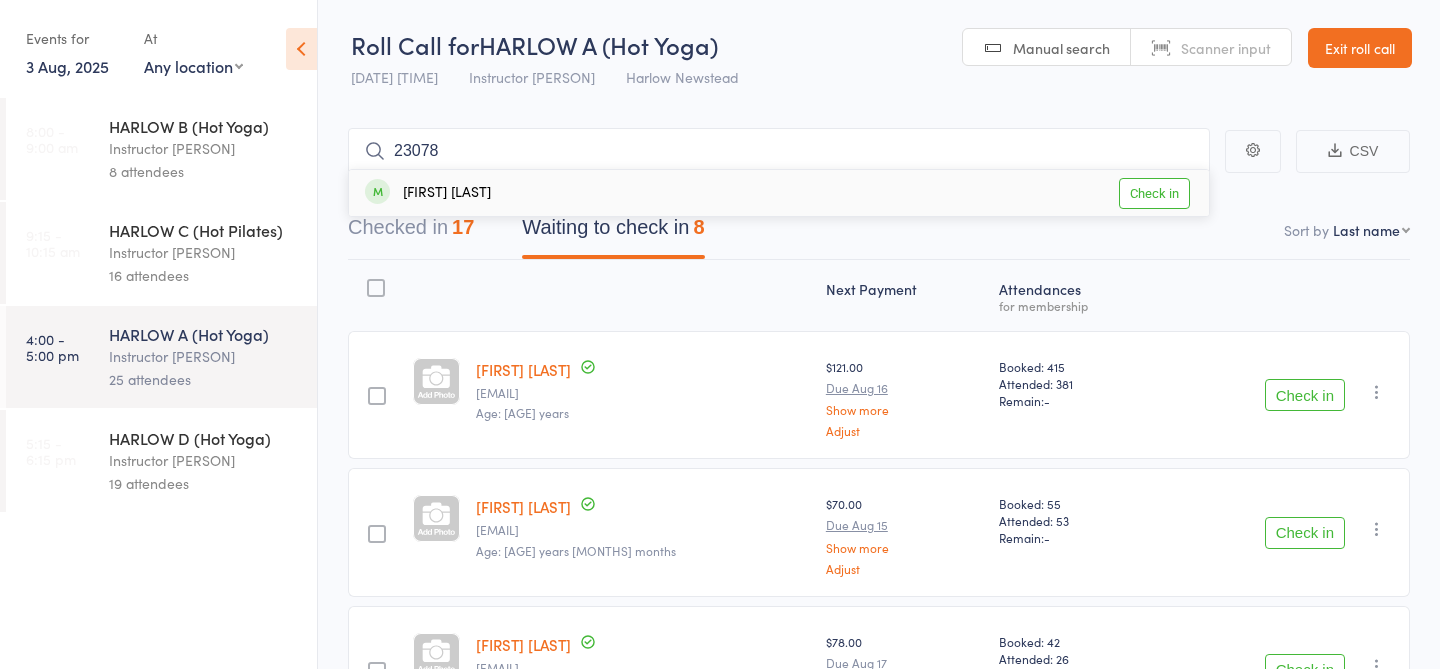 click on "Check in" at bounding box center [1154, 193] 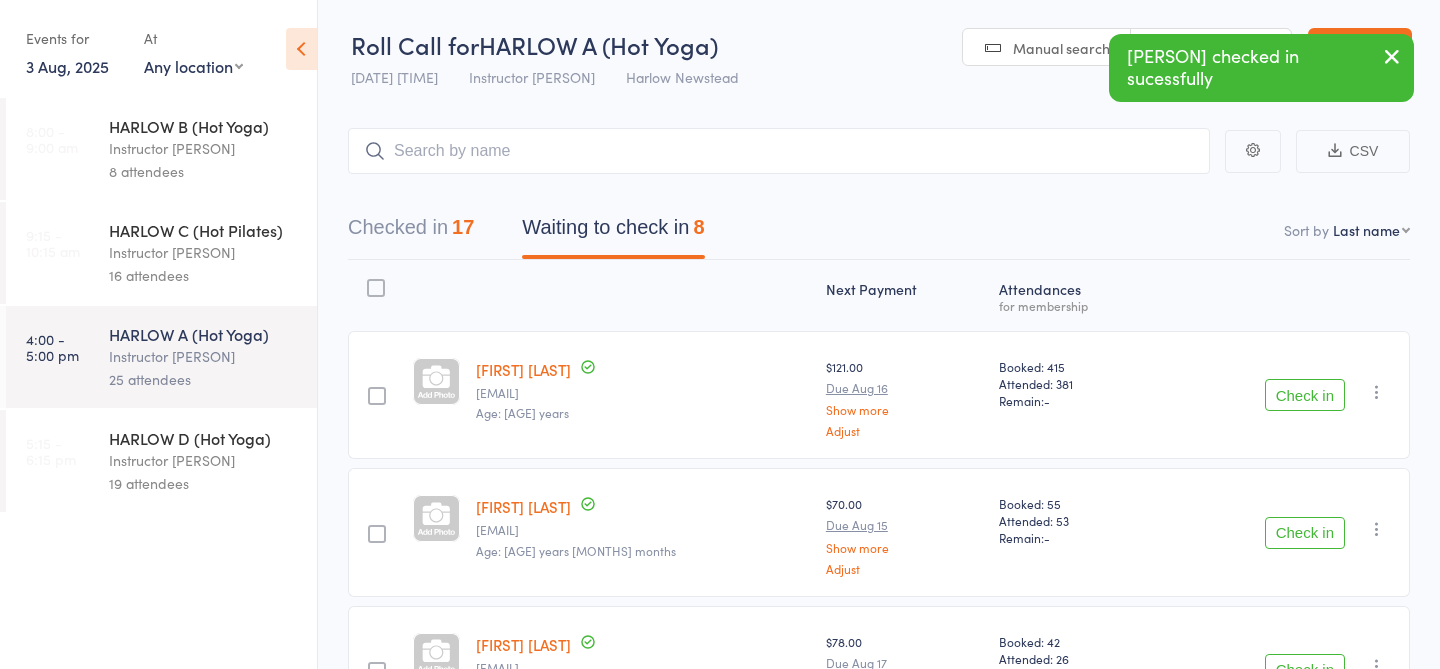 click on "Instructor [NAME]" at bounding box center (204, 460) 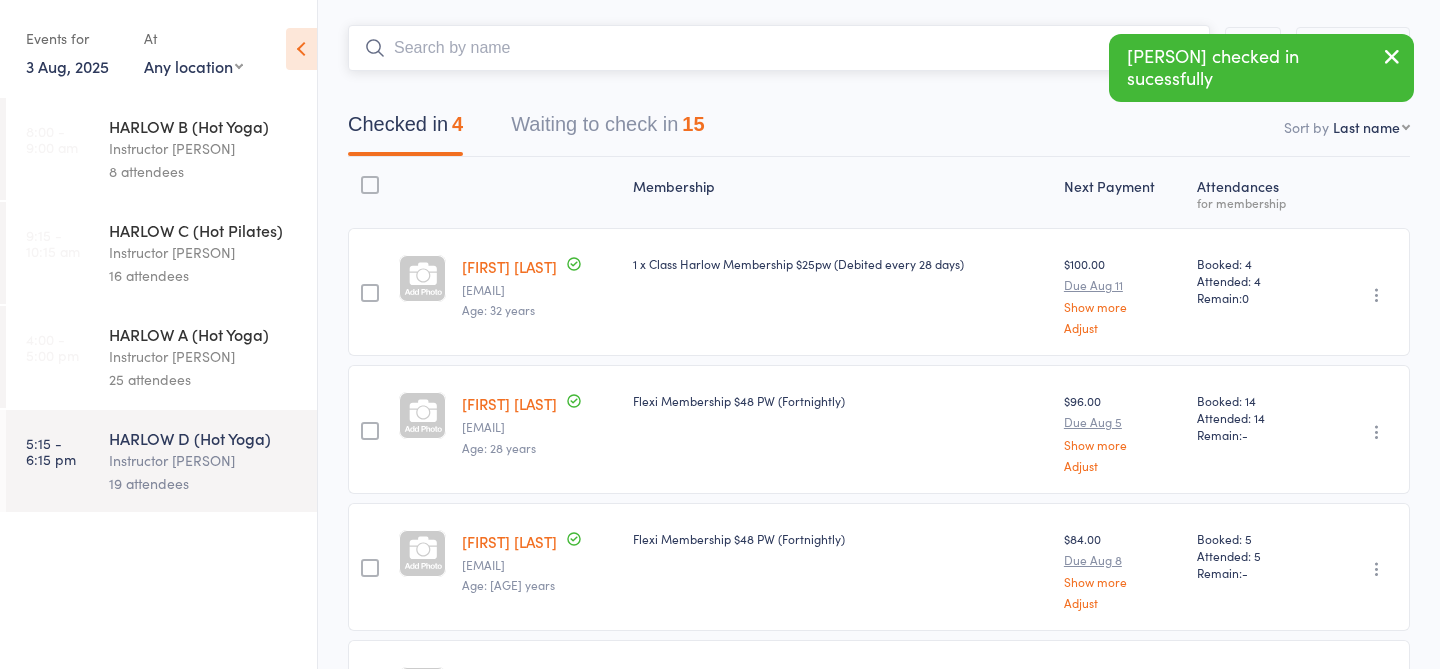 scroll, scrollTop: 0, scrollLeft: 0, axis: both 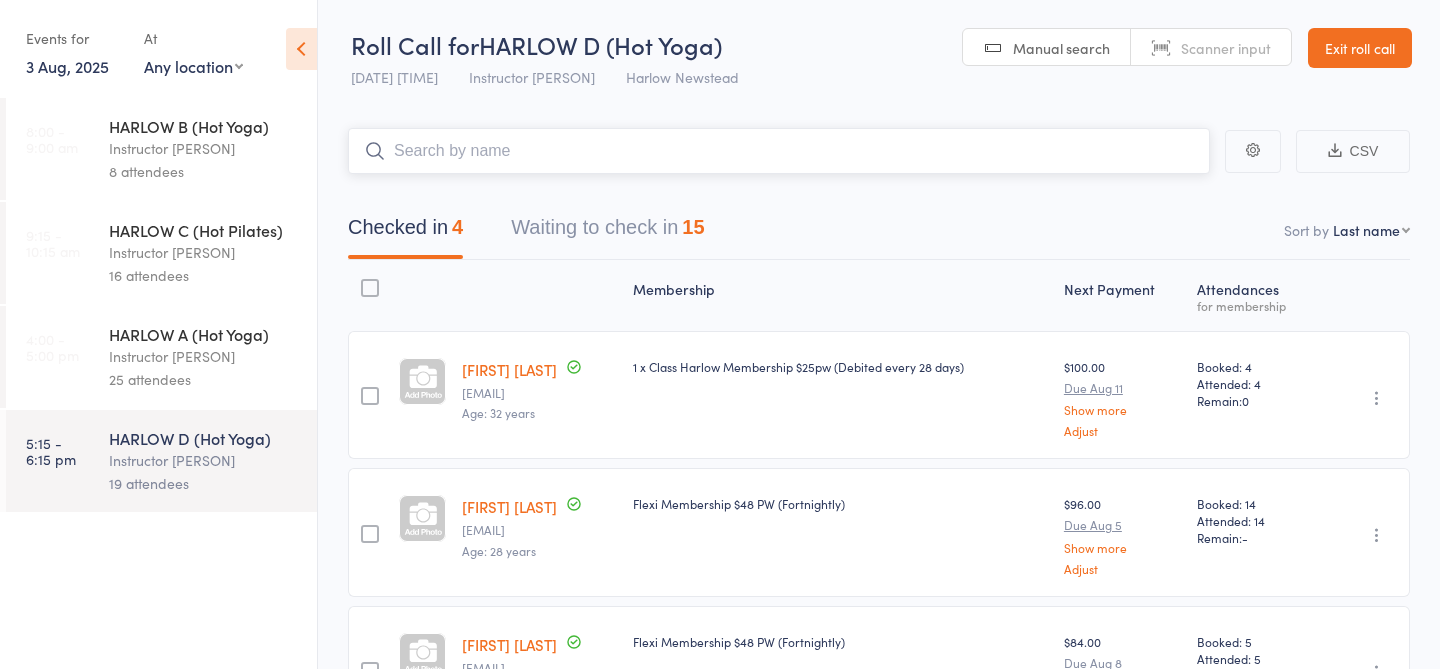 click on "Waiting to check in  15" at bounding box center (607, 232) 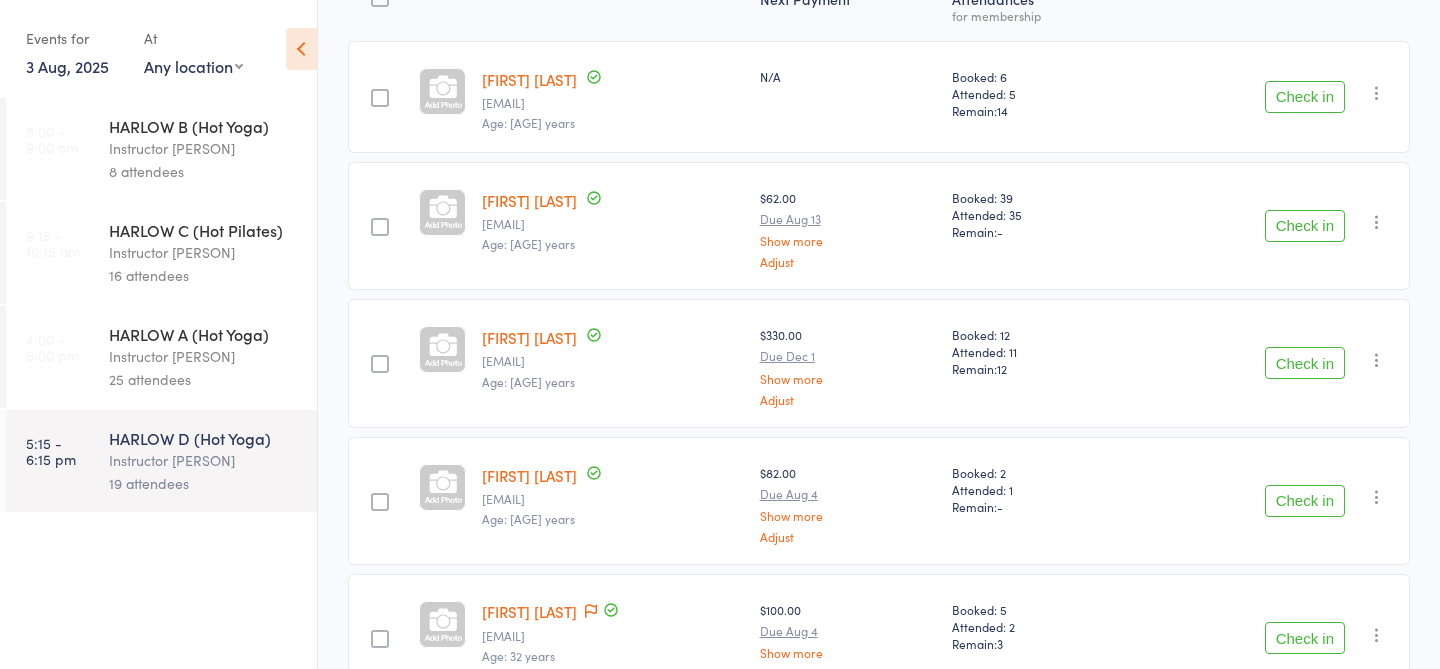 scroll, scrollTop: 301, scrollLeft: 0, axis: vertical 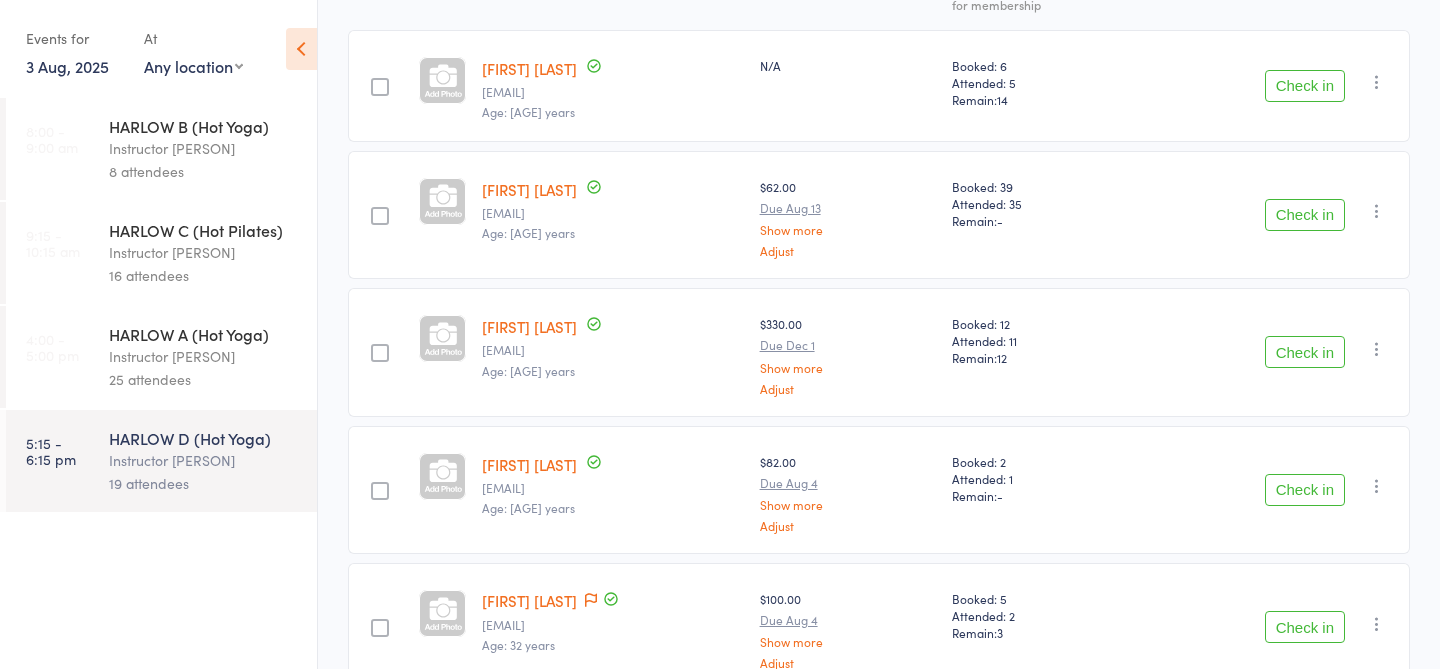 click on "Check in" at bounding box center [1305, 352] 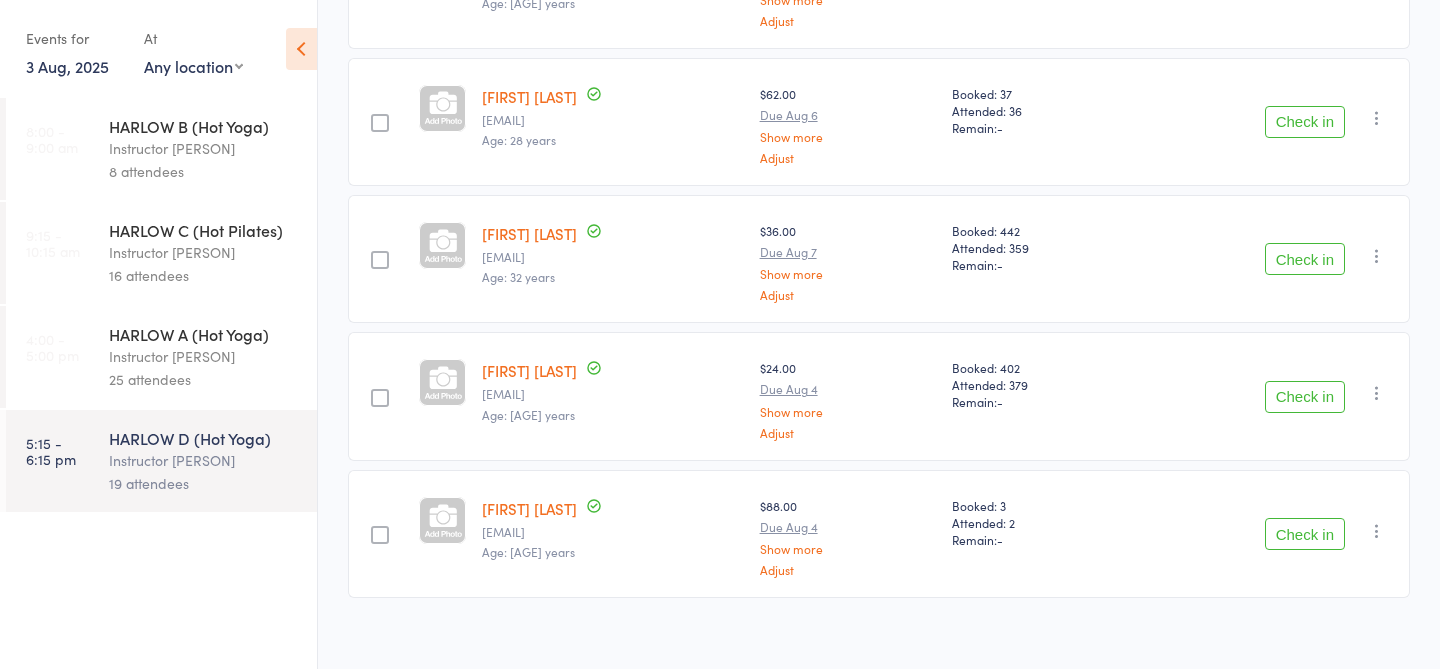 scroll, scrollTop: 1613, scrollLeft: 0, axis: vertical 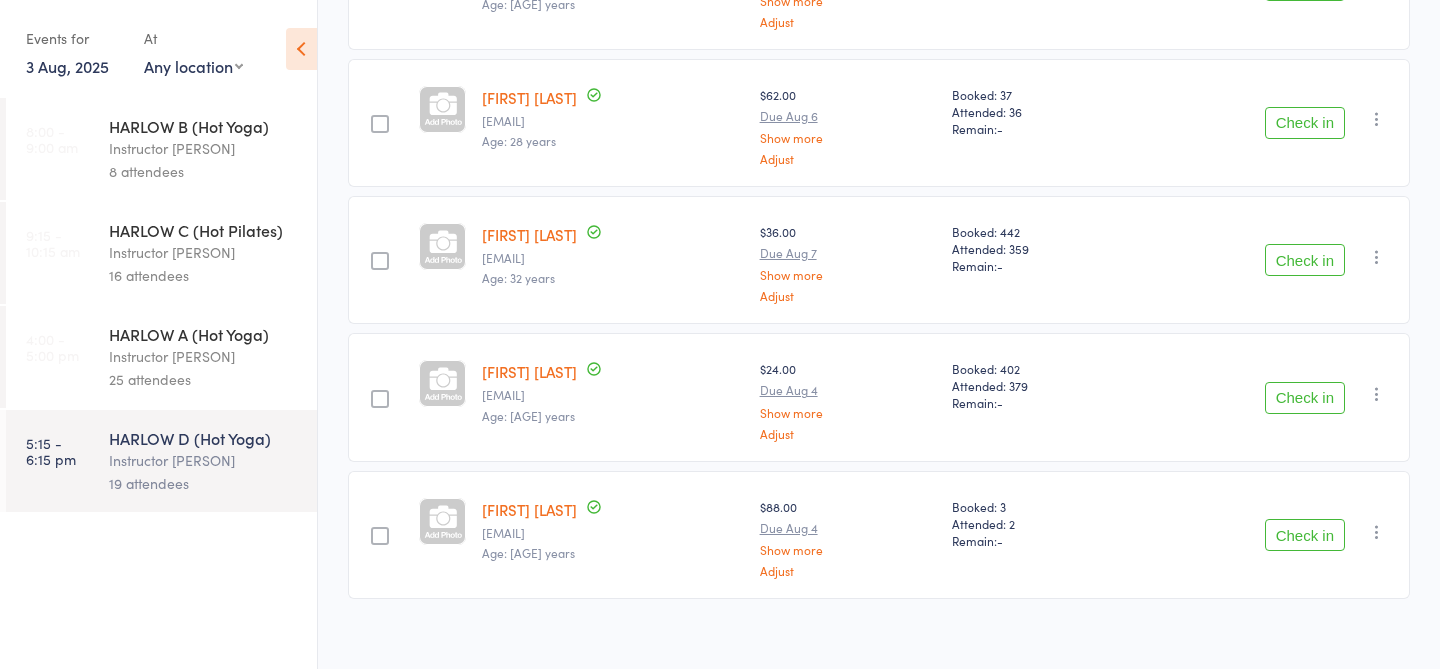 click on "HARLOW A (Hot Yoga)" at bounding box center [204, 334] 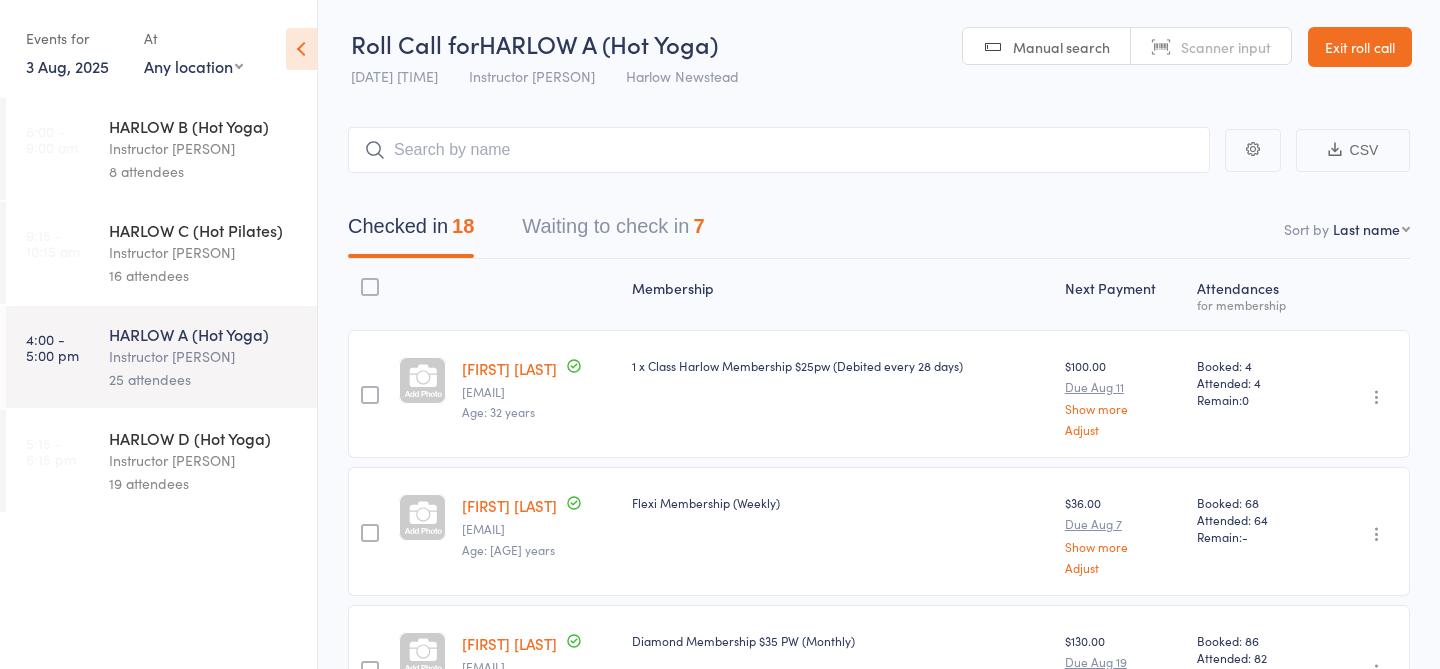 click on "Waiting to check in  7" at bounding box center (613, 231) 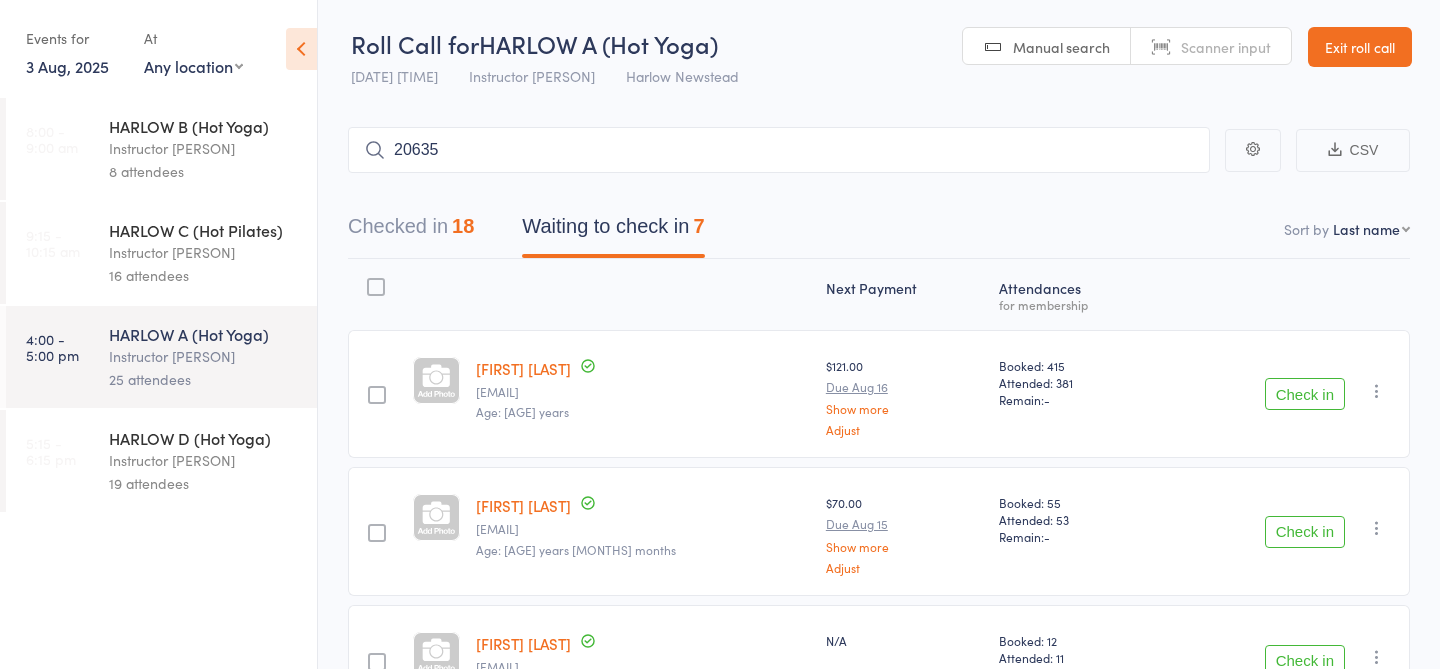 type on "20635" 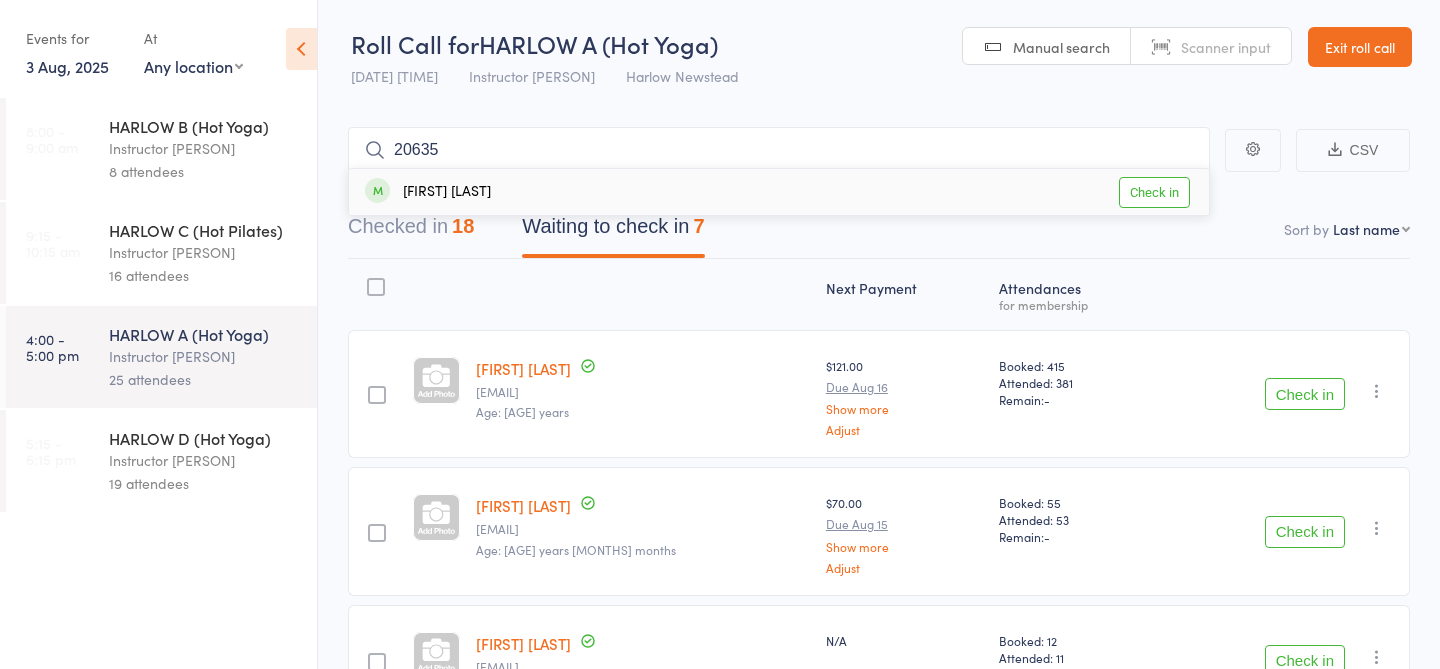 click on "Check in" at bounding box center [1154, 192] 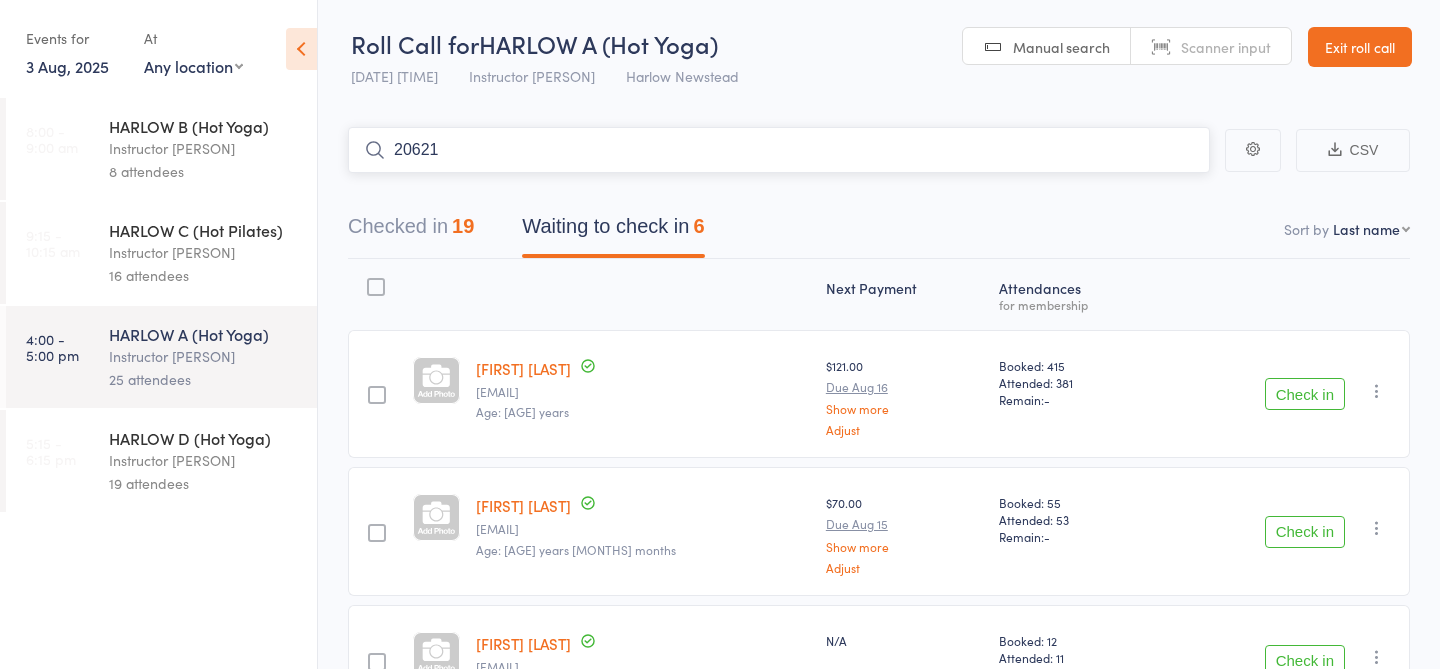 type on "20621" 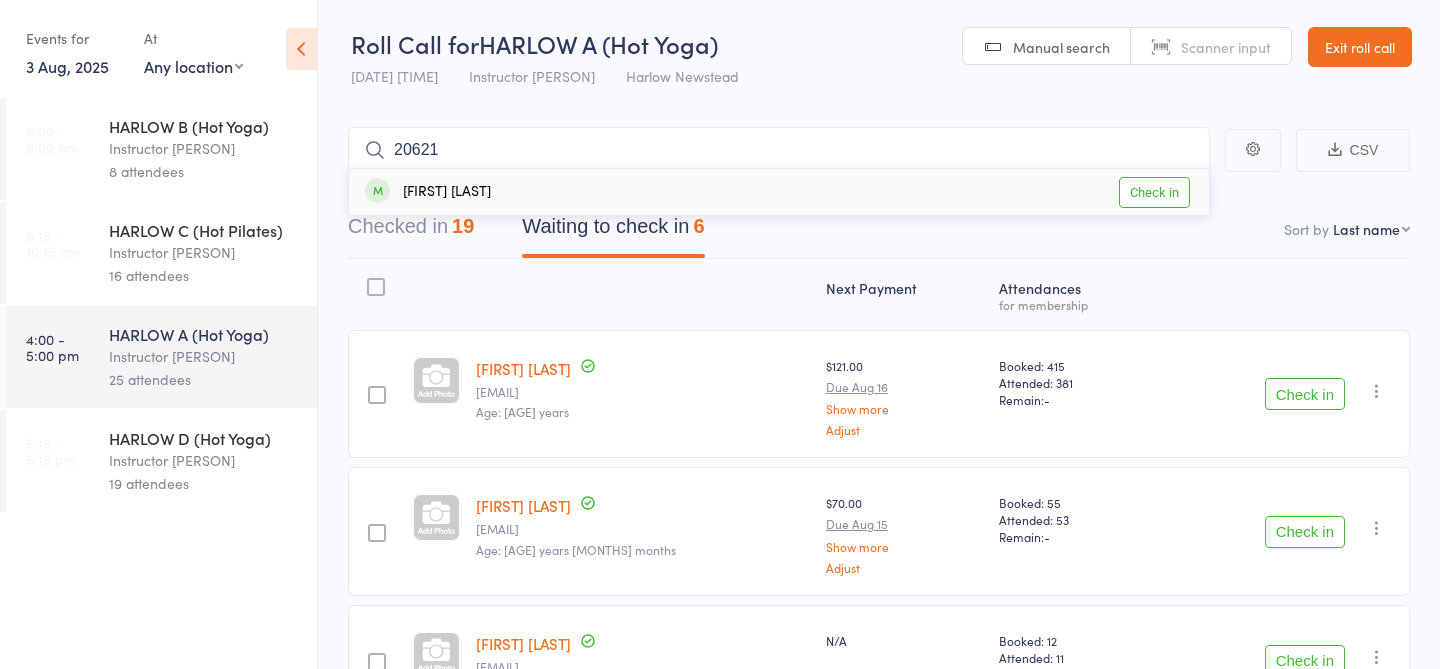 click on "Check in" at bounding box center [1154, 192] 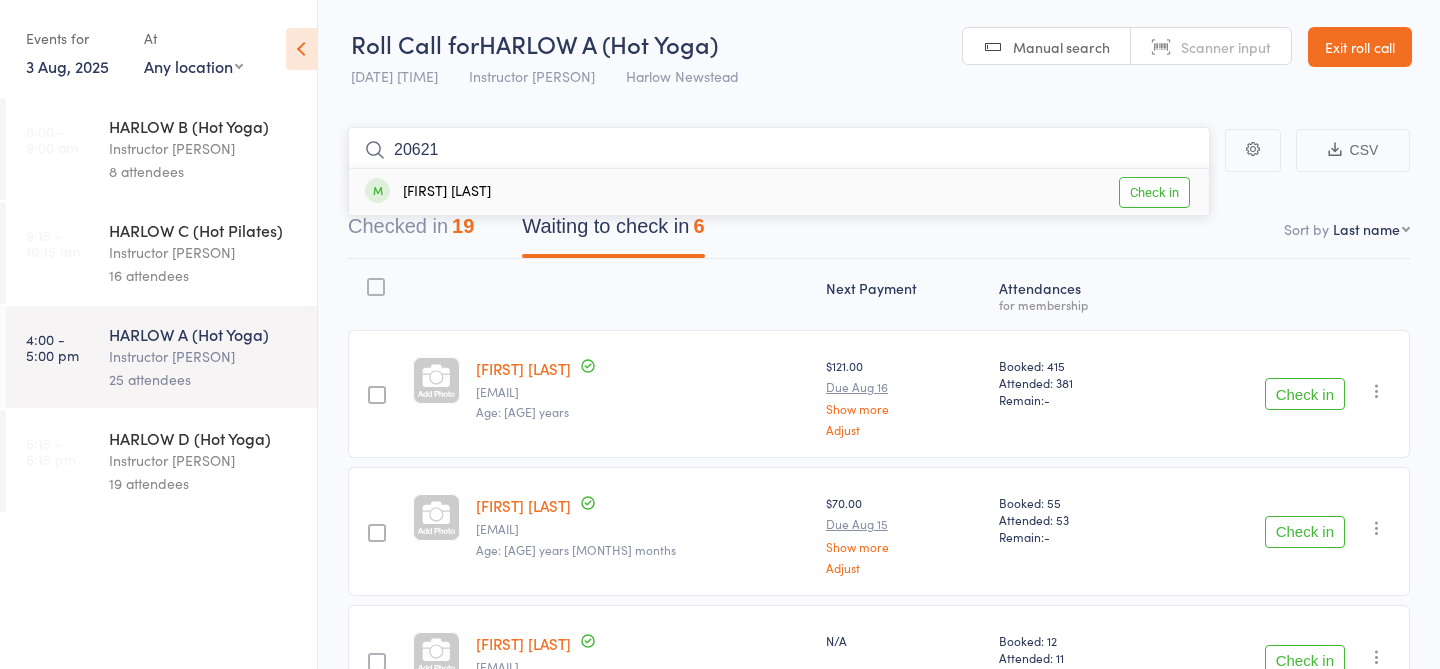type 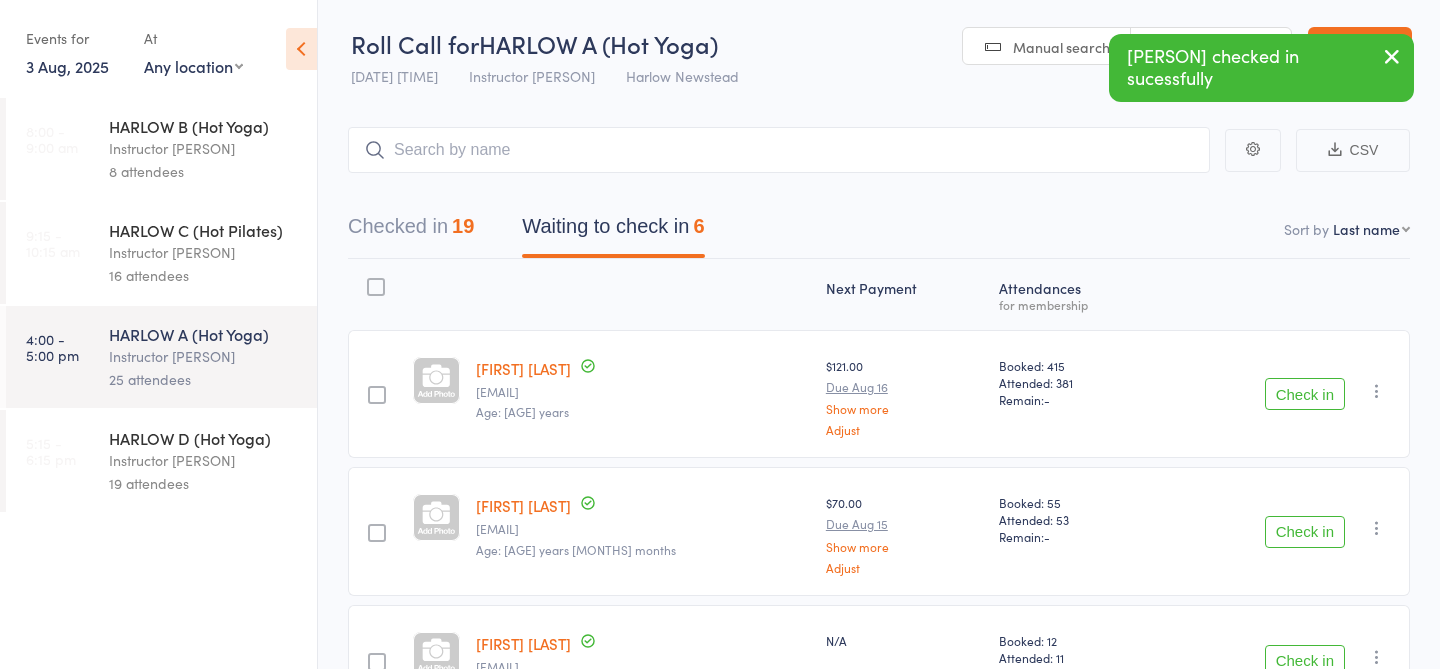 click on "19 attendees" at bounding box center [204, 483] 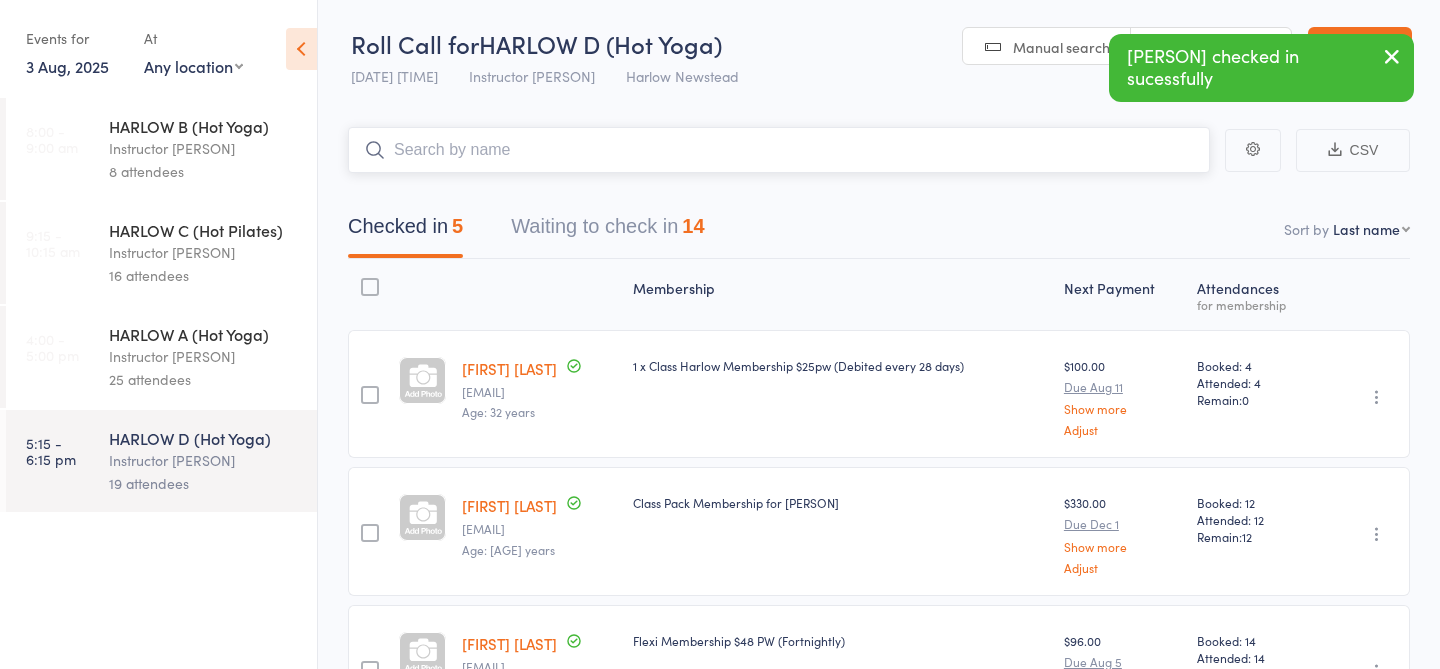 click on "Waiting to check in  14" at bounding box center [607, 231] 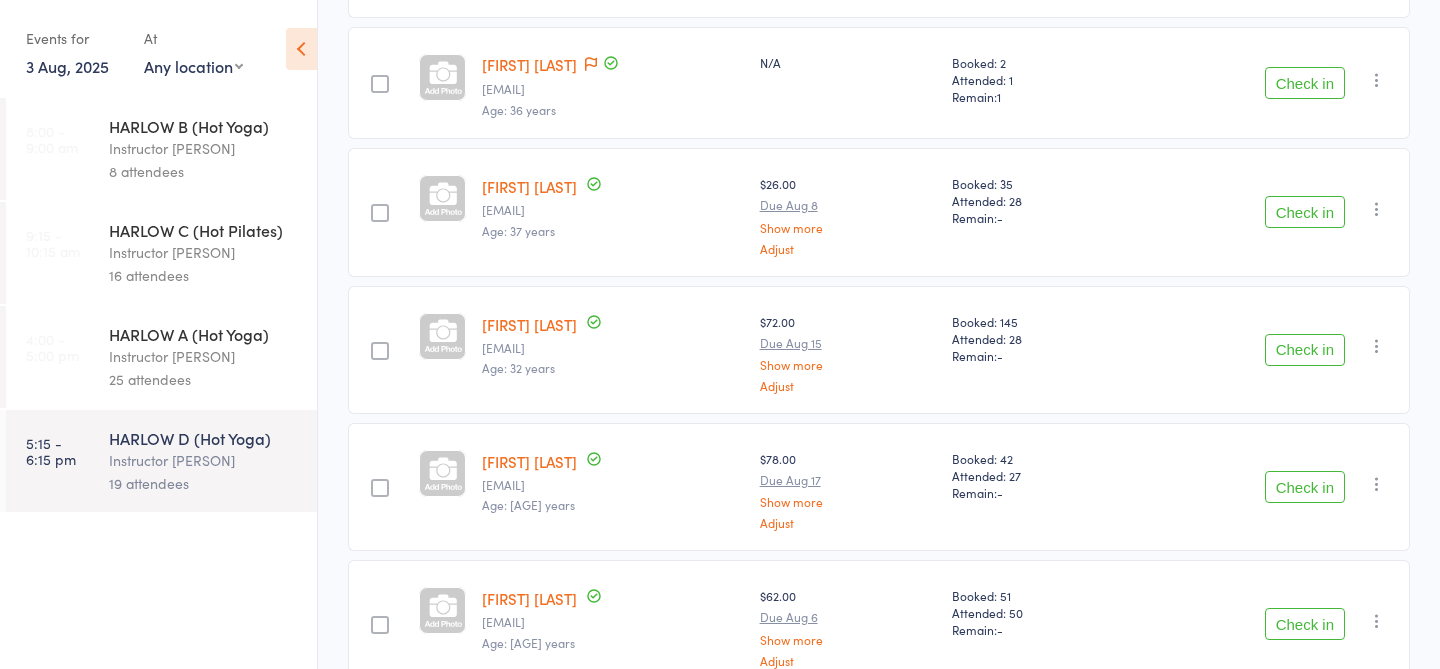 scroll, scrollTop: 1023, scrollLeft: 0, axis: vertical 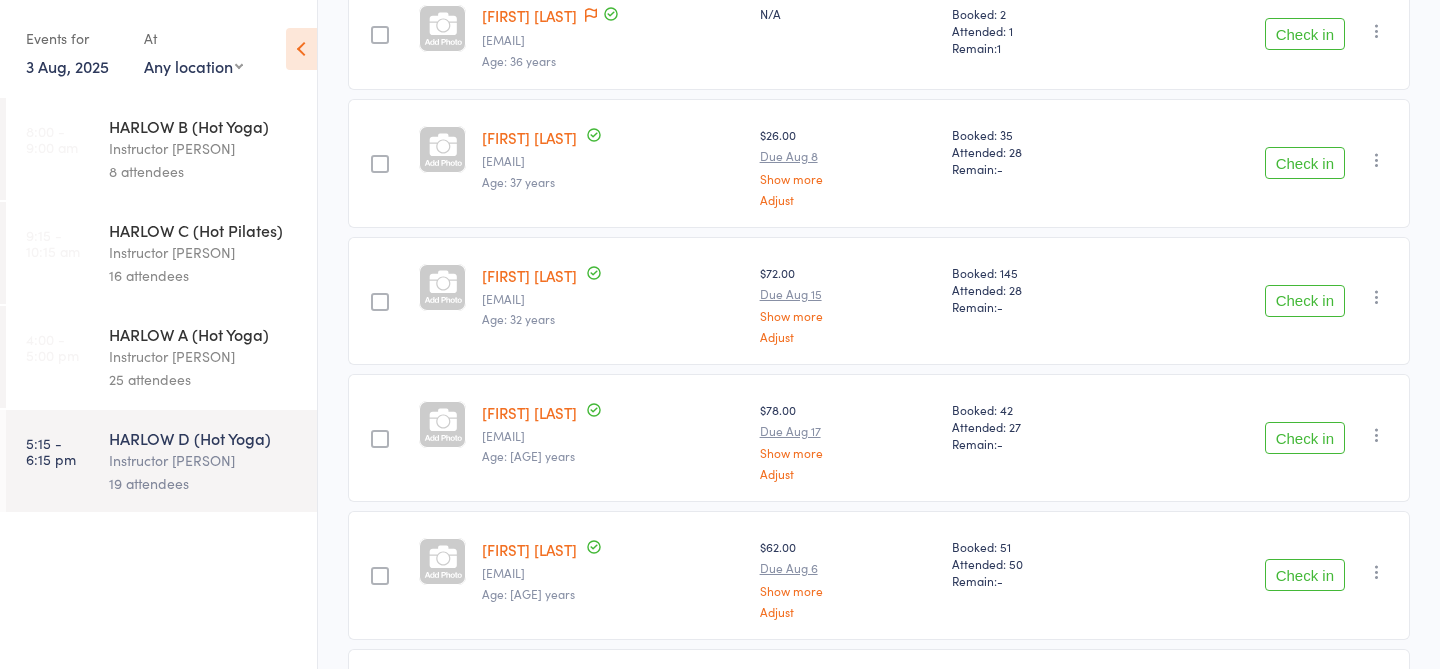 click on "Check in" at bounding box center (1305, 438) 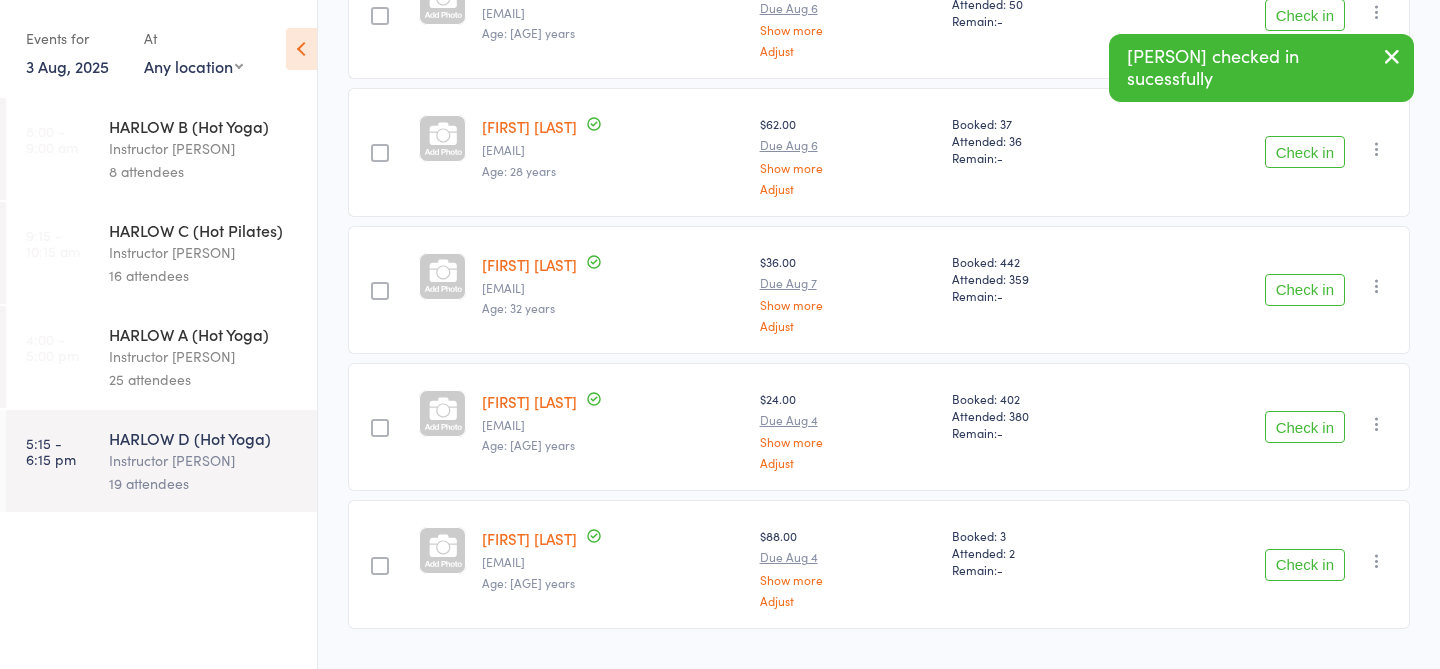 scroll, scrollTop: 1489, scrollLeft: 0, axis: vertical 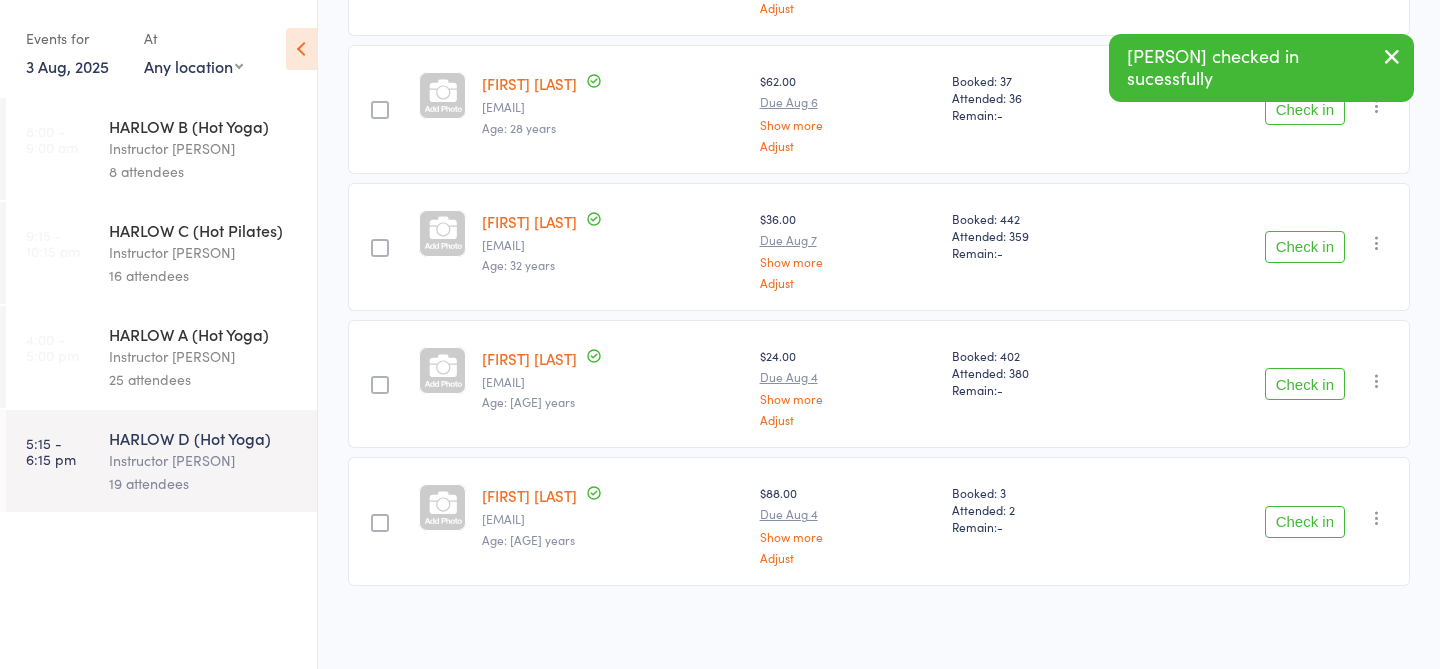 click on "25 attendees" at bounding box center (204, 379) 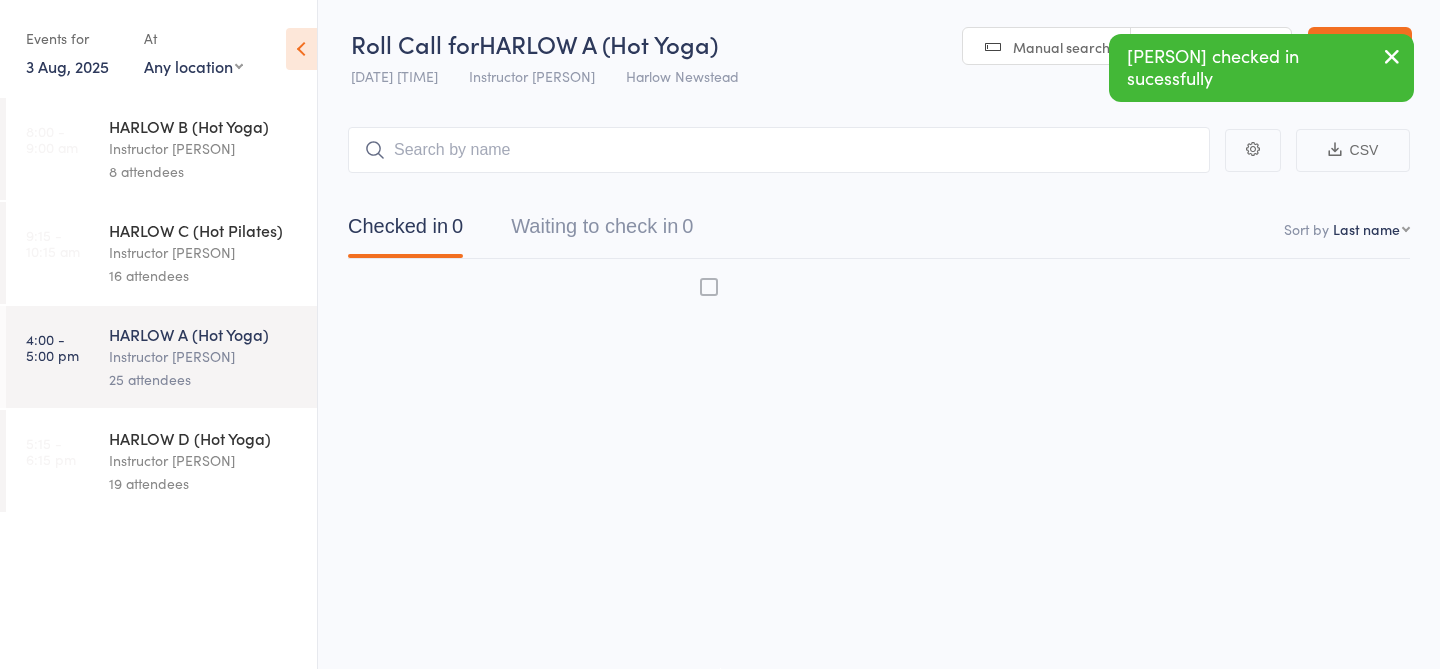 scroll, scrollTop: 1, scrollLeft: 0, axis: vertical 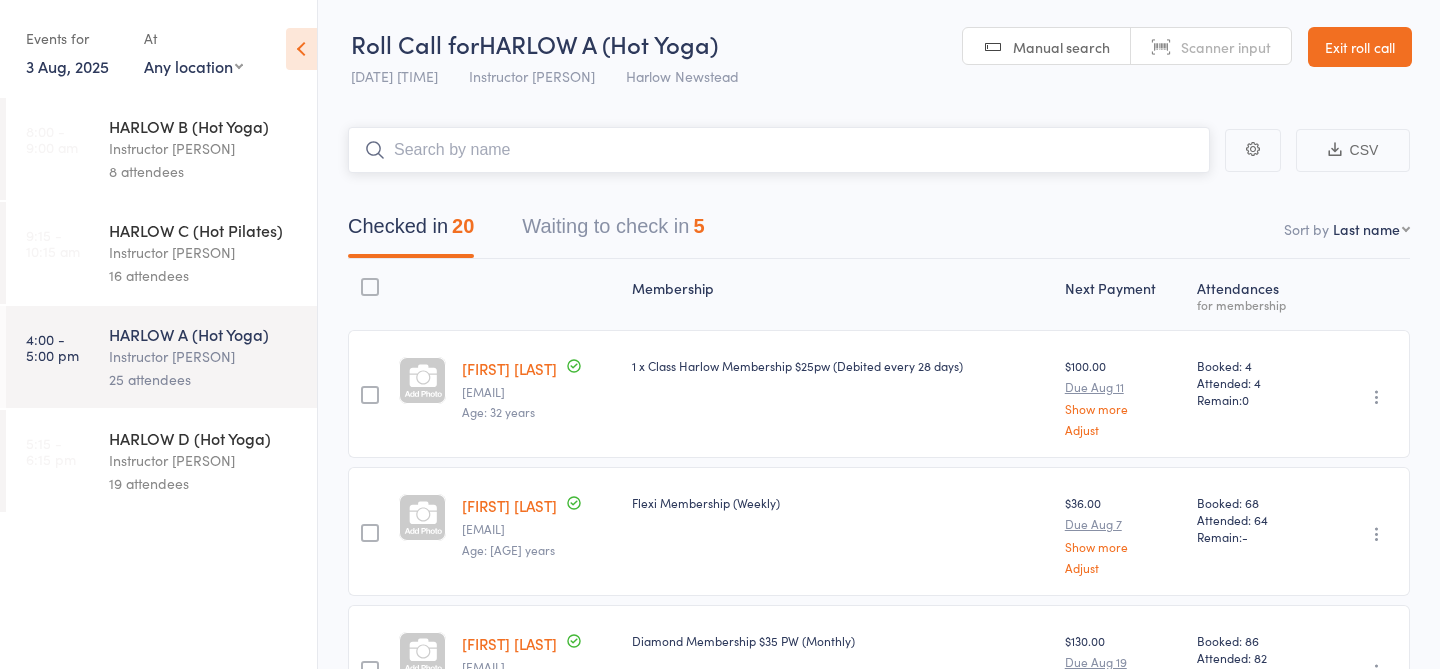 click on "Waiting to check in  5" at bounding box center [613, 231] 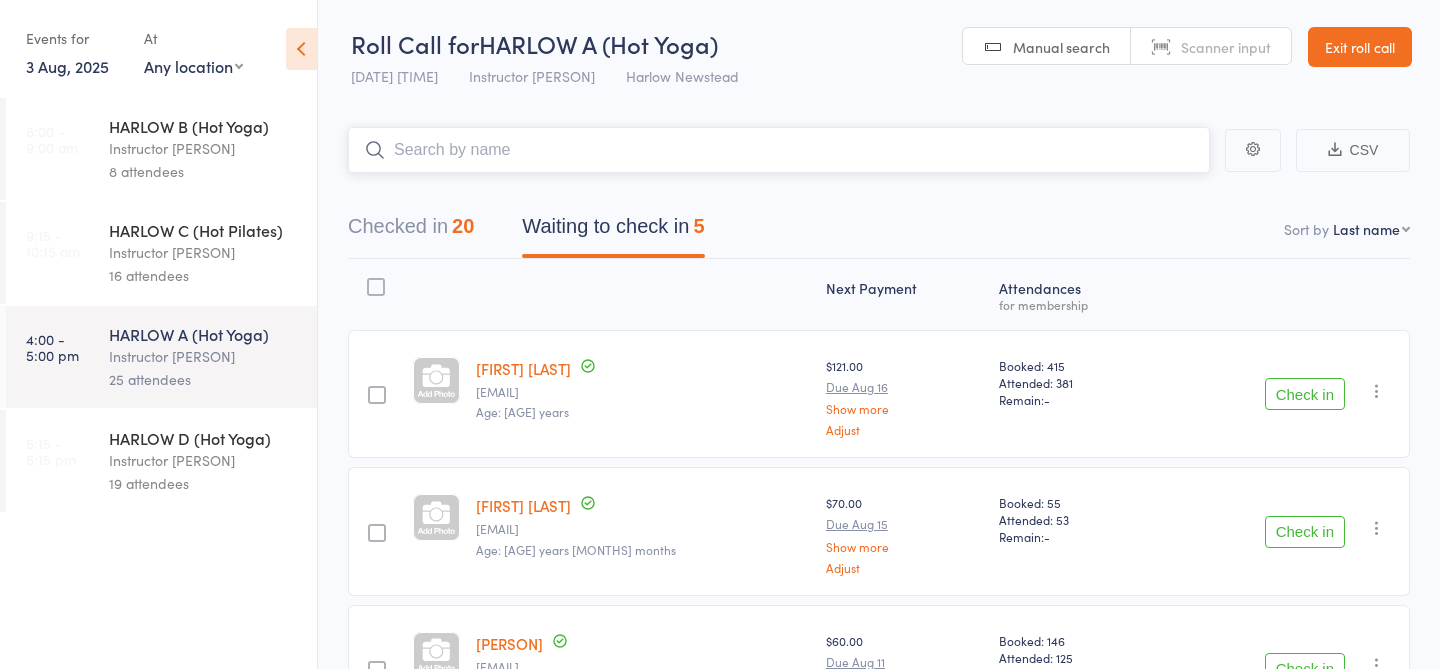click on "Checked in  20" at bounding box center (411, 231) 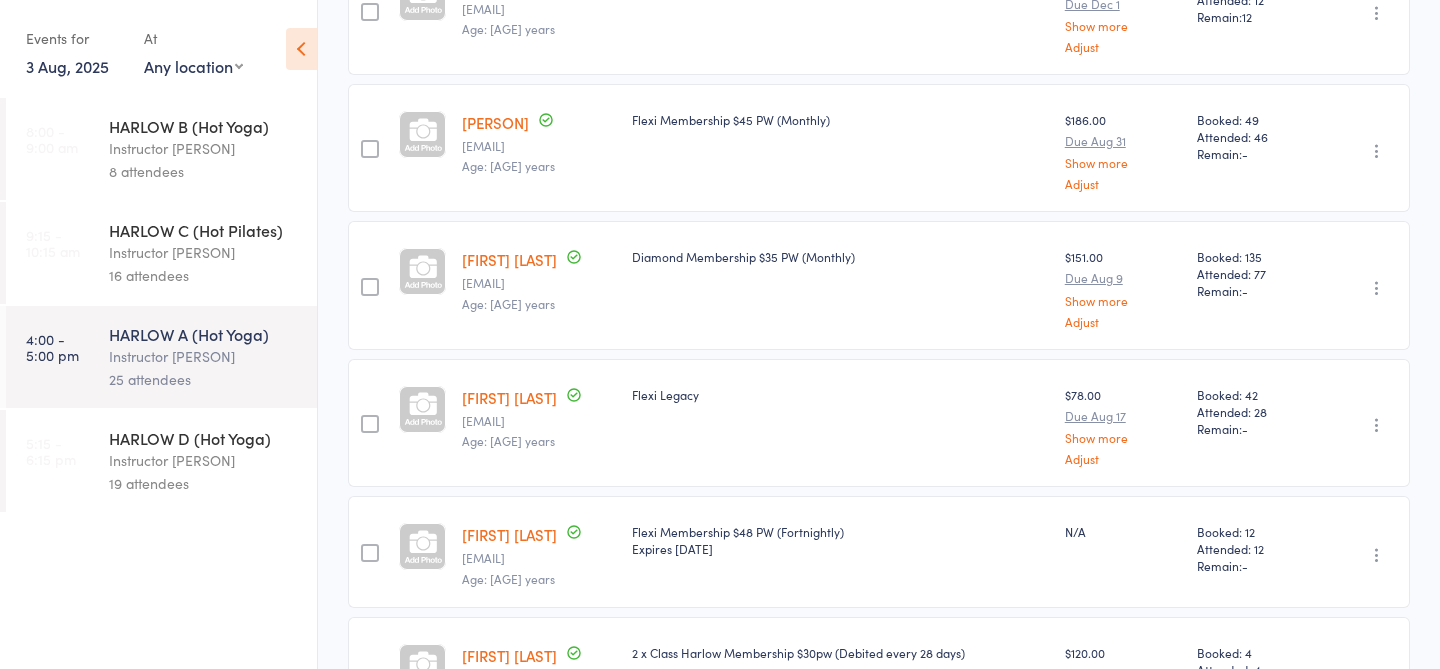 scroll, scrollTop: 992, scrollLeft: 0, axis: vertical 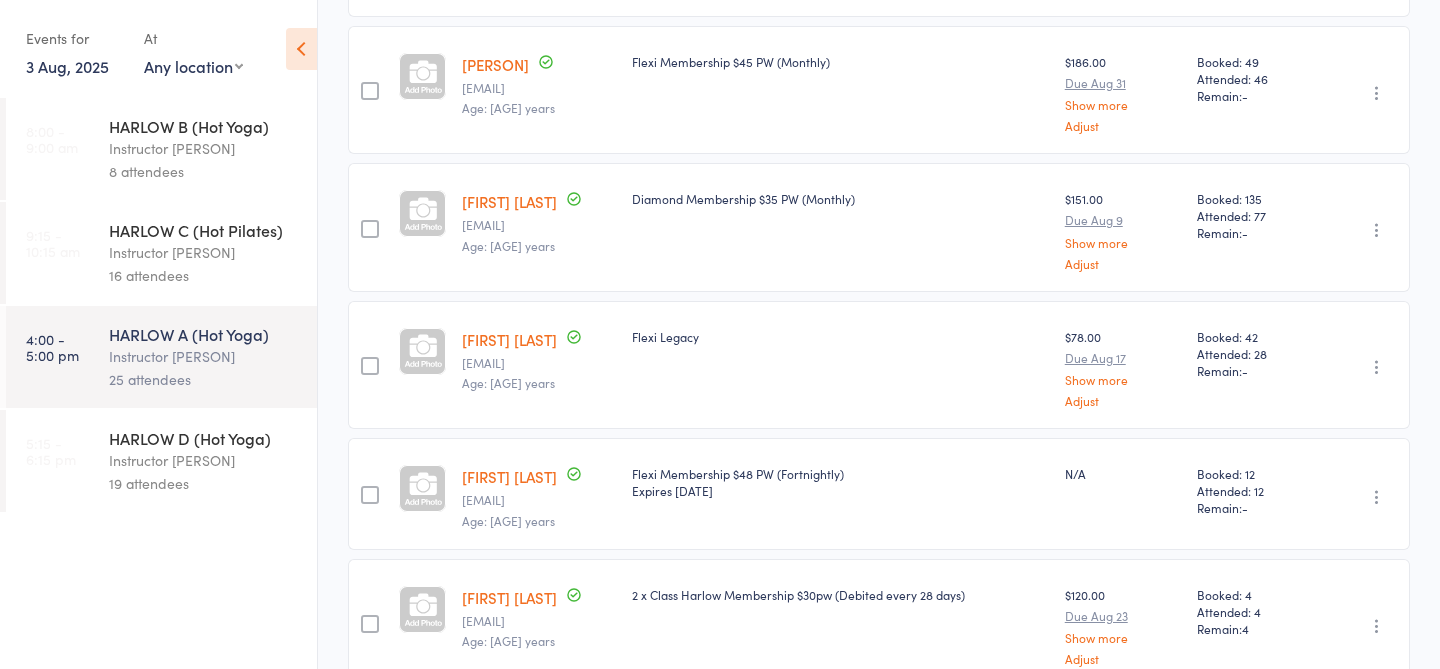 click on "Instructor [NAME]" at bounding box center [204, 460] 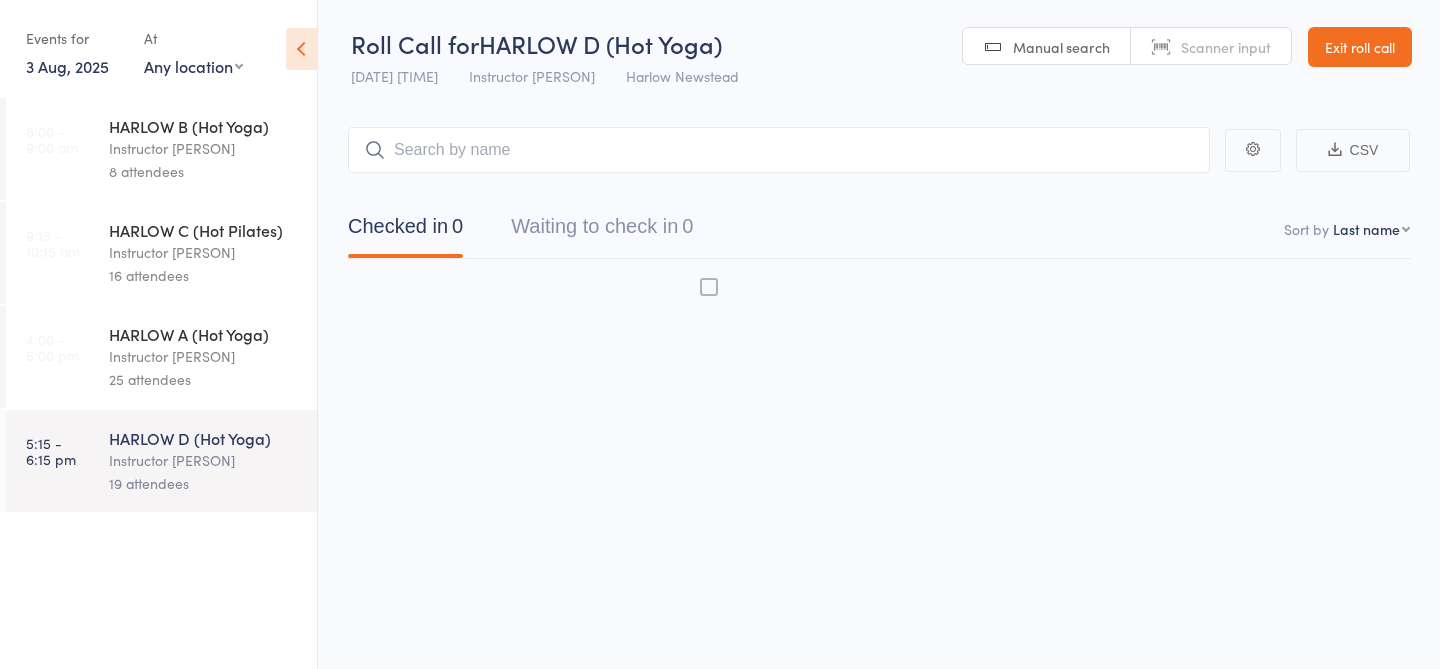 click on "Instructor [NAME]" at bounding box center [204, 356] 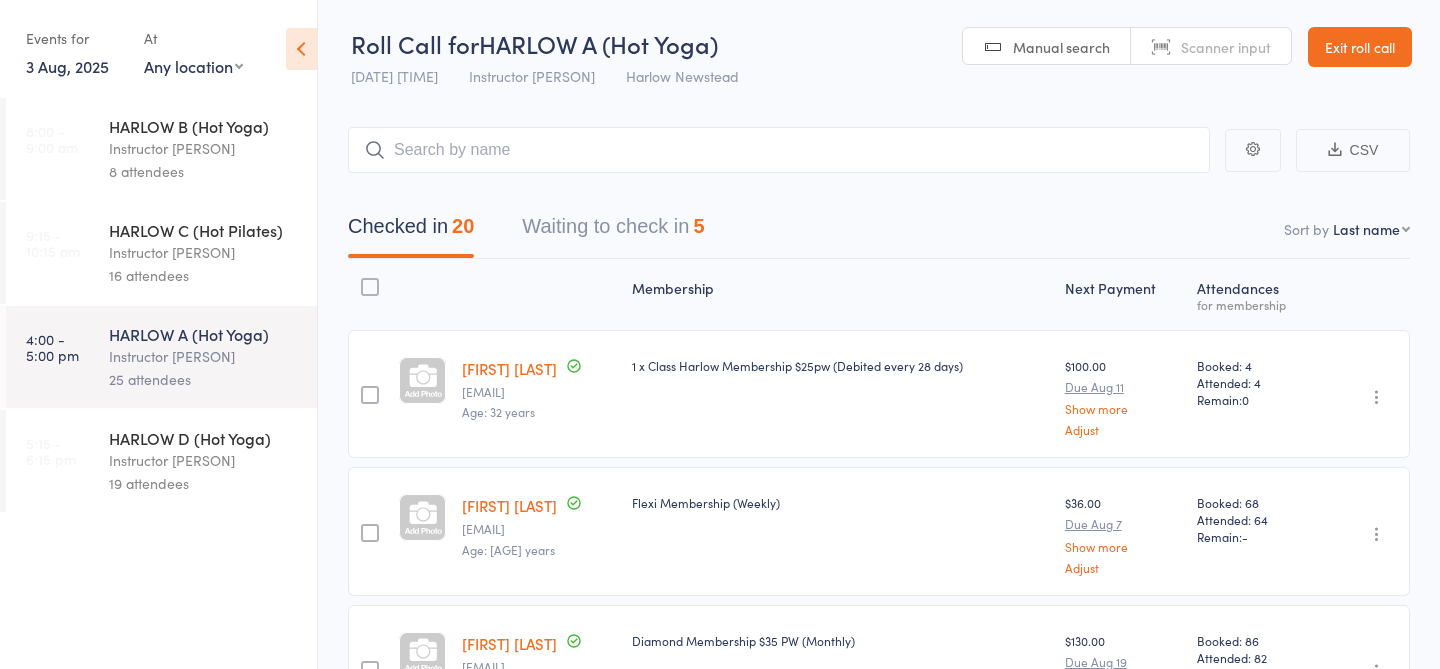 click on "Waiting to check in  5" at bounding box center (613, 231) 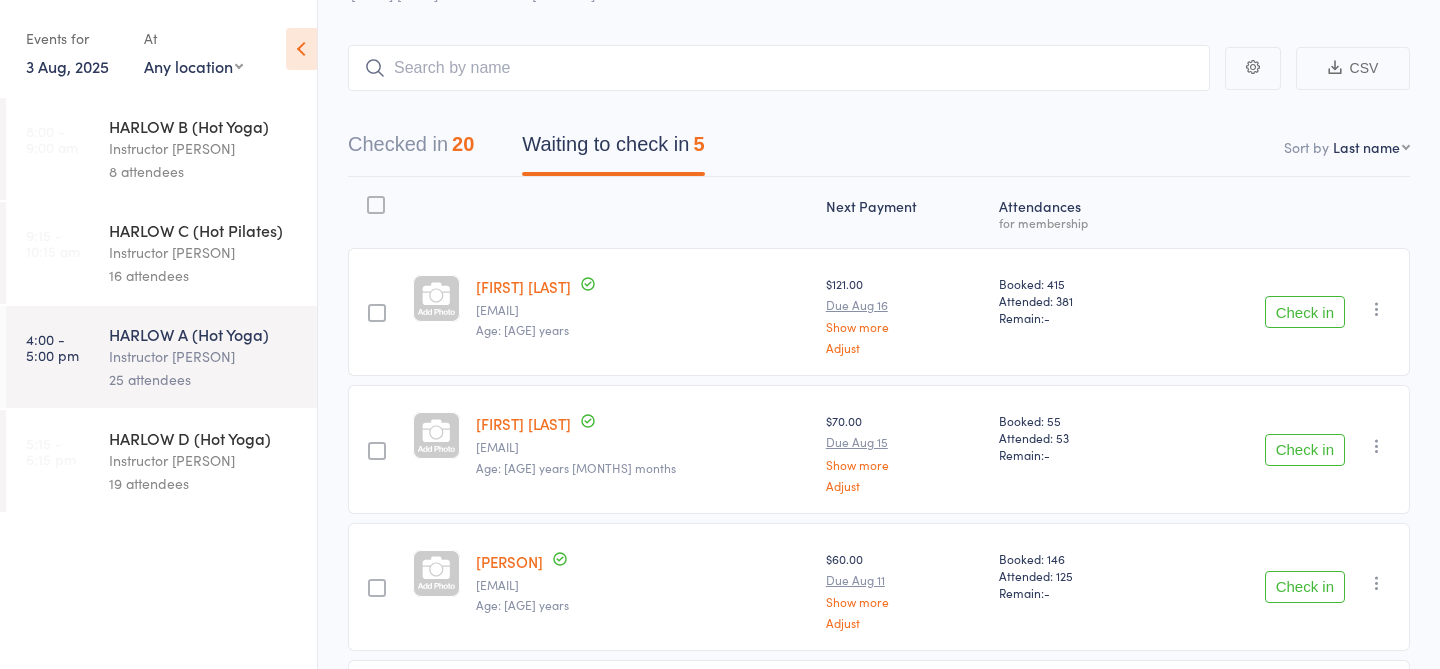 scroll, scrollTop: 188, scrollLeft: 0, axis: vertical 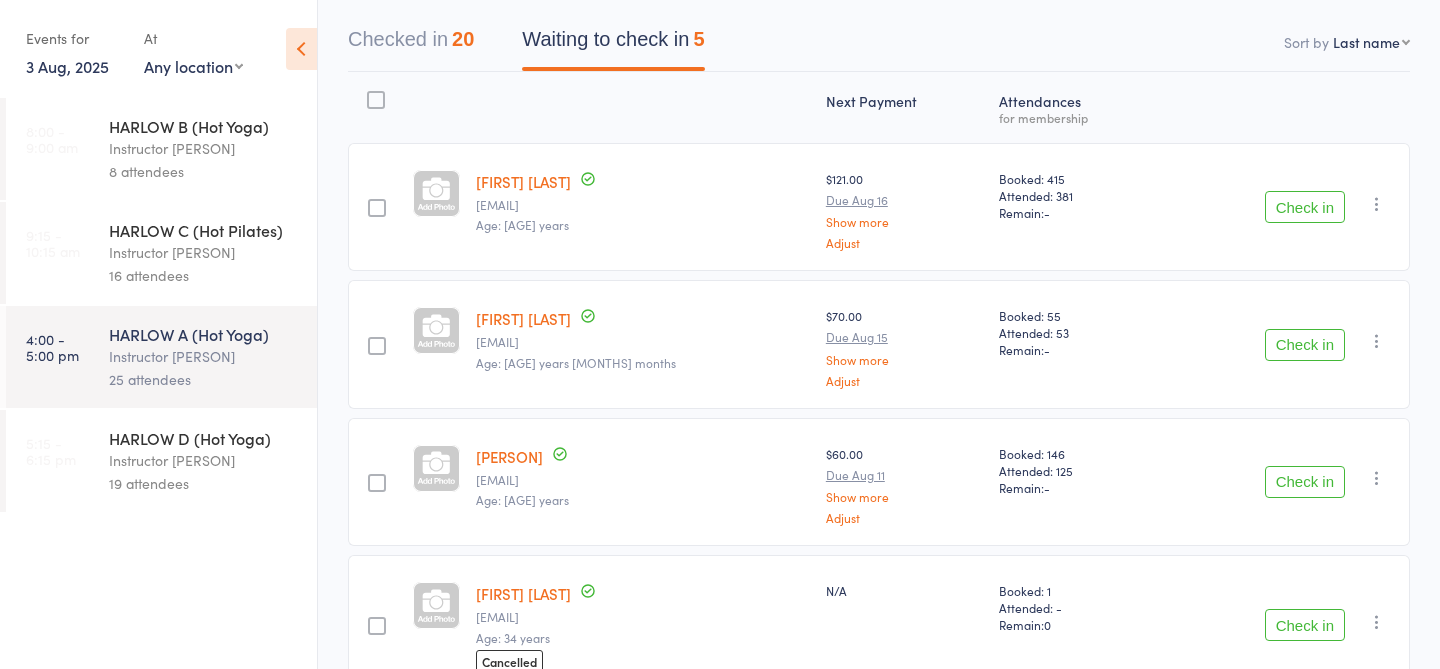 click on "Check in" at bounding box center [1305, 482] 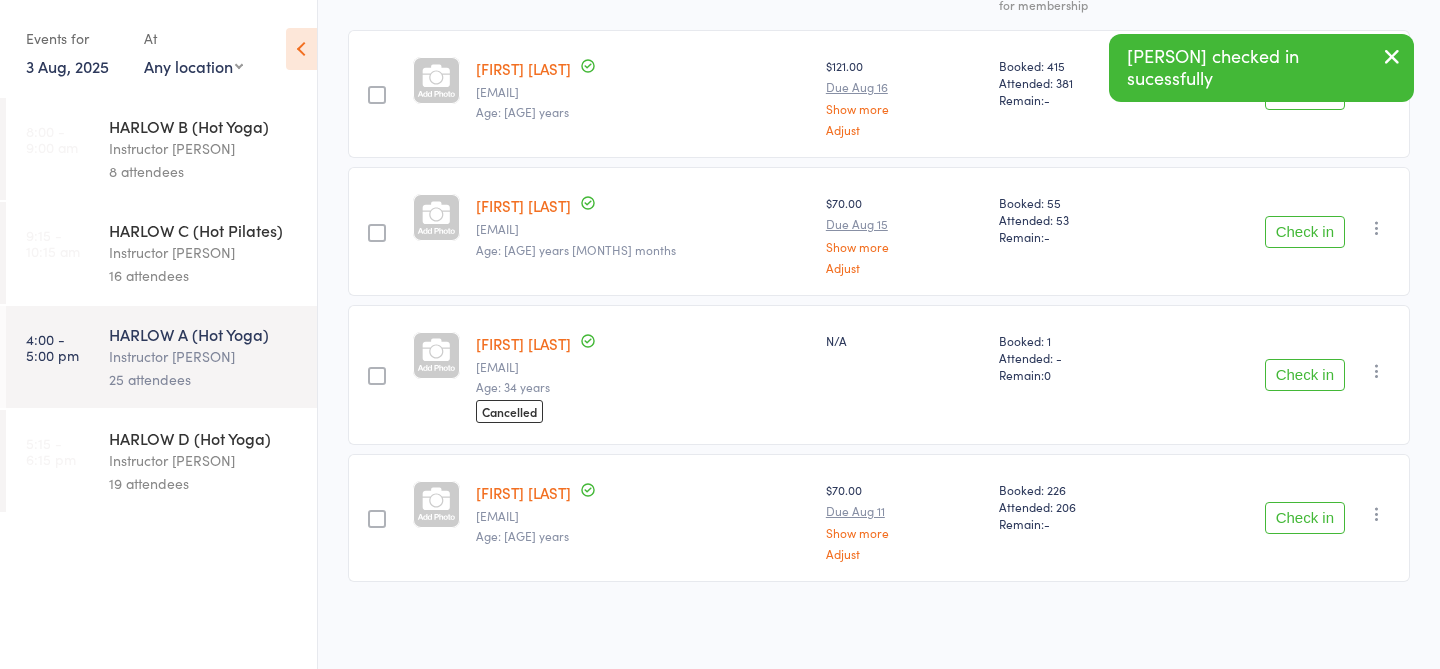 scroll, scrollTop: 0, scrollLeft: 0, axis: both 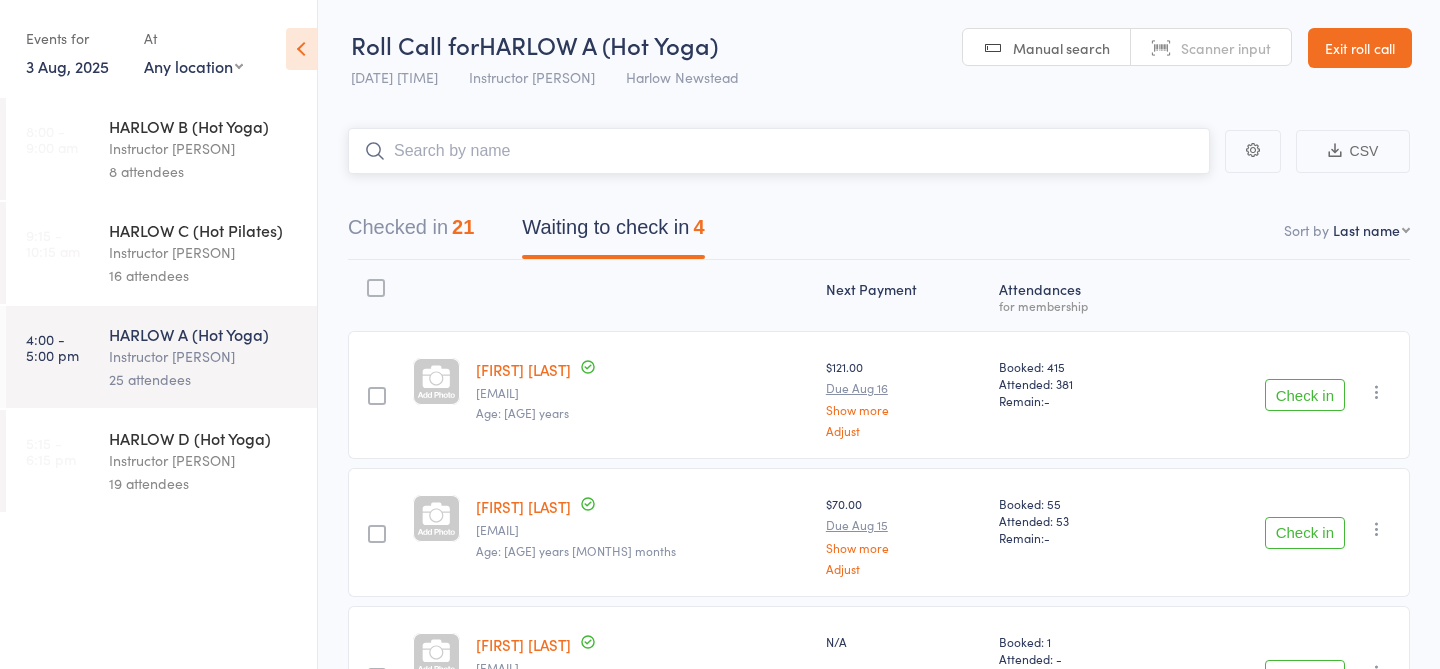 click at bounding box center [779, 151] 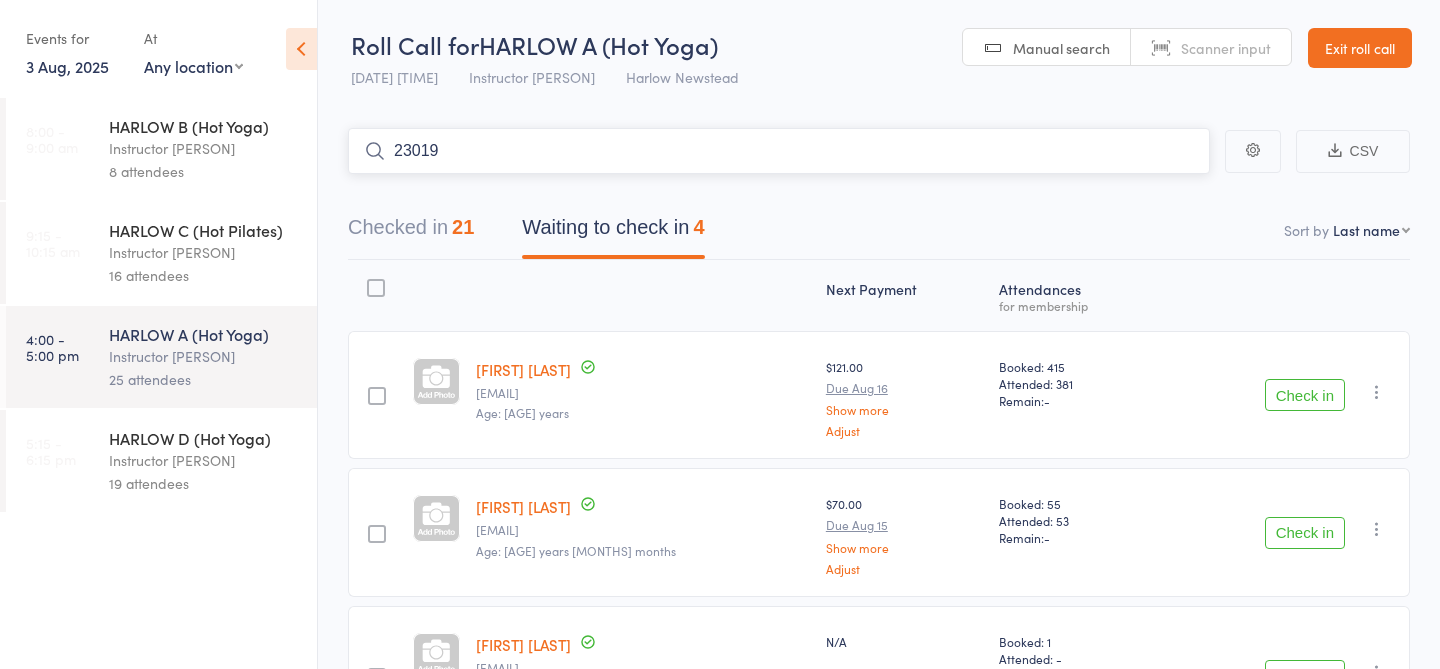 type on "23019" 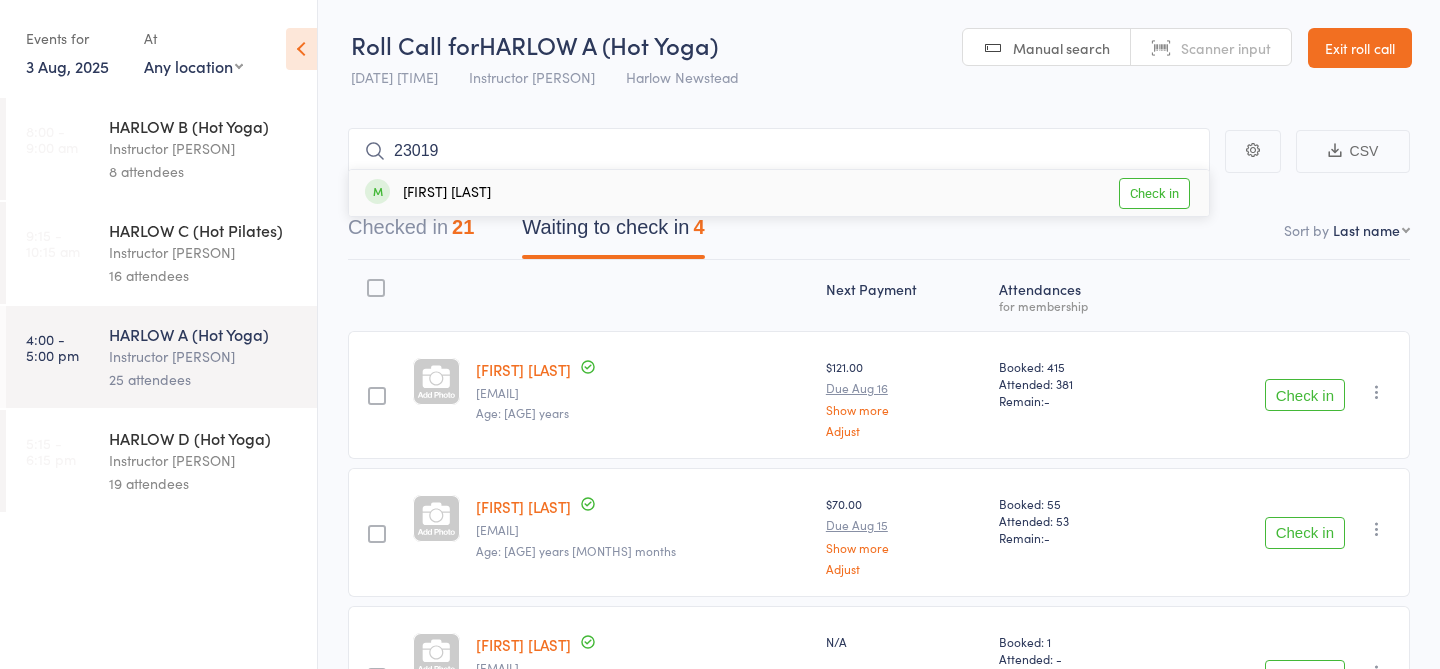 click on "Check in" at bounding box center (1154, 193) 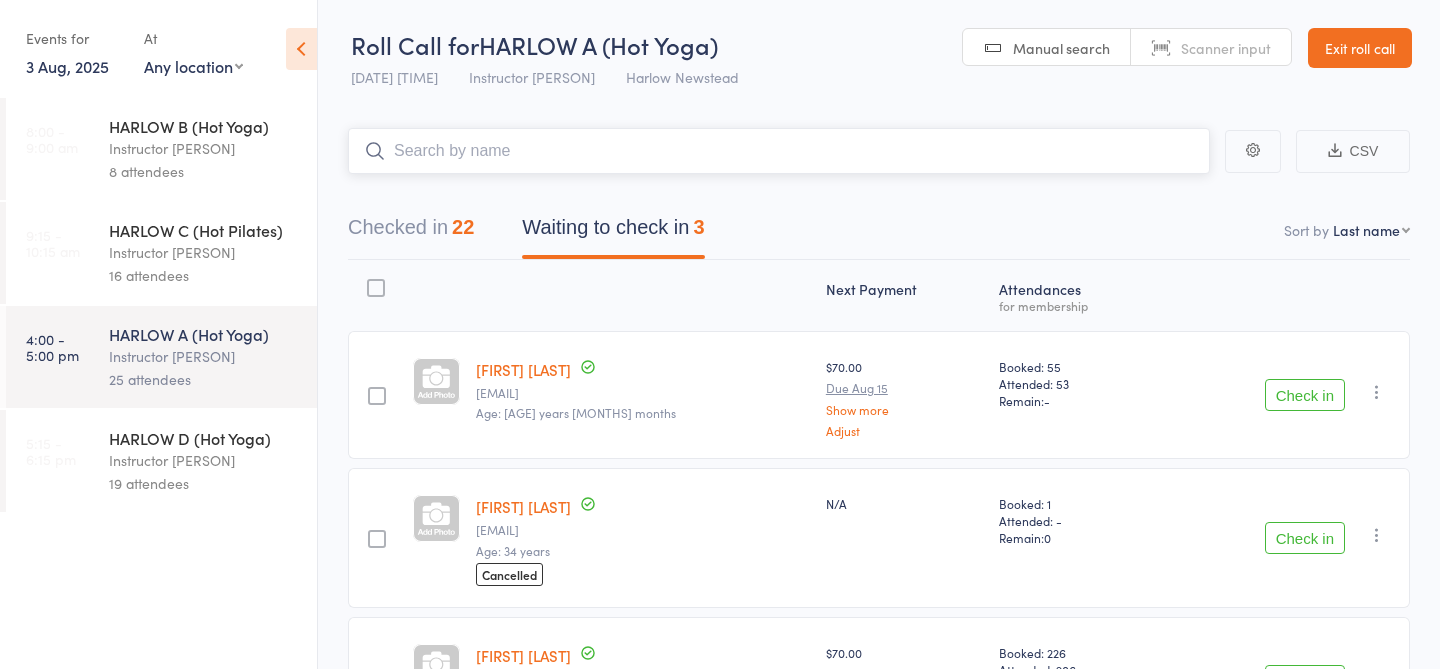 scroll, scrollTop: 164, scrollLeft: 0, axis: vertical 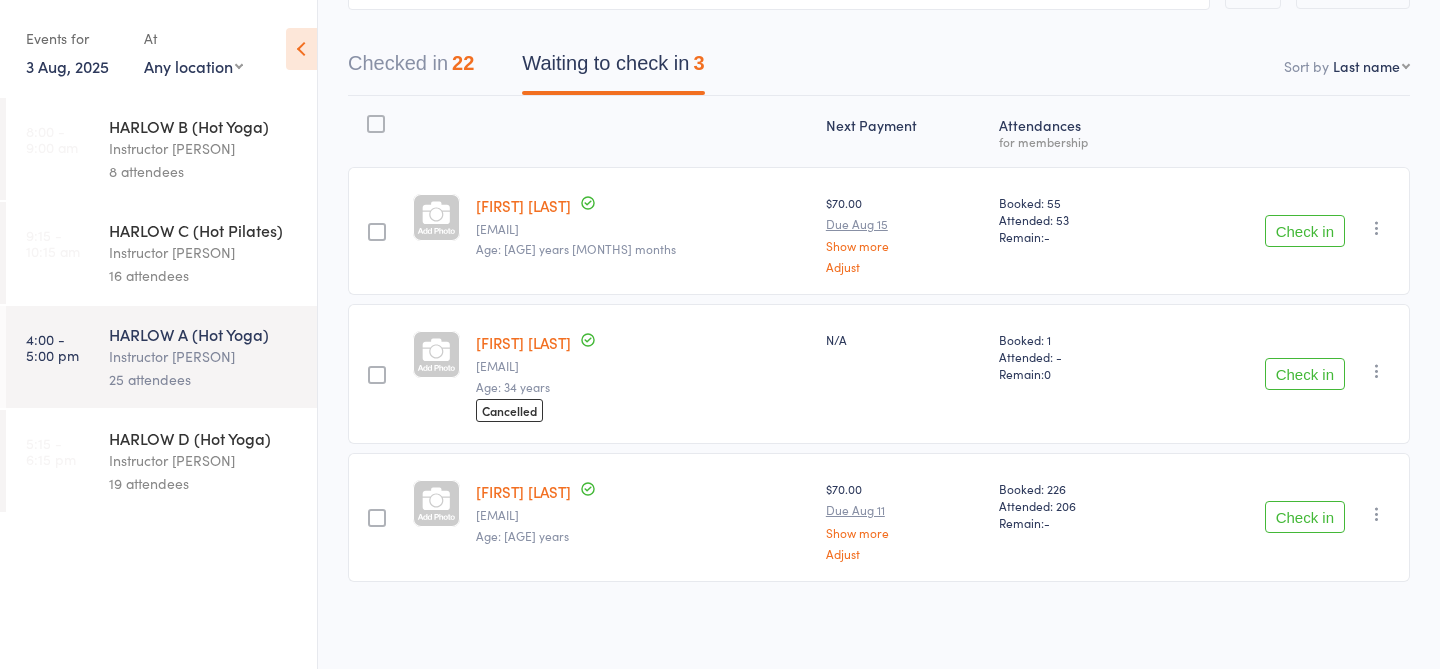 click on "Instructor [NAME]" at bounding box center [204, 460] 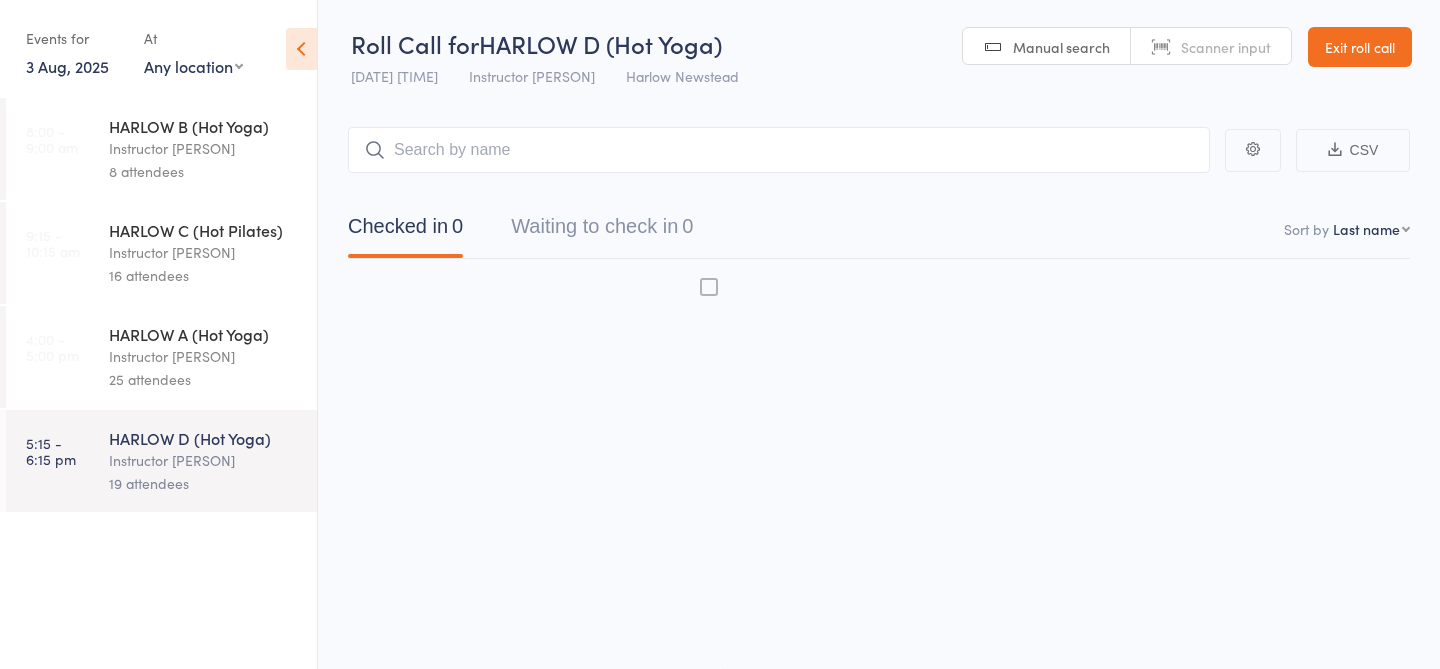 scroll, scrollTop: 1, scrollLeft: 0, axis: vertical 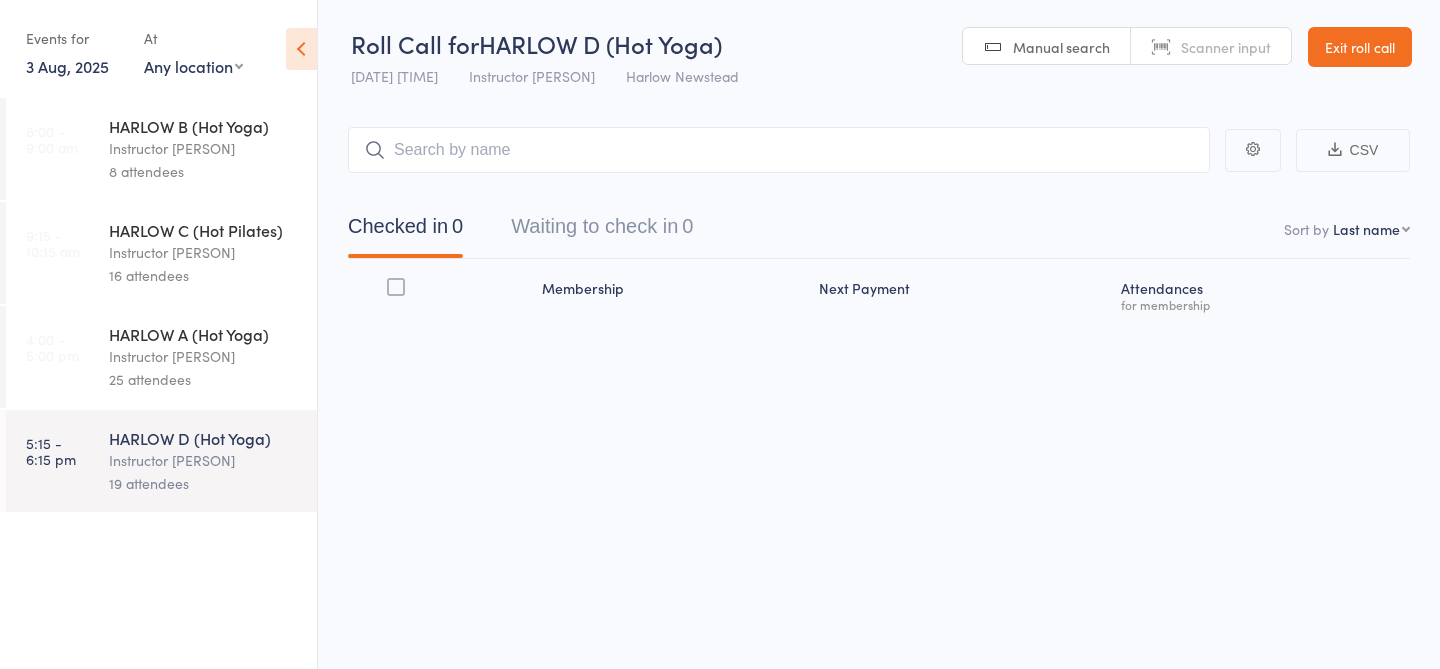 click on "Instructor [NAME]" at bounding box center (204, 356) 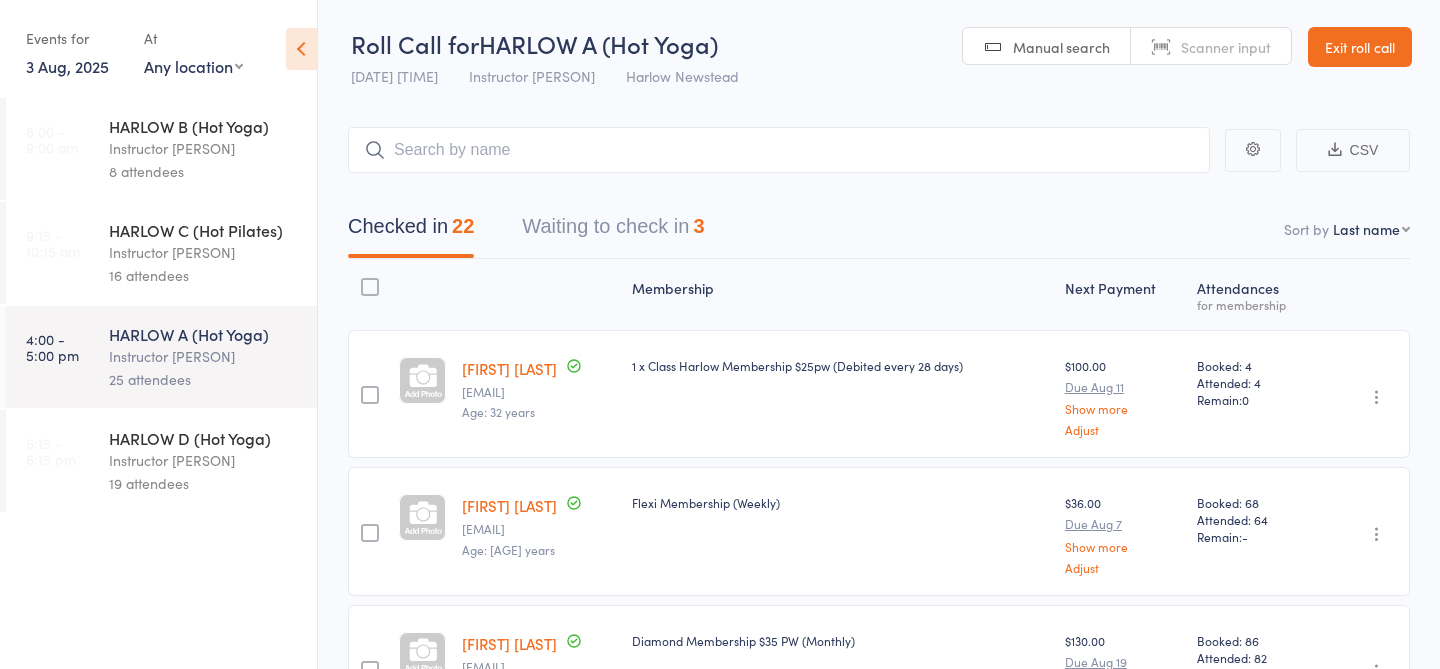 click on "5:15 - 6:15 pm HARLOW D (Hot Yoga) Instructor Krystyna 19 attendees" at bounding box center (161, 461) 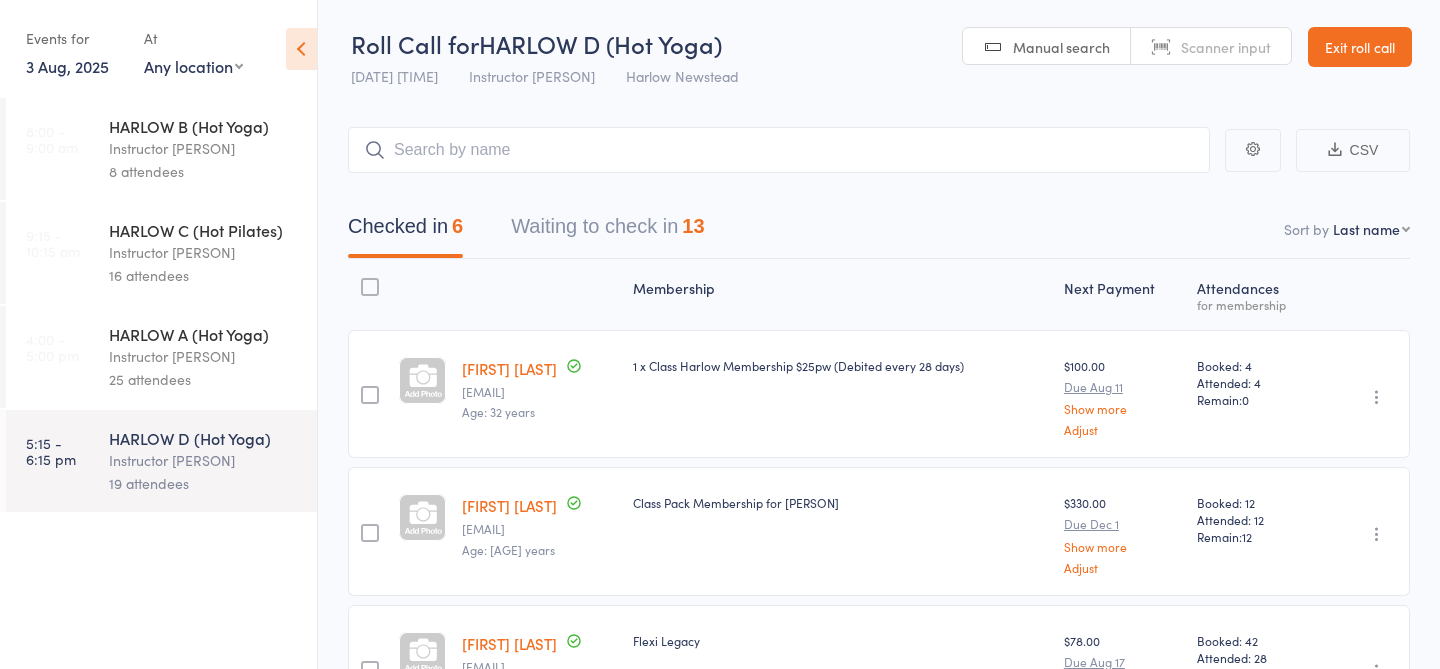 click on "25 attendees" at bounding box center [204, 379] 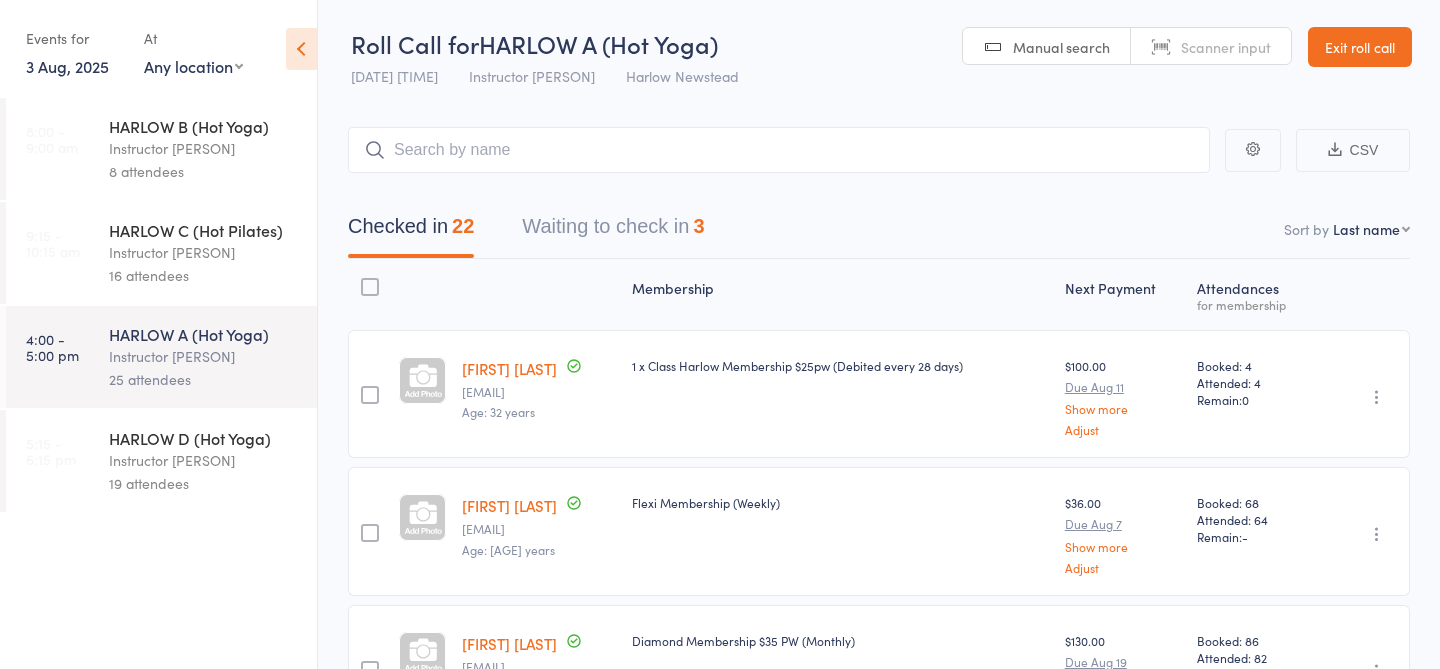 click on "Waiting to check in  3" at bounding box center [613, 231] 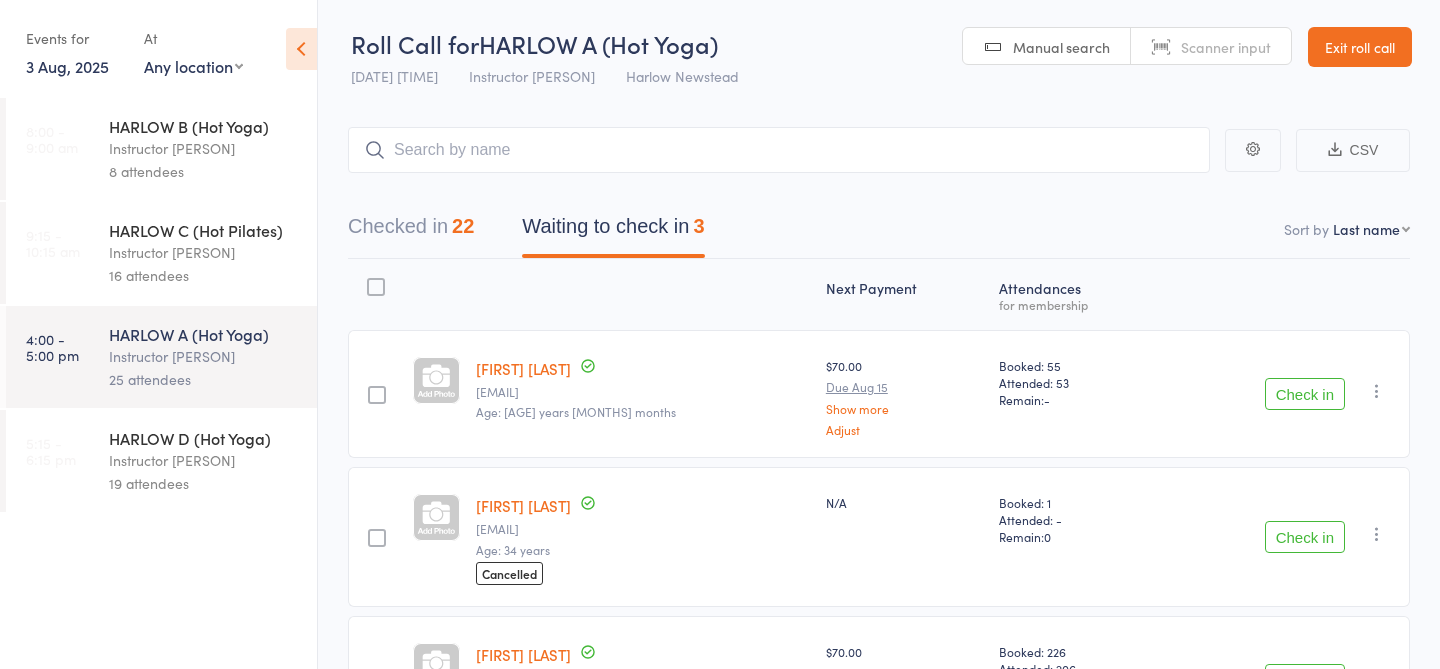 click on "19 attendees" at bounding box center (204, 483) 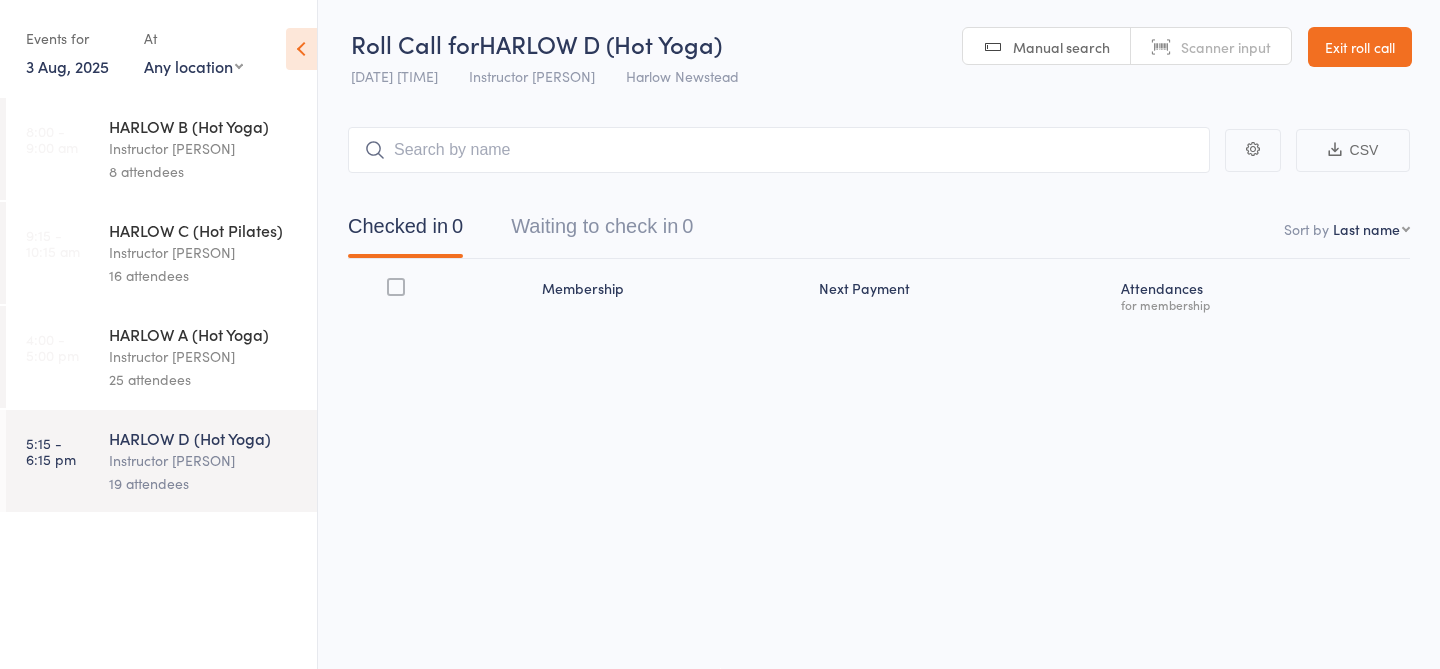 click on "HARLOW A (Hot Yoga)" at bounding box center (204, 334) 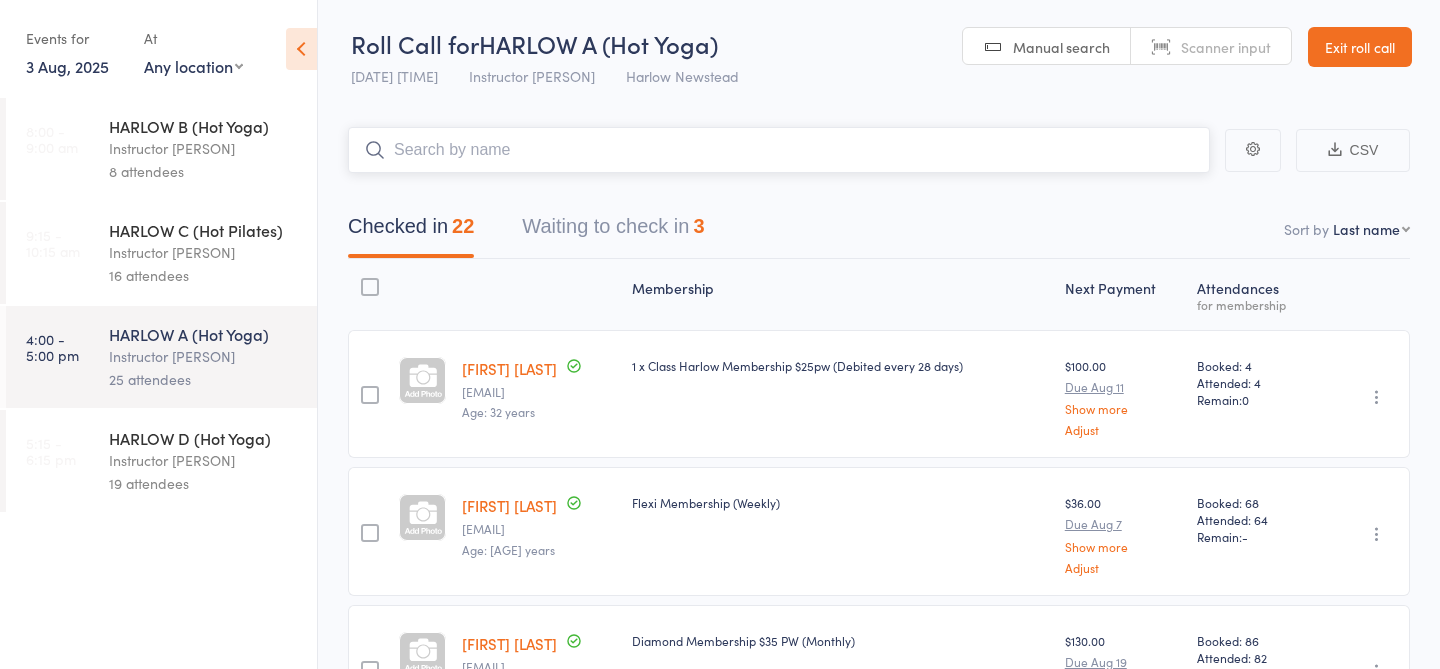 click on "Waiting to check in  3" at bounding box center [613, 231] 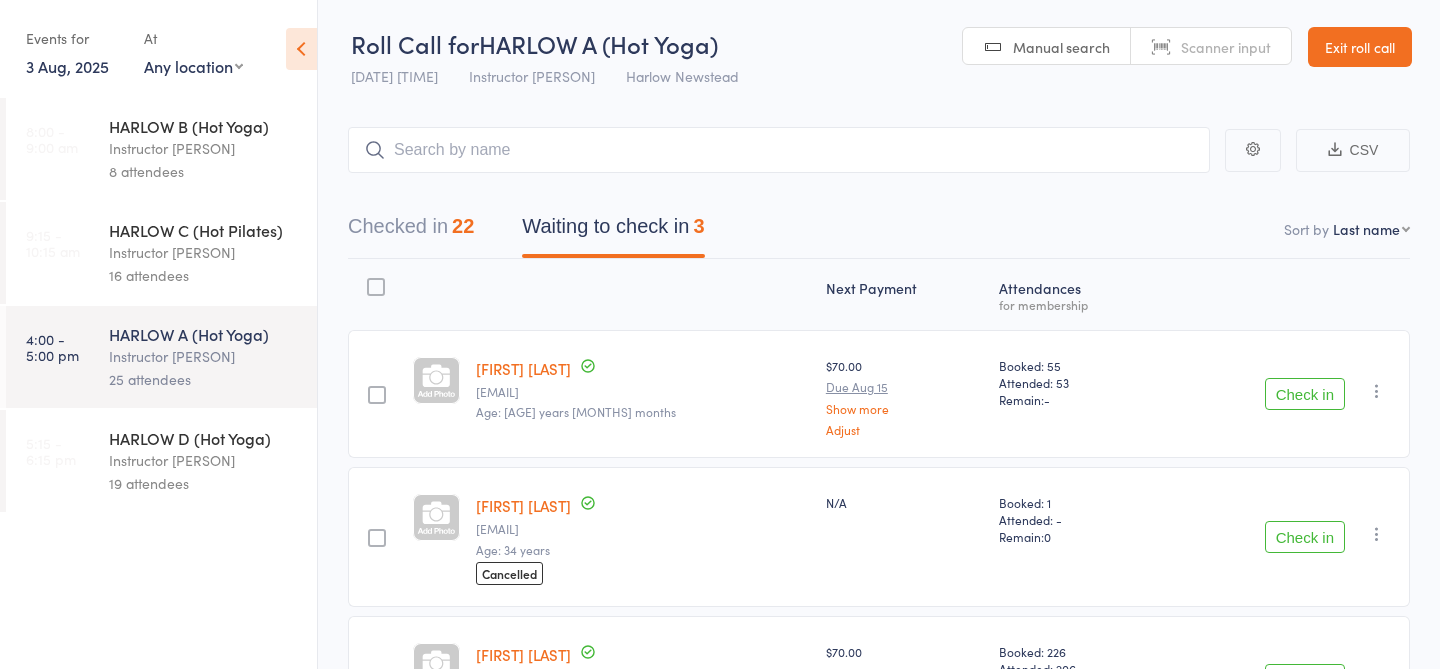 click on "5:15 - 6:15 pm HARLOW D (Hot Yoga) Instructor Krystyna 19 attendees" at bounding box center (161, 461) 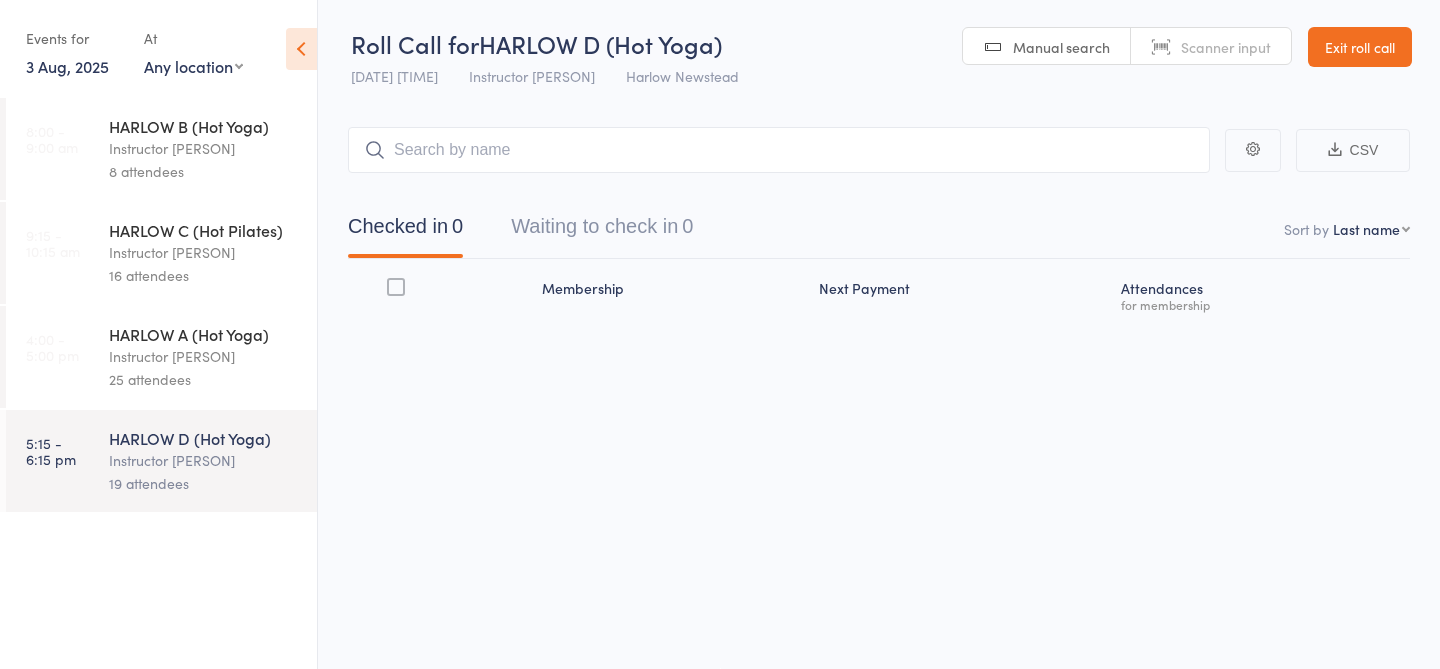 click on "Instructor [NAME]" at bounding box center (204, 356) 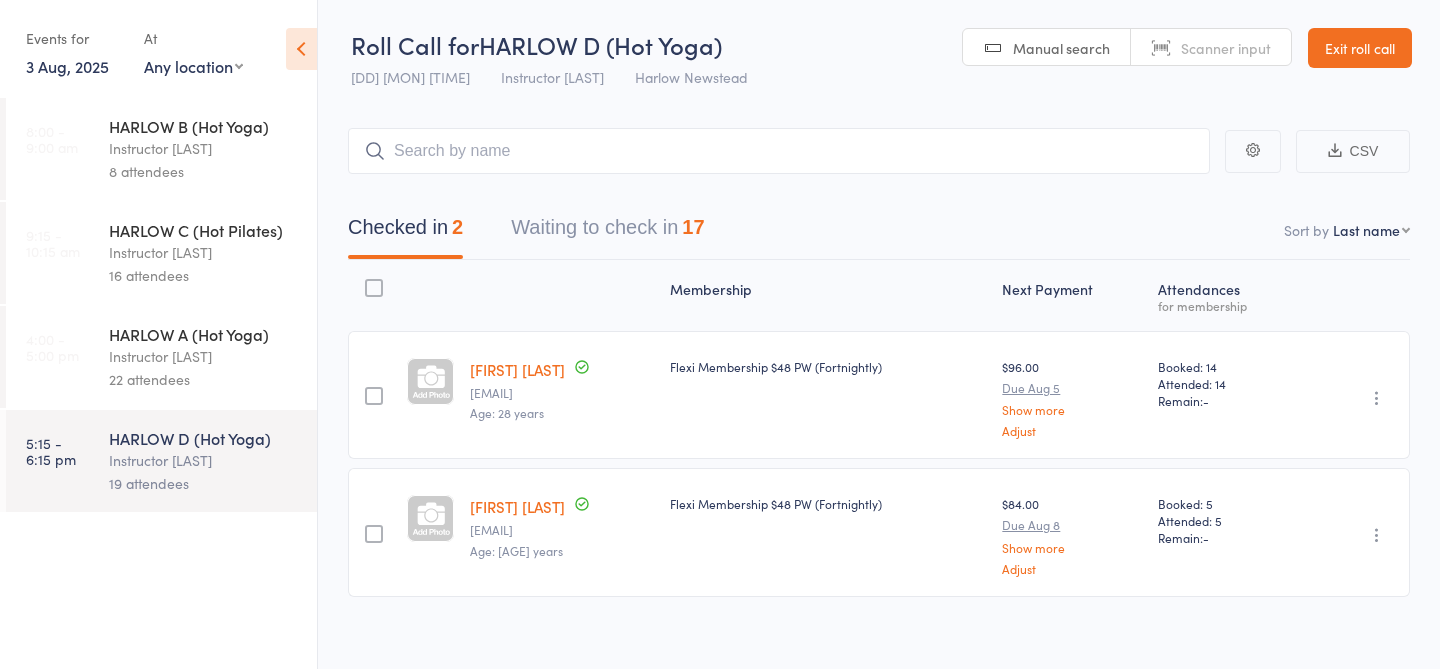 scroll, scrollTop: 0, scrollLeft: 0, axis: both 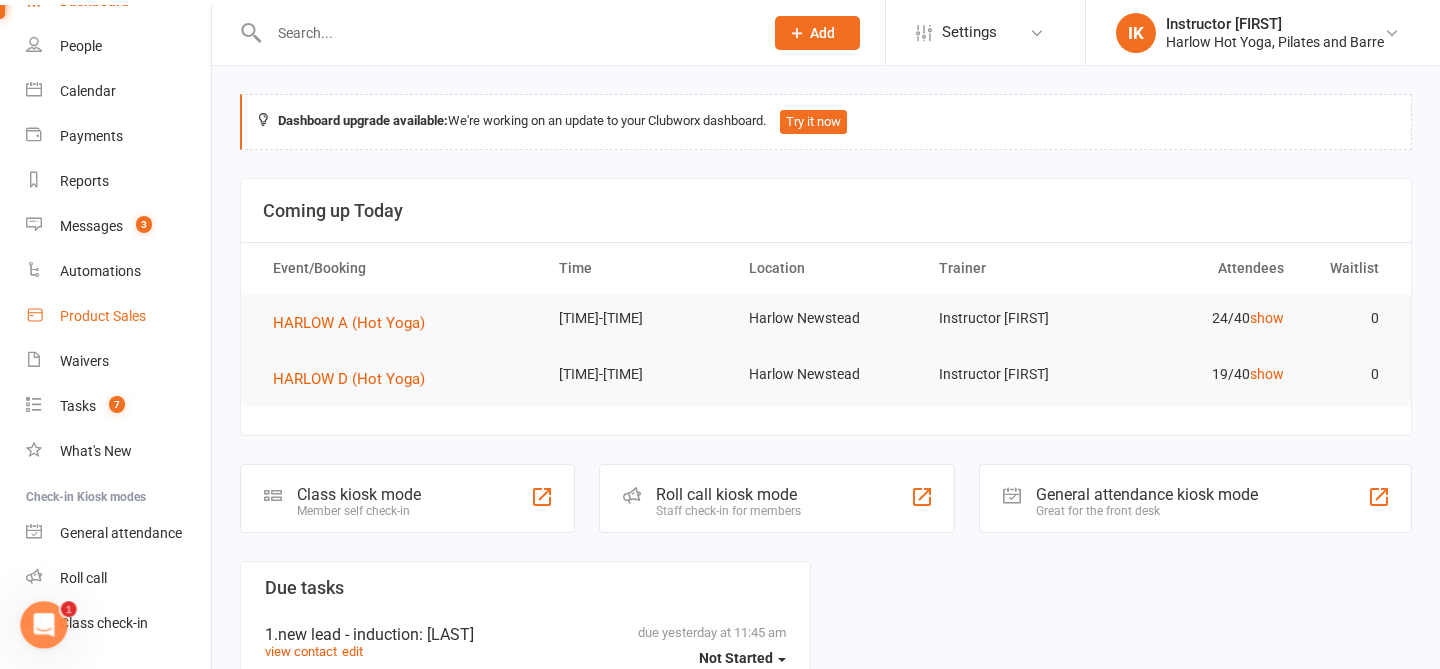 click on "Product Sales" at bounding box center [103, 316] 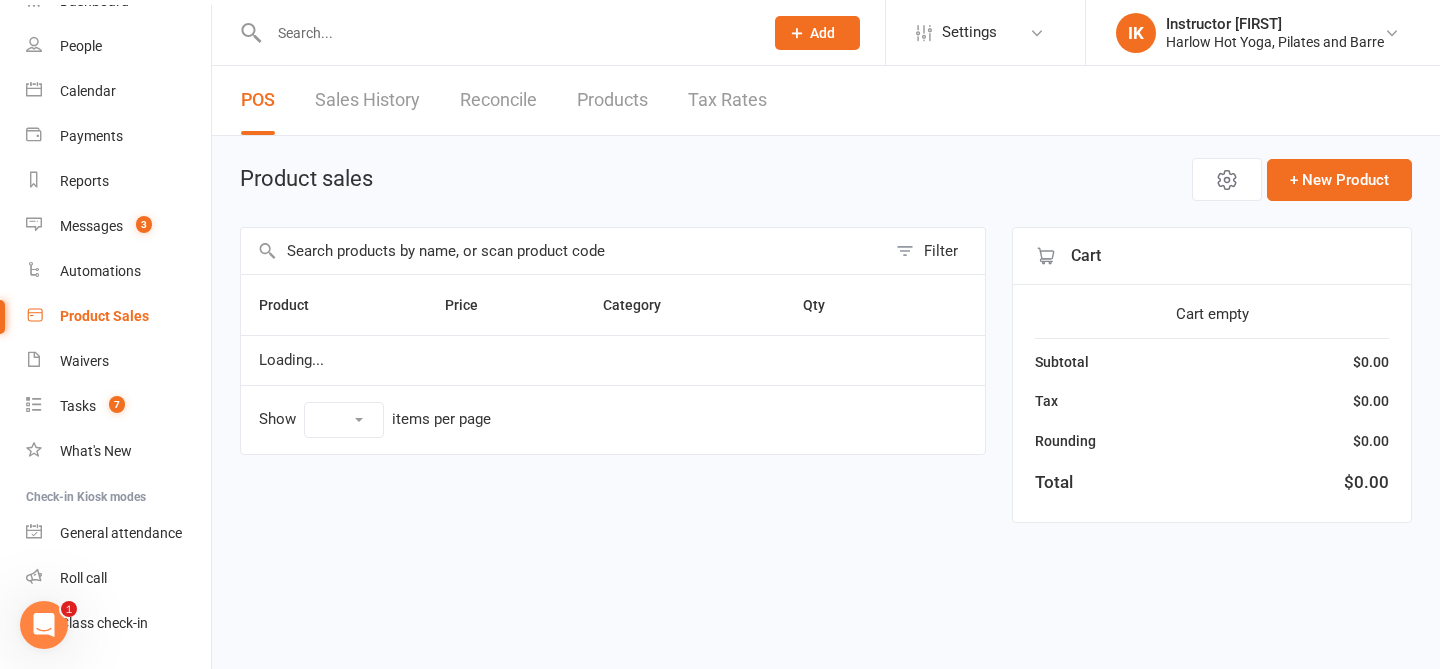 select on "10" 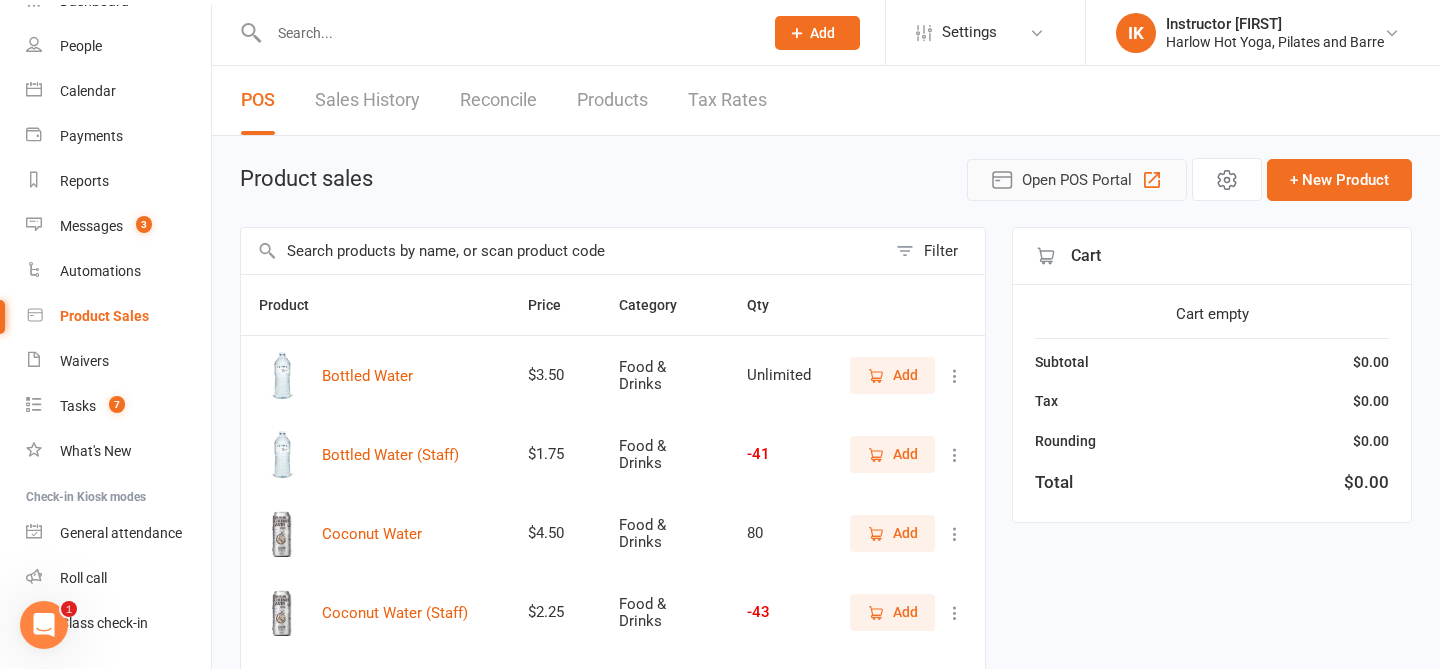 click on "Open POS Portal" at bounding box center [1077, 180] 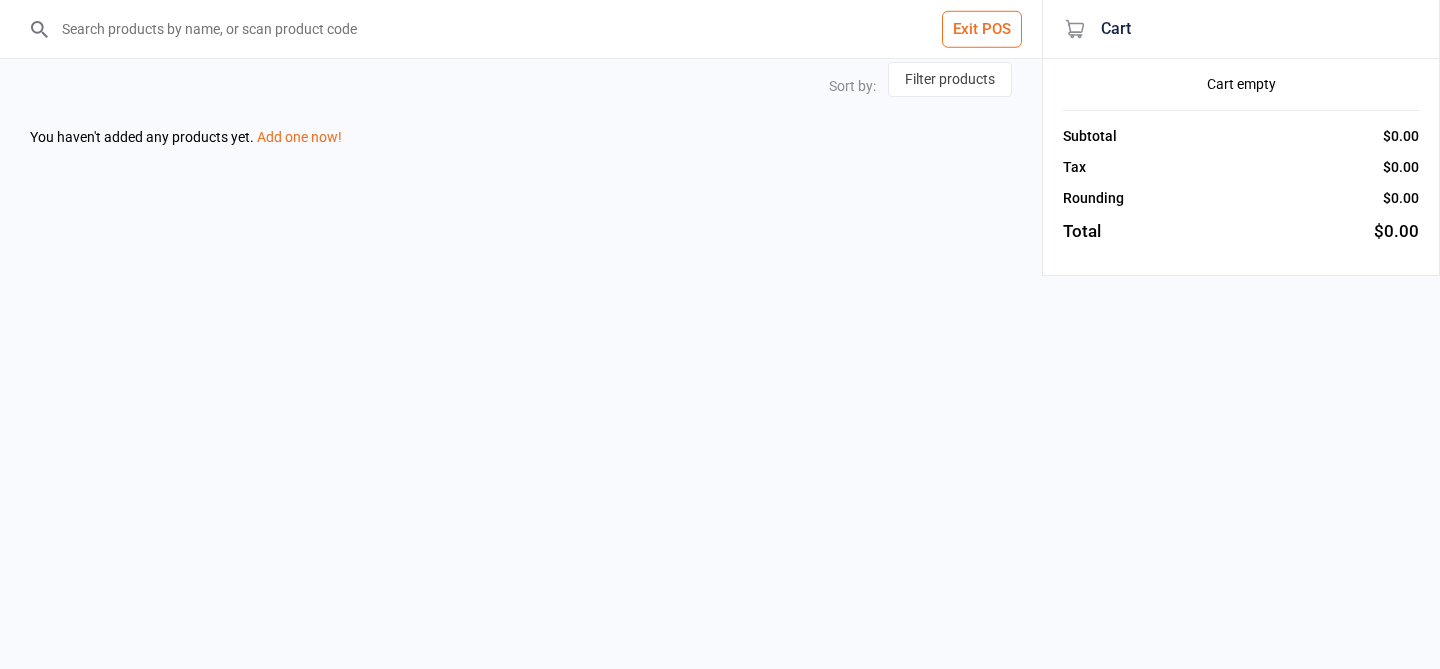 scroll, scrollTop: 0, scrollLeft: 0, axis: both 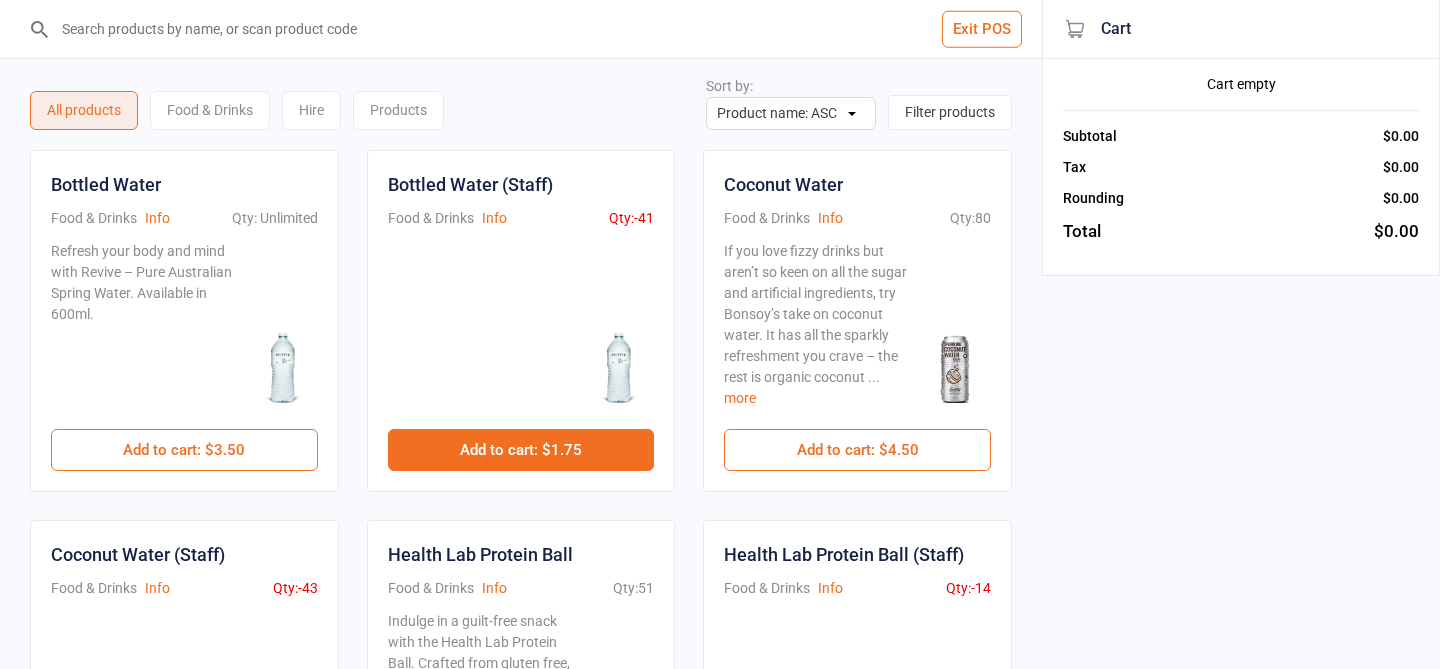 click on "Add to cart :   $1.75" at bounding box center (521, 450) 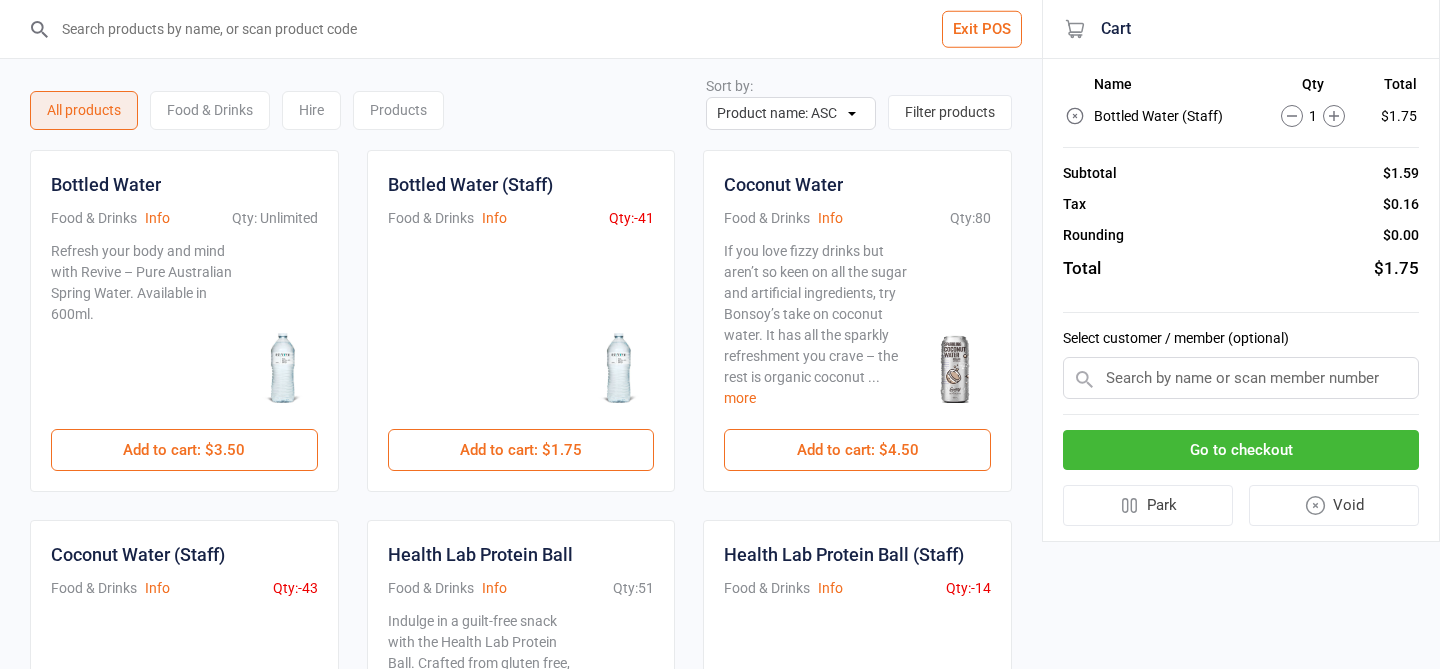 click on "Go to checkout" at bounding box center [1241, 450] 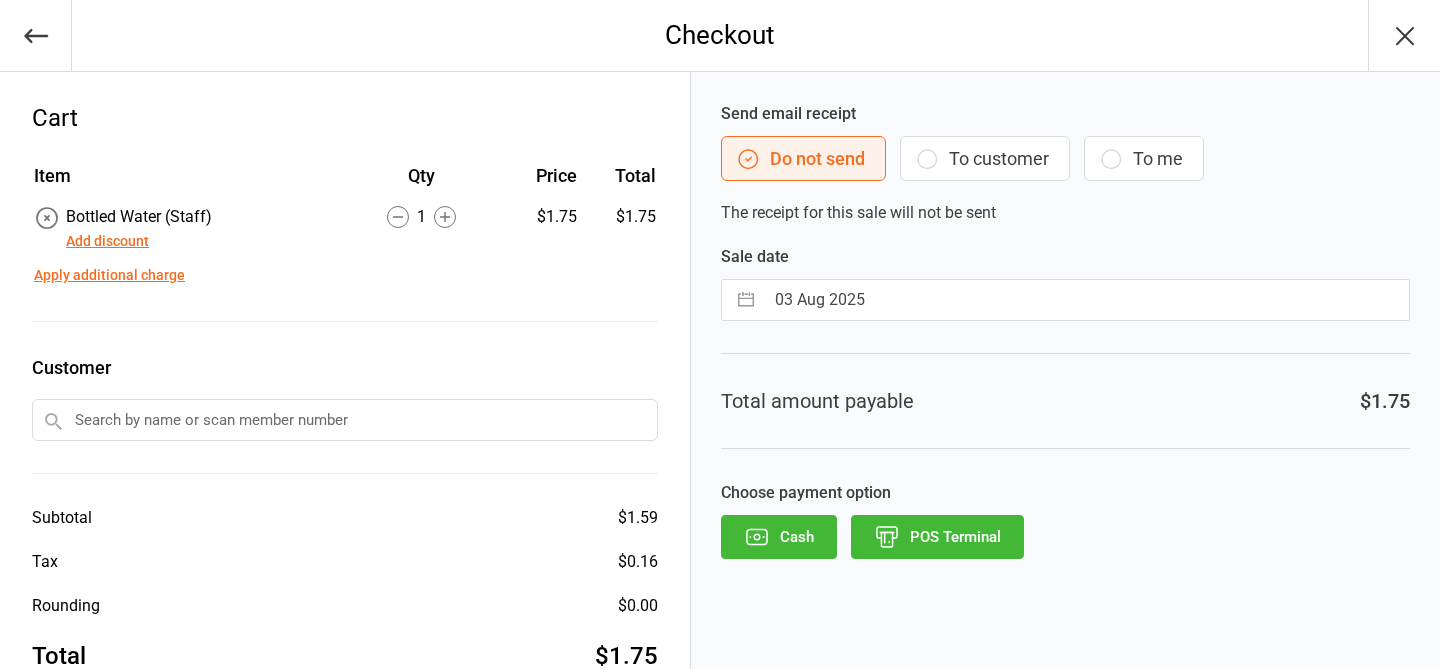 click on "Send email receipt Do not send To customer To me The receipt for this sale will not be sent Sale date 03 Aug 2025 Navigate forward to interact with the calendar and select a date. Press the question mark key to get the keyboard shortcuts for changing dates. Total amount payable $1.75 Choose payment option Cash POS Terminal" at bounding box center (1065, 397) 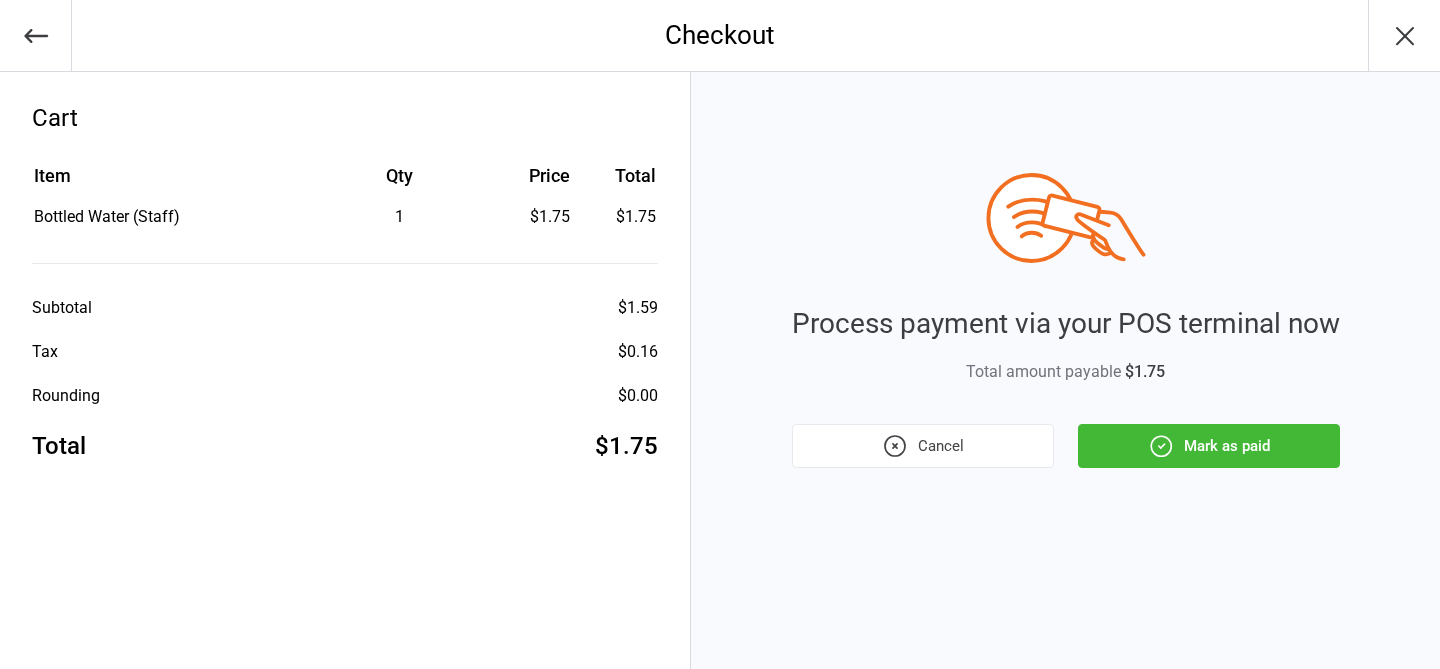 click on "Mark as paid" at bounding box center (1209, 446) 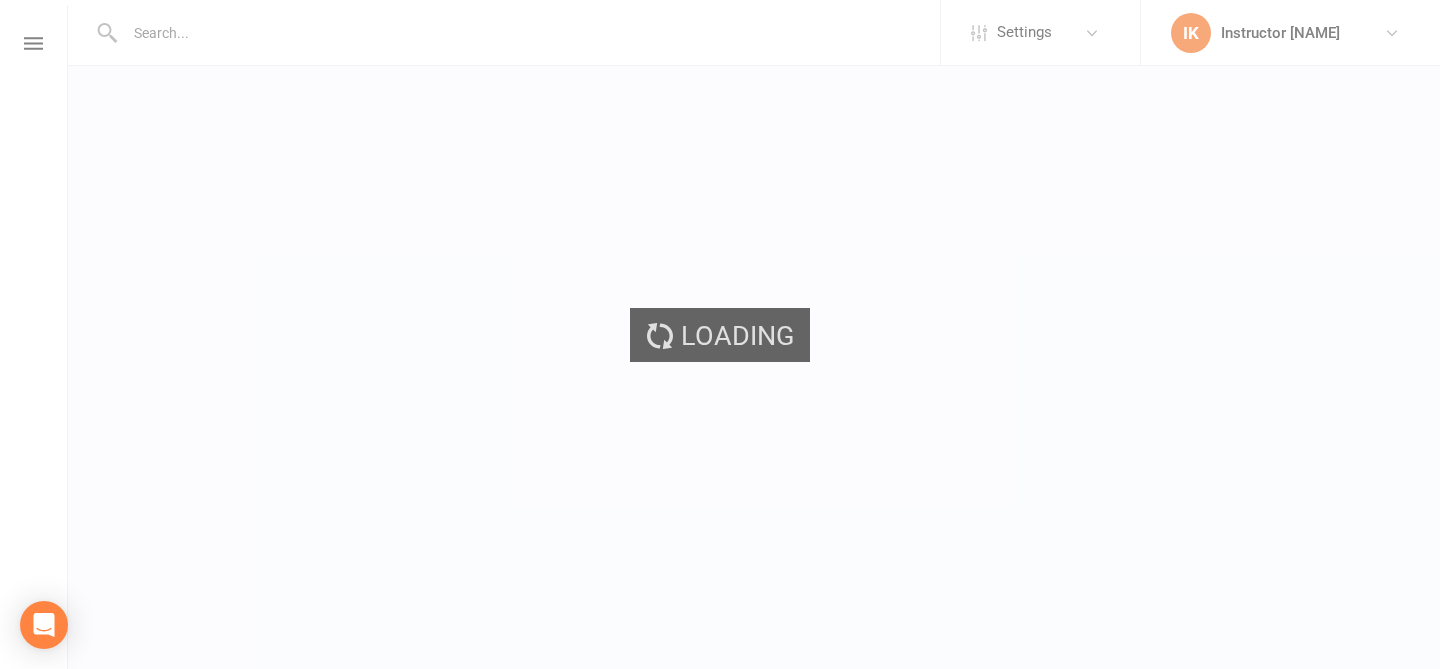 scroll, scrollTop: 0, scrollLeft: 0, axis: both 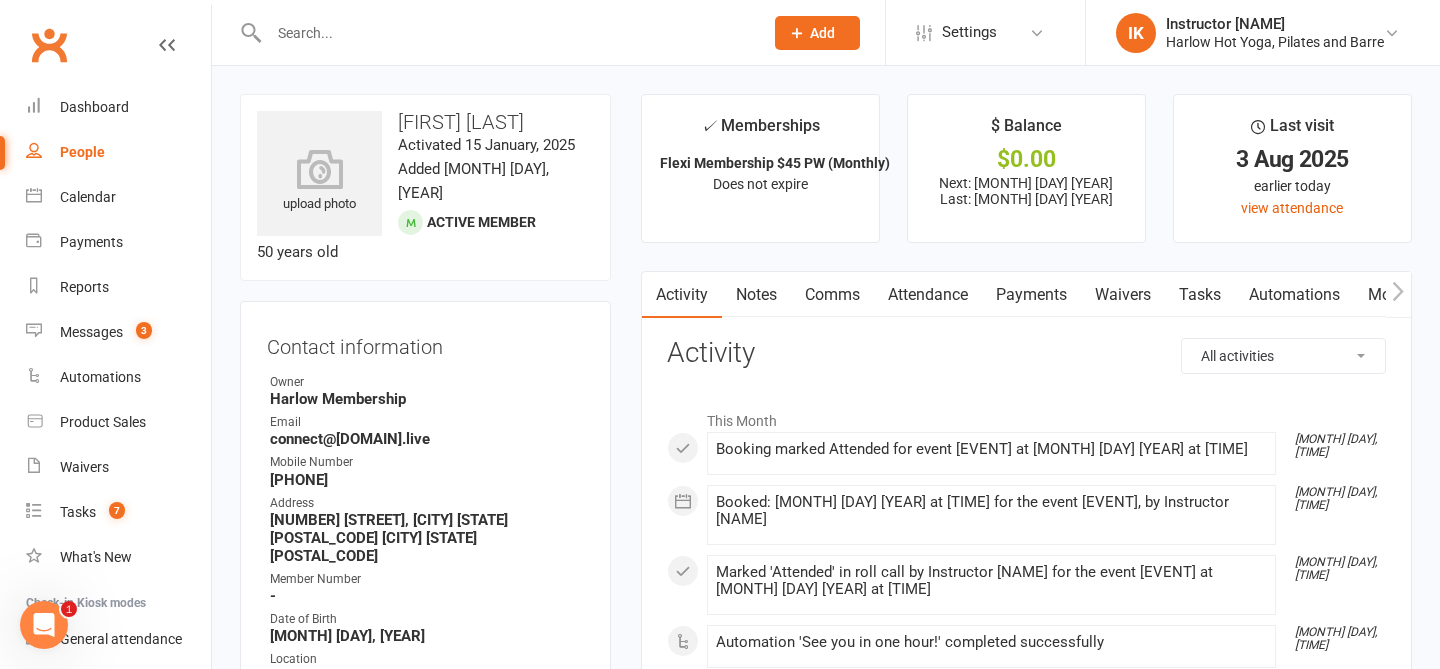 click 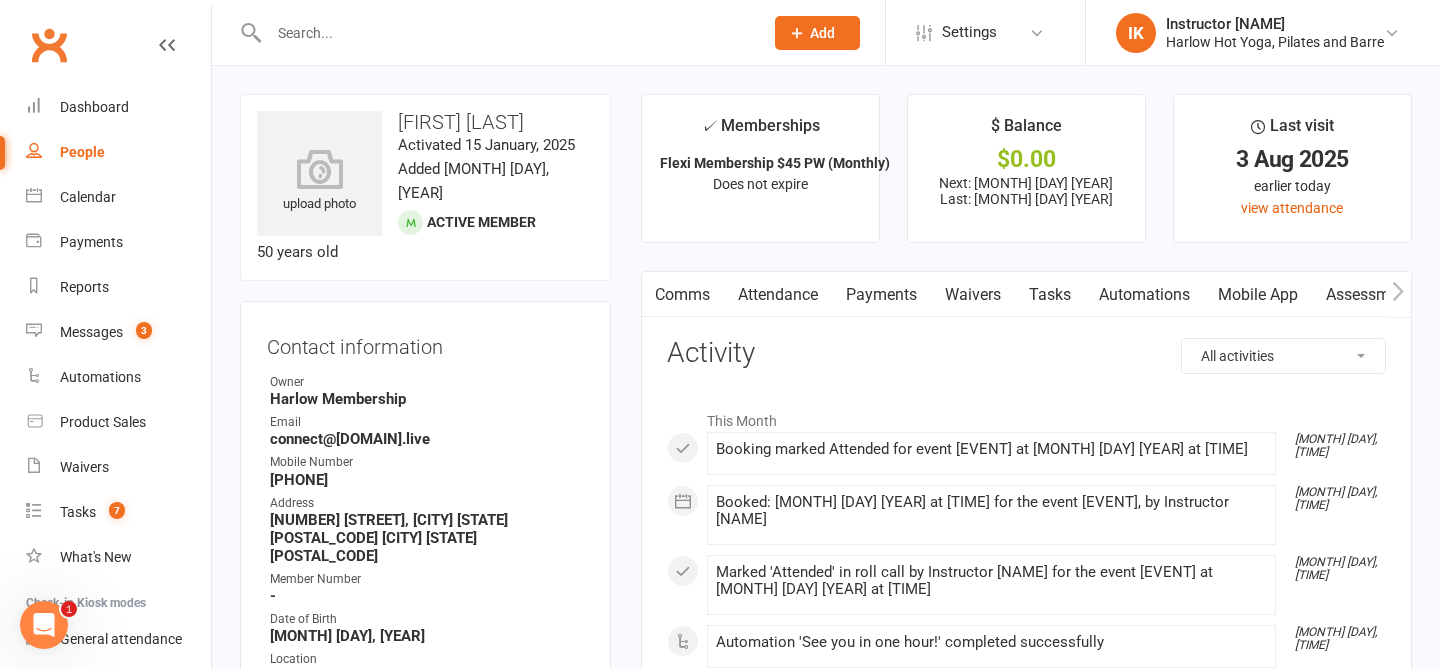 scroll, scrollTop: 0, scrollLeft: 150, axis: horizontal 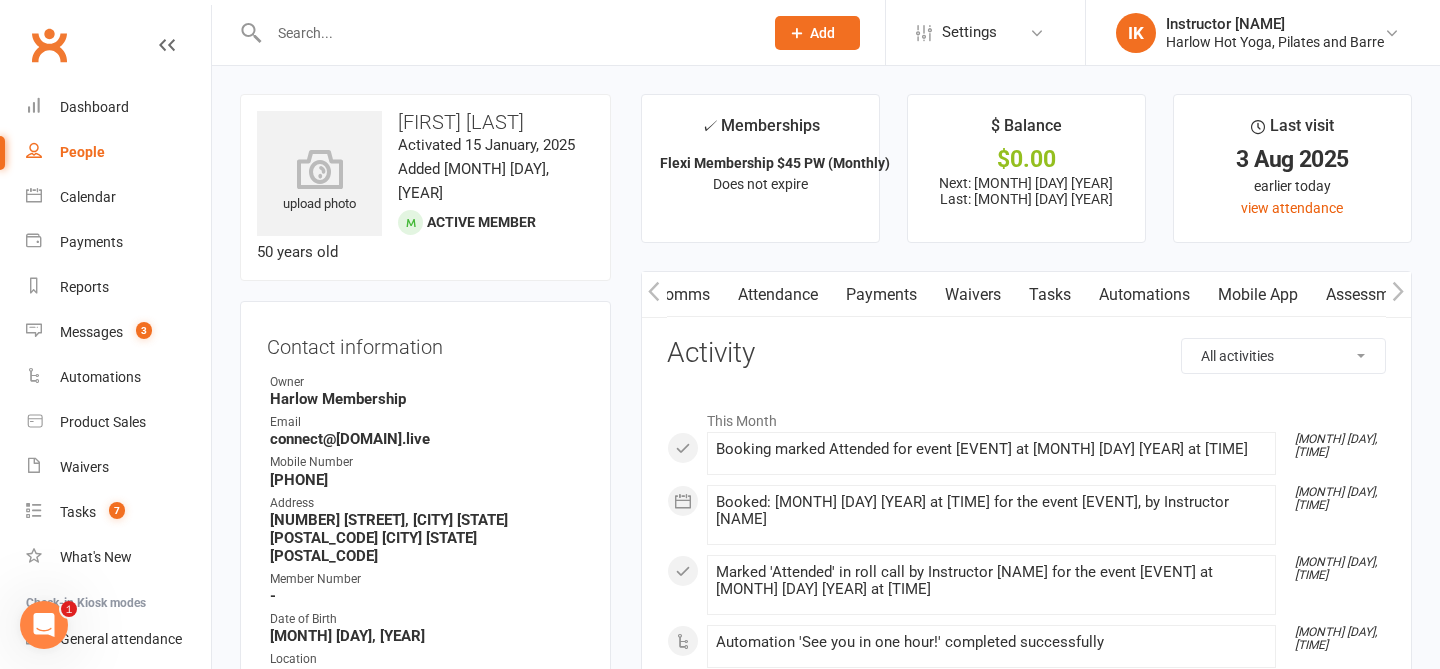 click on "Mobile App" at bounding box center (1258, 295) 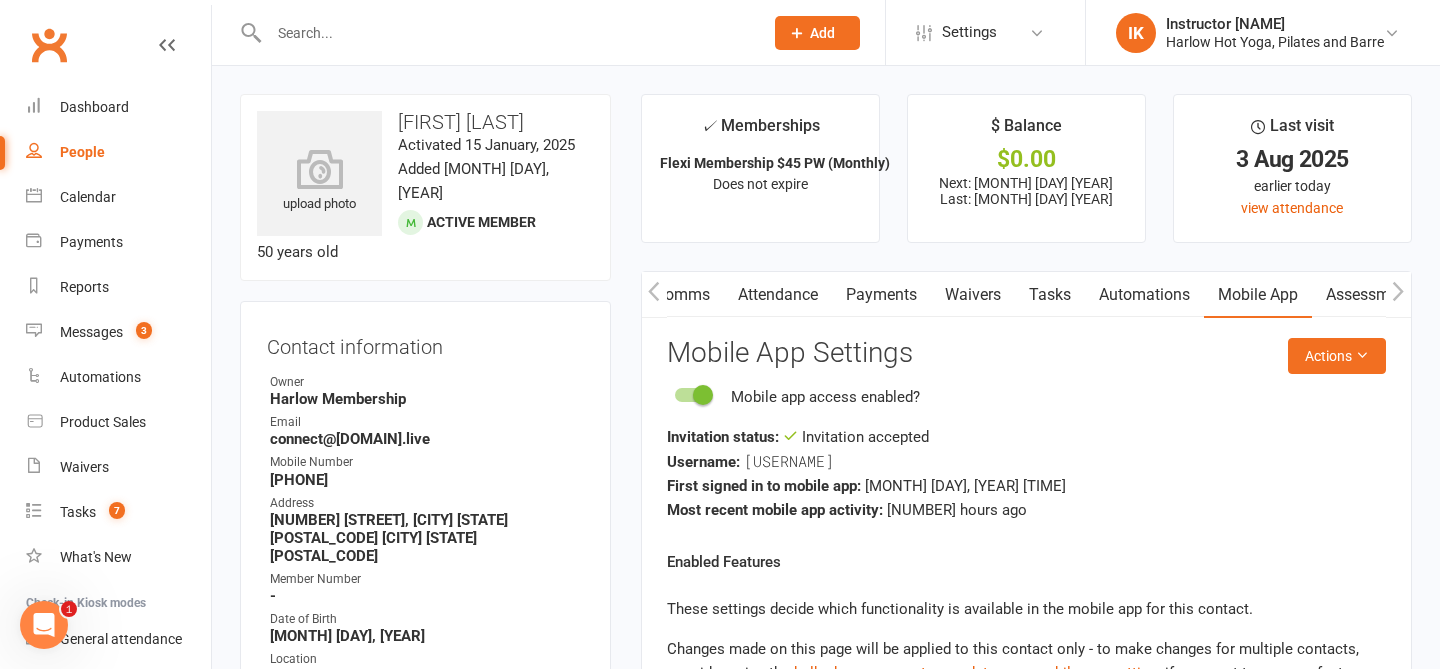 click on "Username: [USERNAME]" at bounding box center [1026, 461] 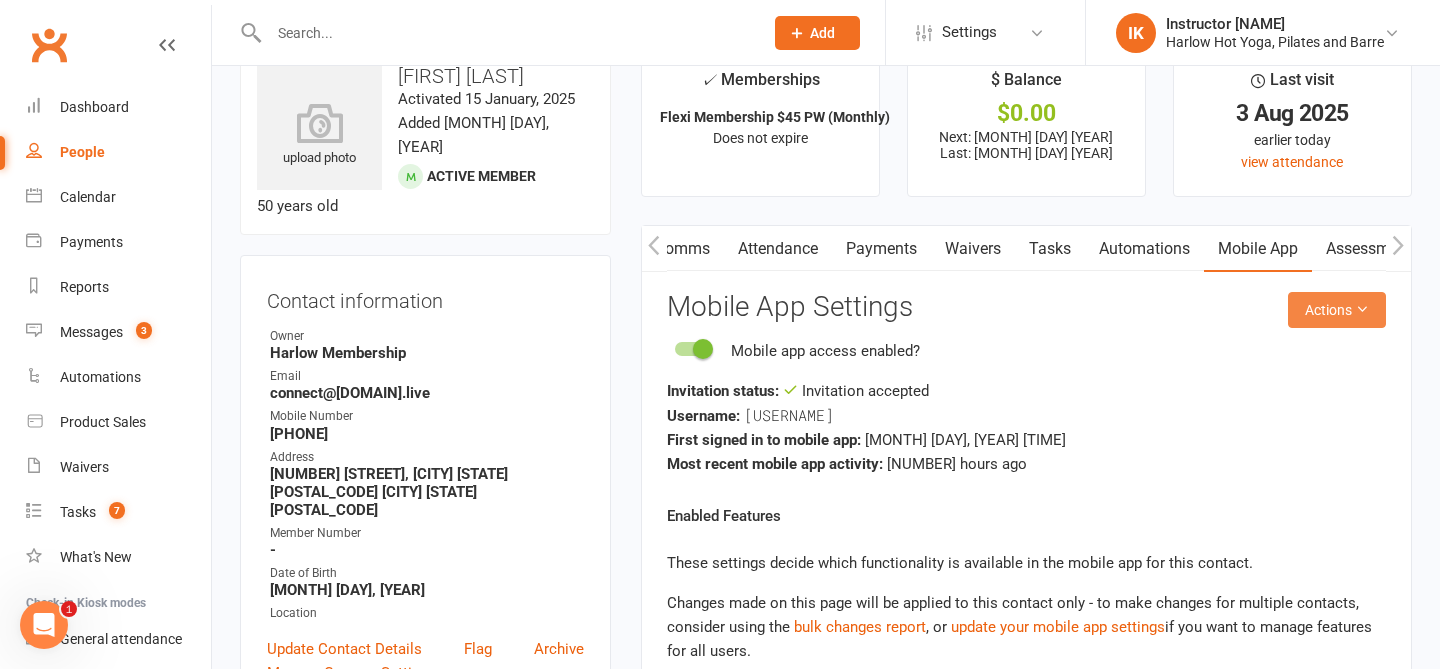 click on "Actions" at bounding box center [1337, 310] 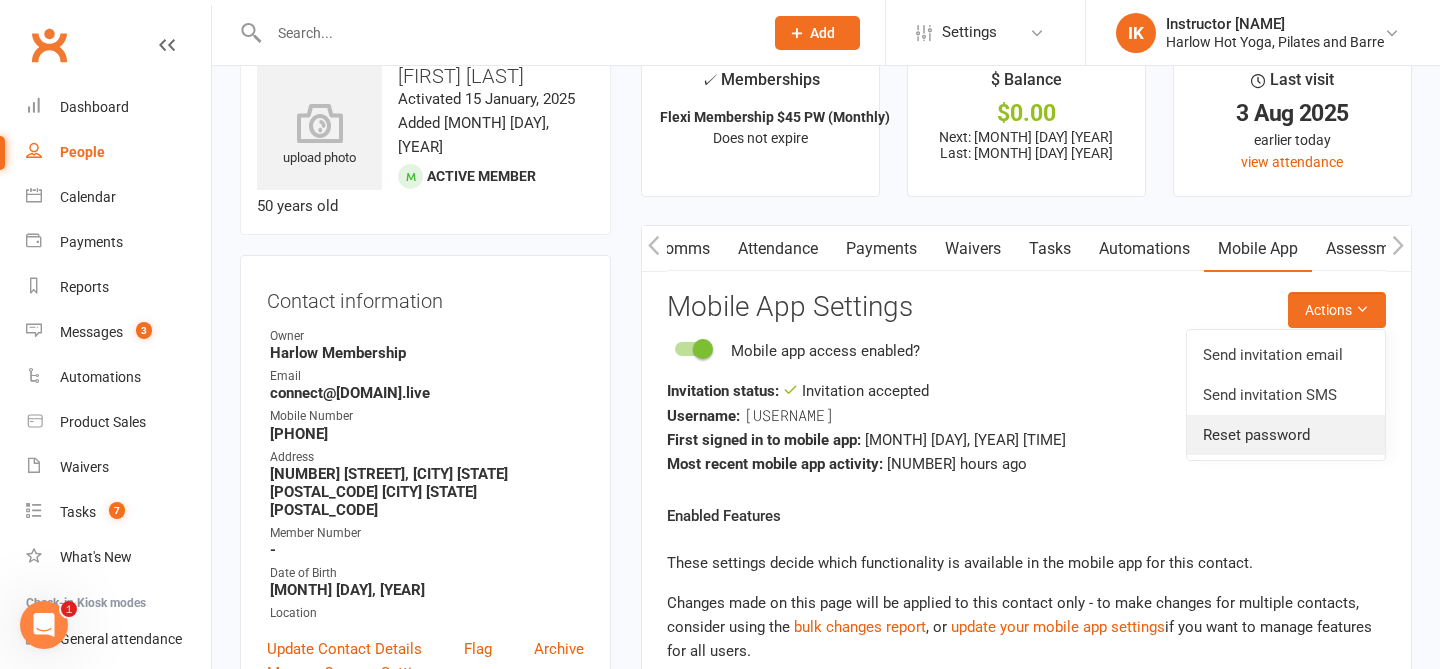 click on "Reset password" at bounding box center (1286, 435) 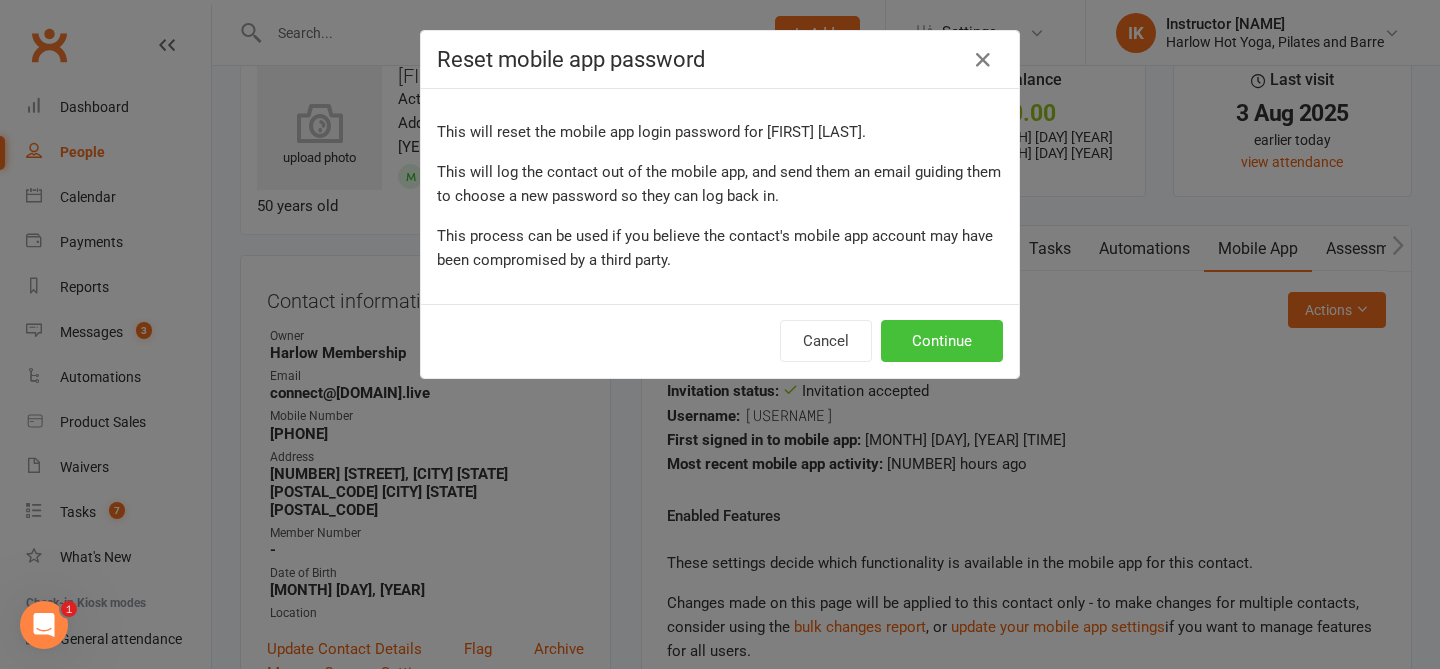click on "Continue" at bounding box center (942, 341) 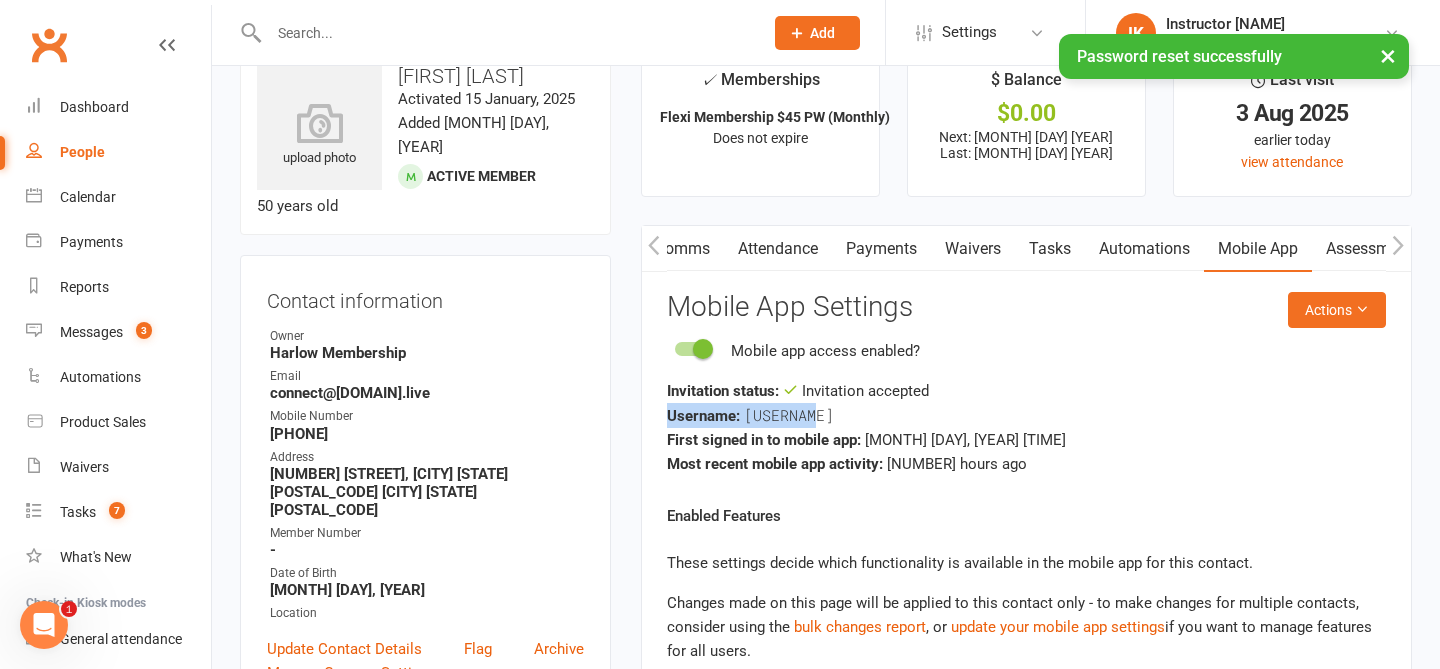 drag, startPoint x: 827, startPoint y: 413, endPoint x: 656, endPoint y: 406, distance: 171.14322 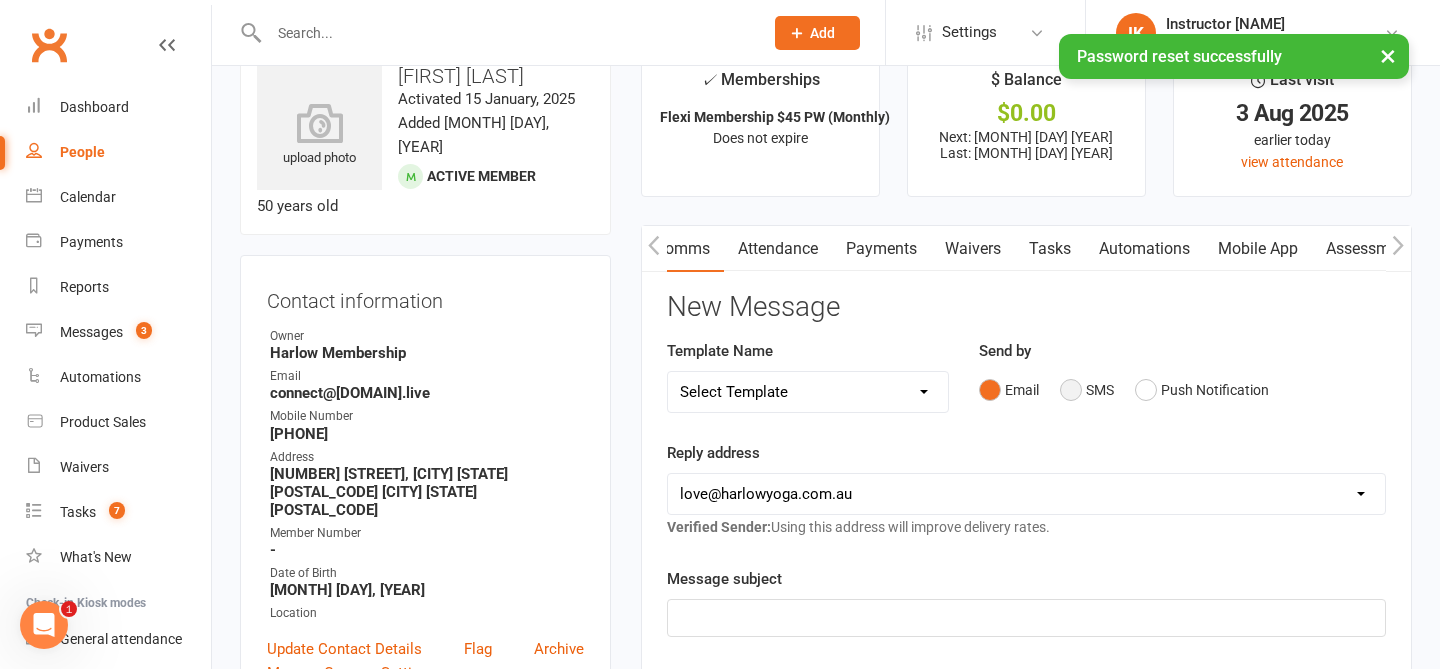 click on "SMS" at bounding box center [1087, 390] 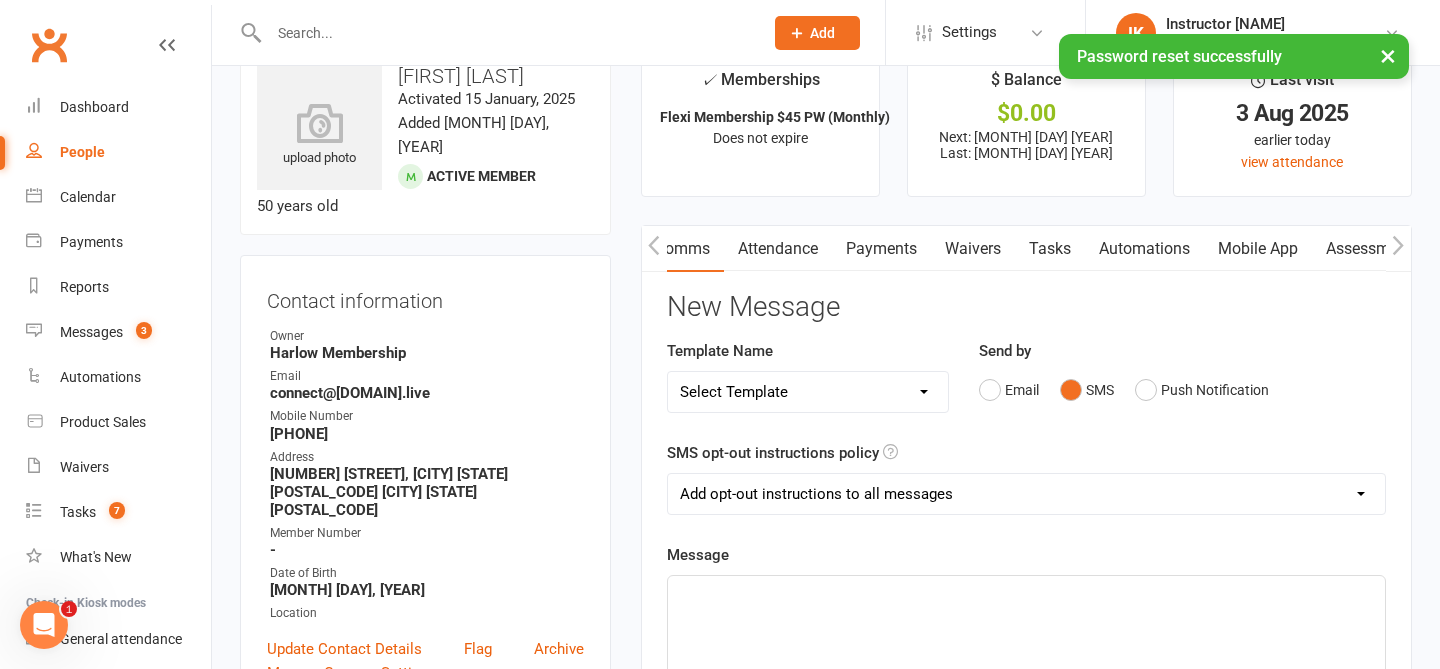 click on "﻿" 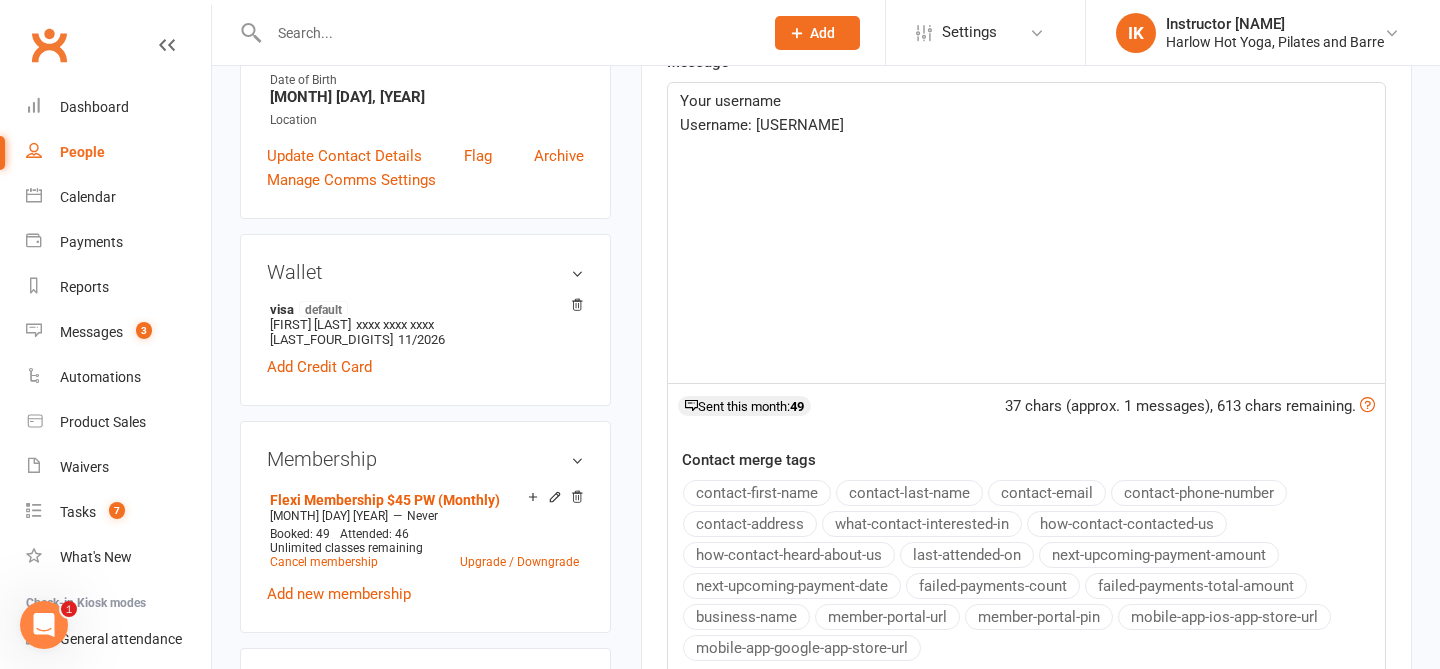 scroll, scrollTop: 530, scrollLeft: 0, axis: vertical 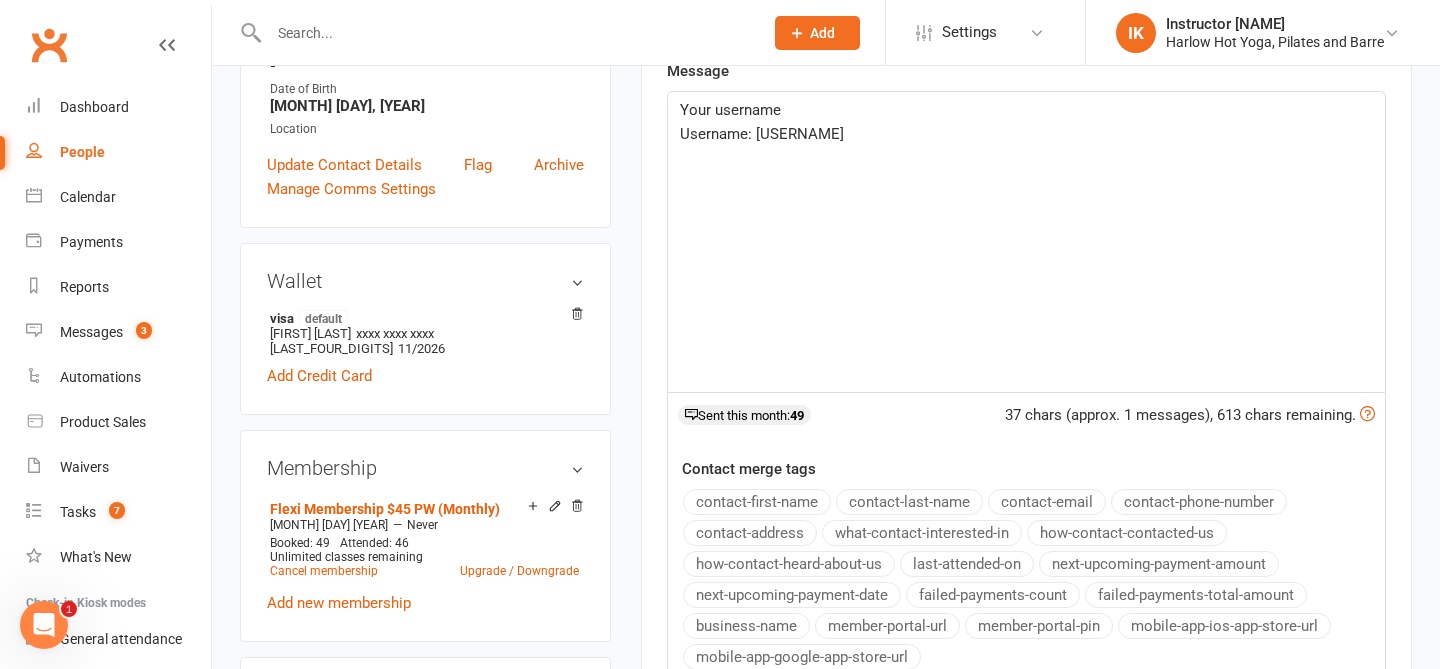 click on "Username: [USERNAME]" 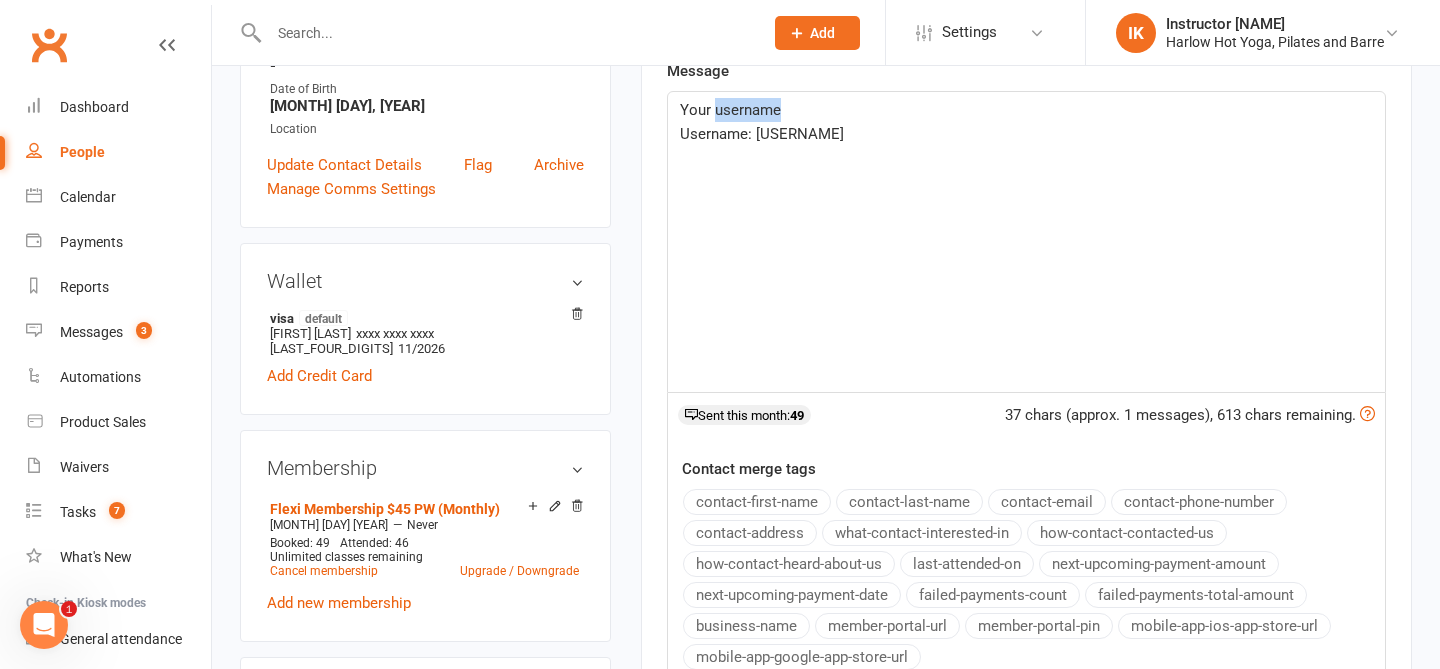 click on "Your username" 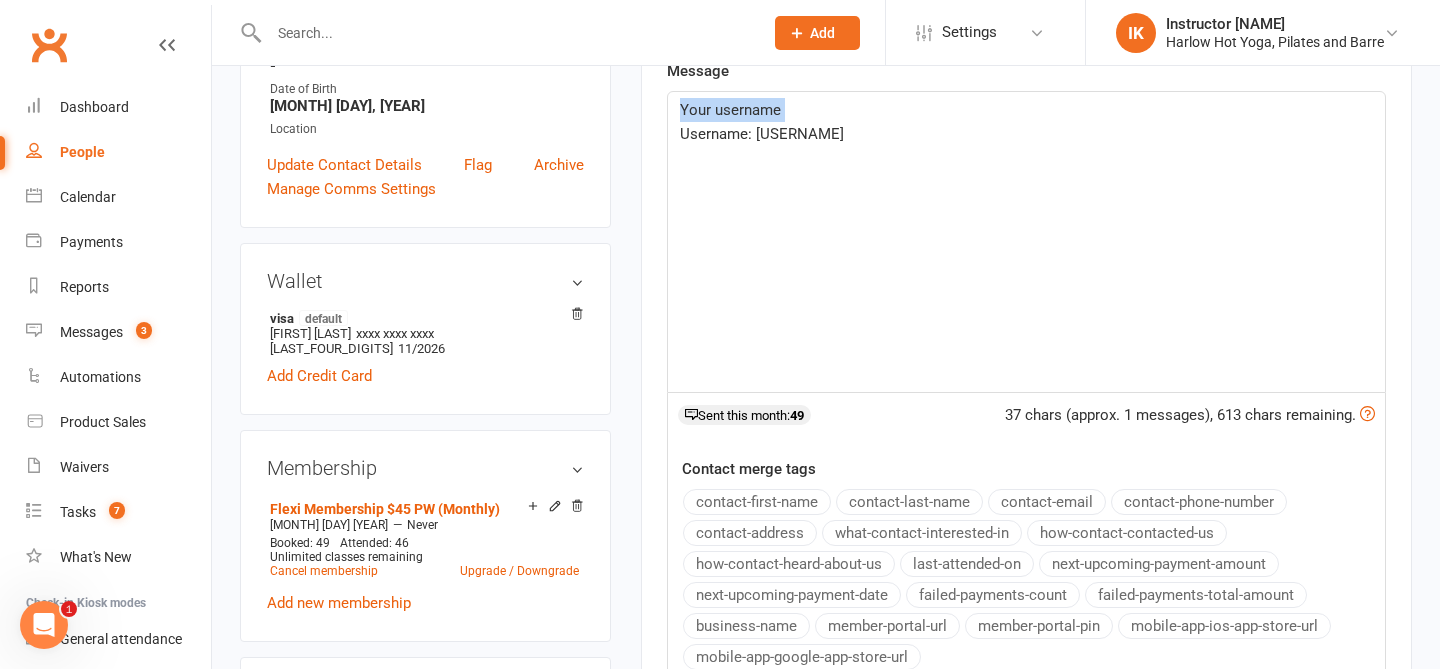 click on "Your username" 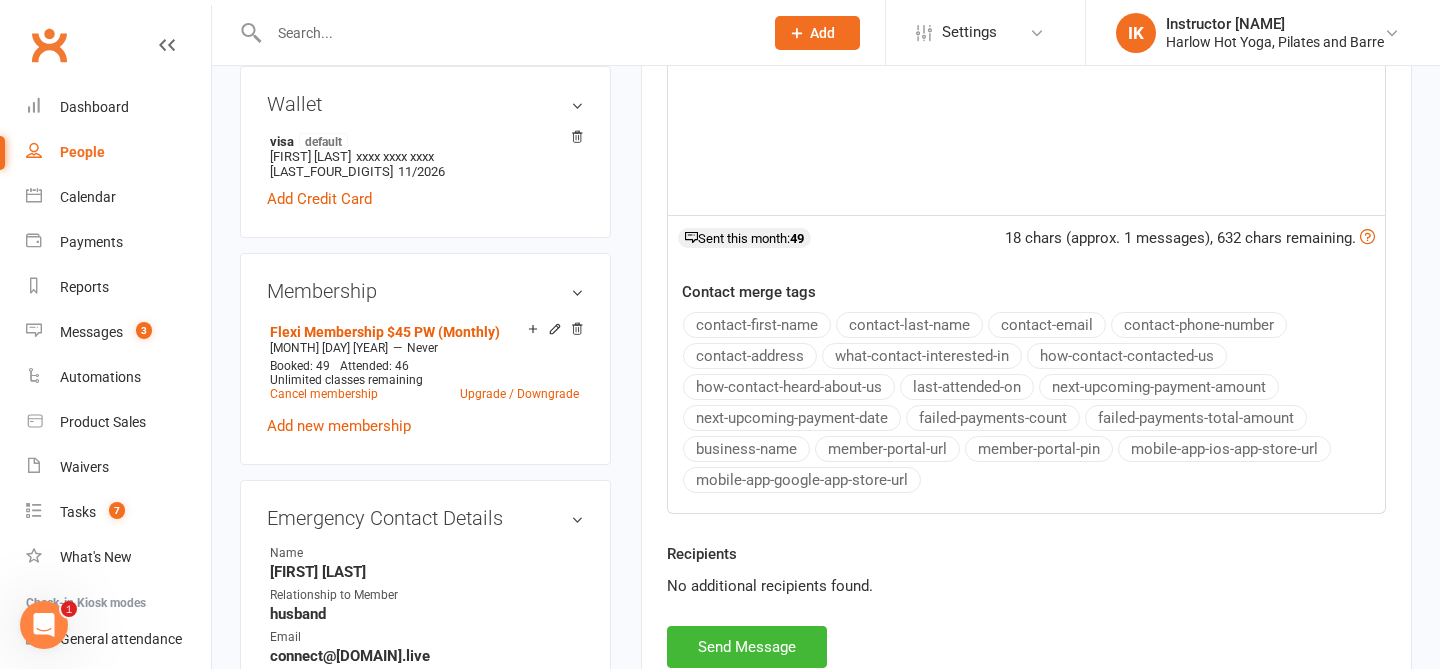 scroll, scrollTop: 742, scrollLeft: 0, axis: vertical 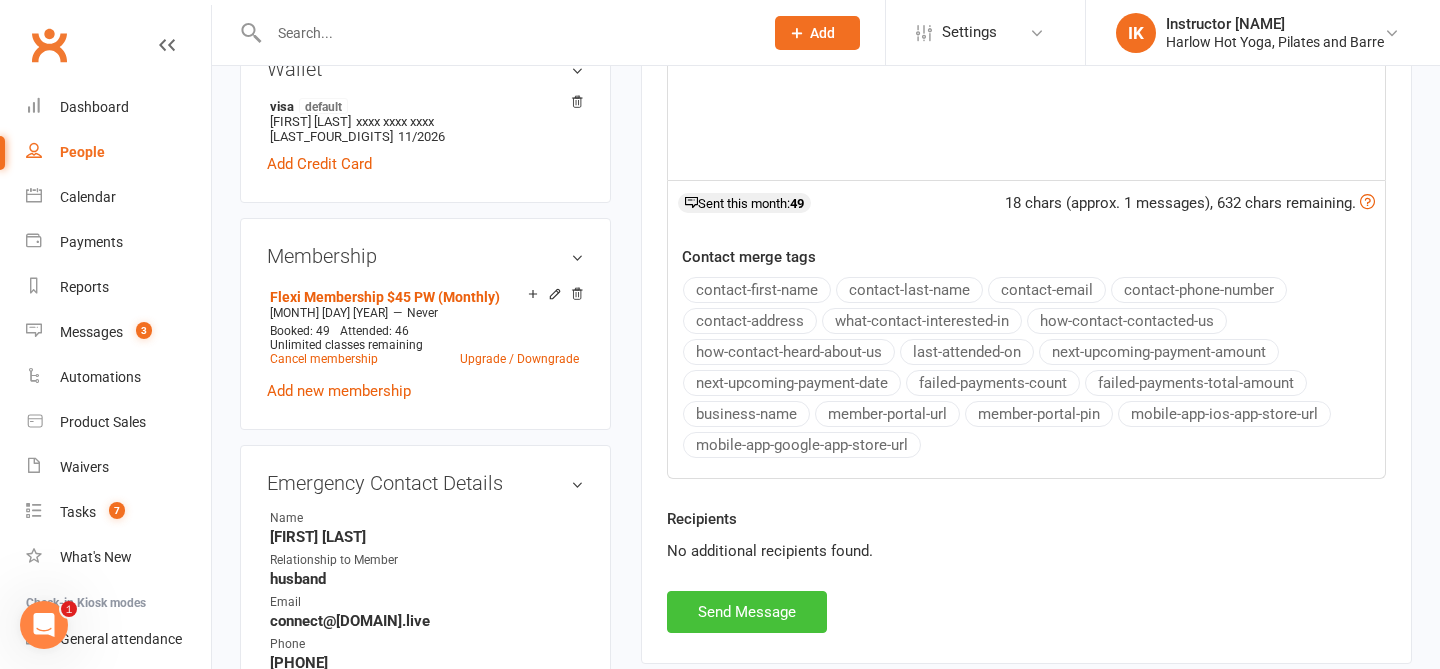 click on "Send Message" at bounding box center (747, 612) 